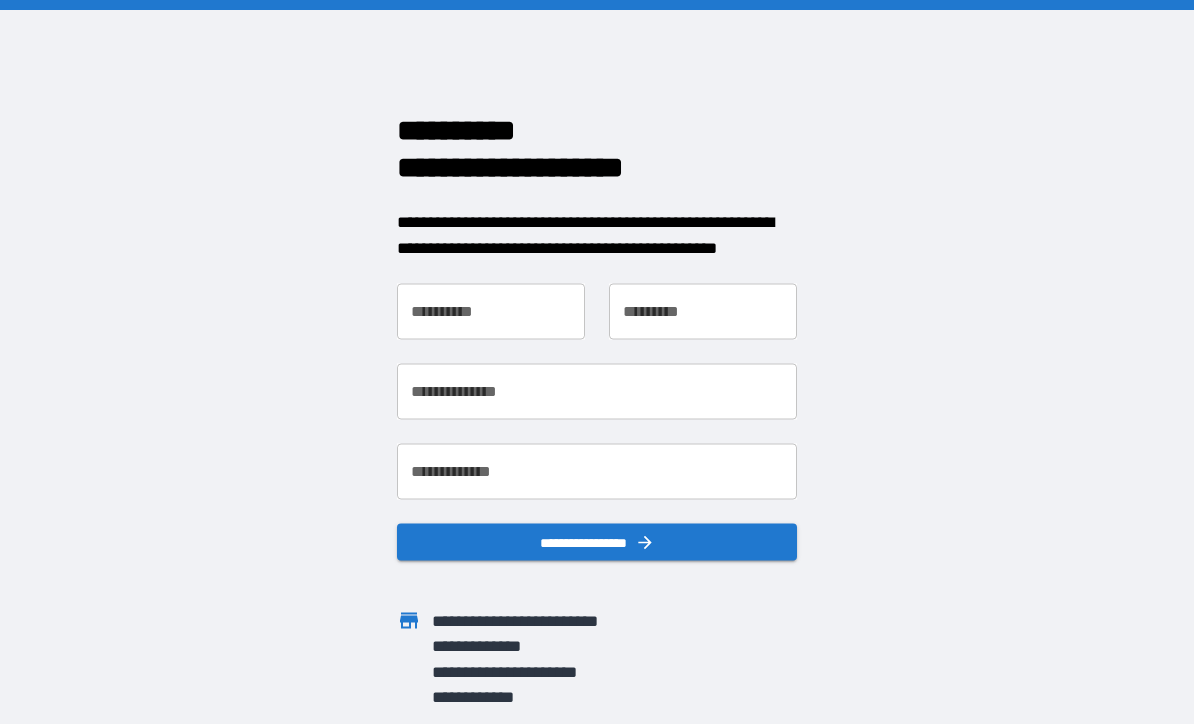 scroll, scrollTop: 0, scrollLeft: 0, axis: both 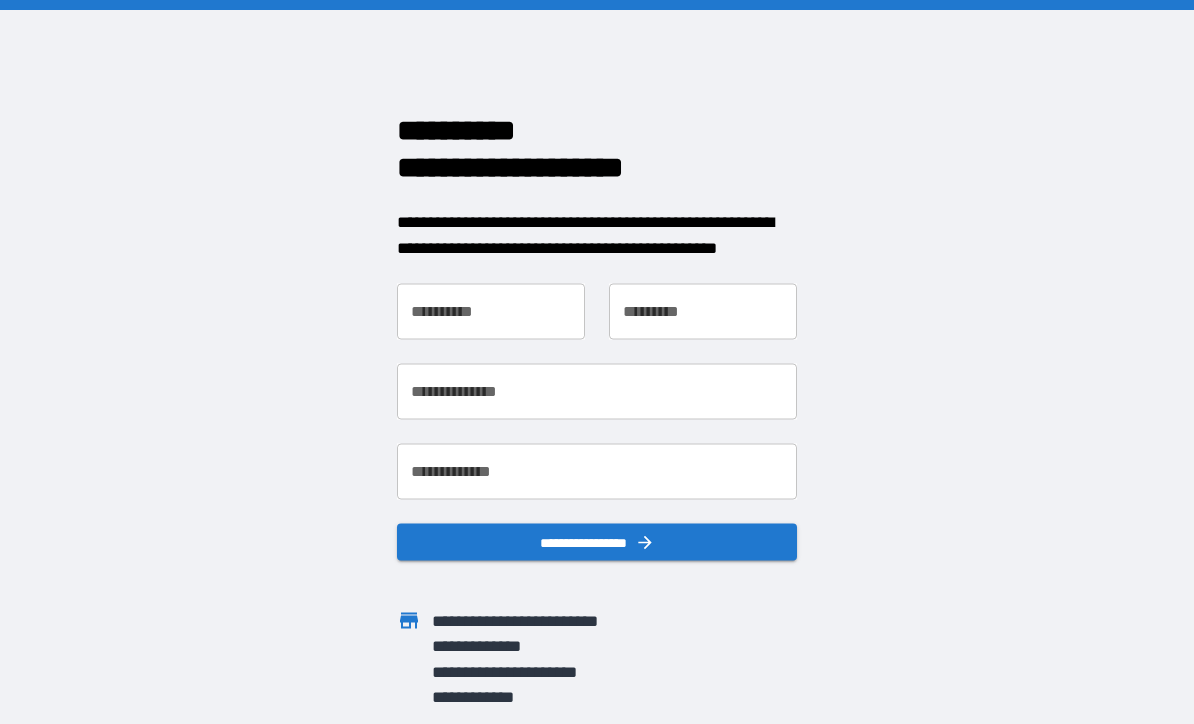 click on "**********" at bounding box center (491, 312) 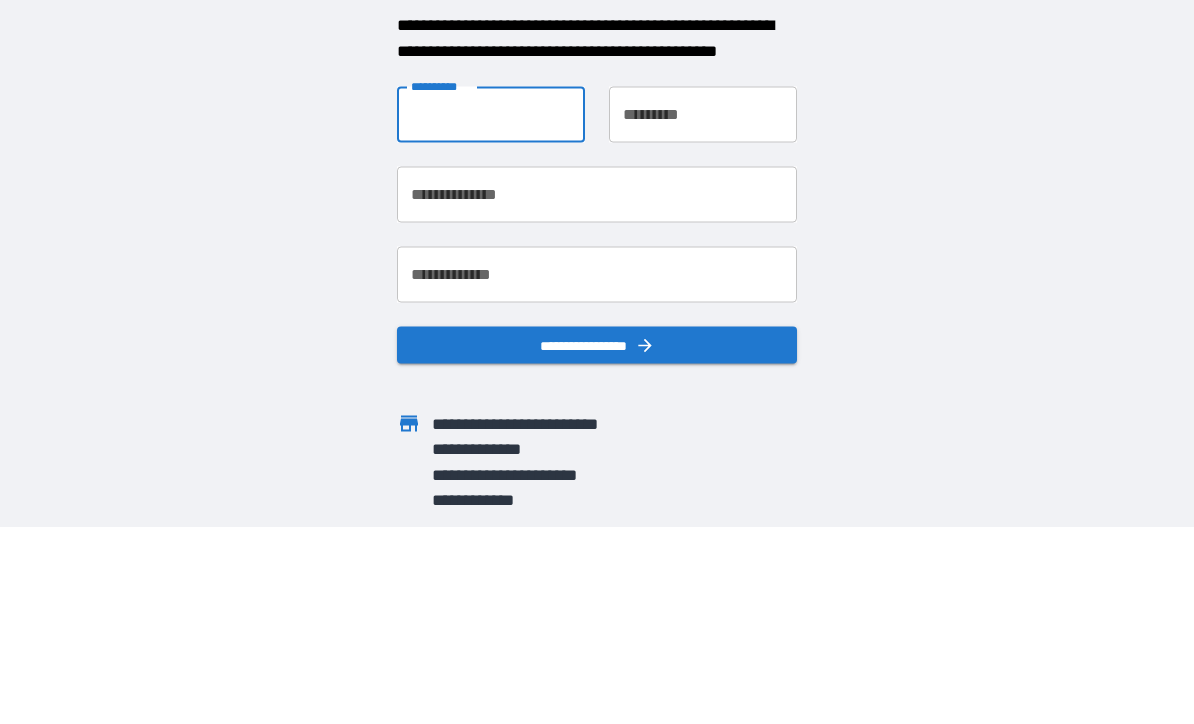 scroll, scrollTop: 66, scrollLeft: 0, axis: vertical 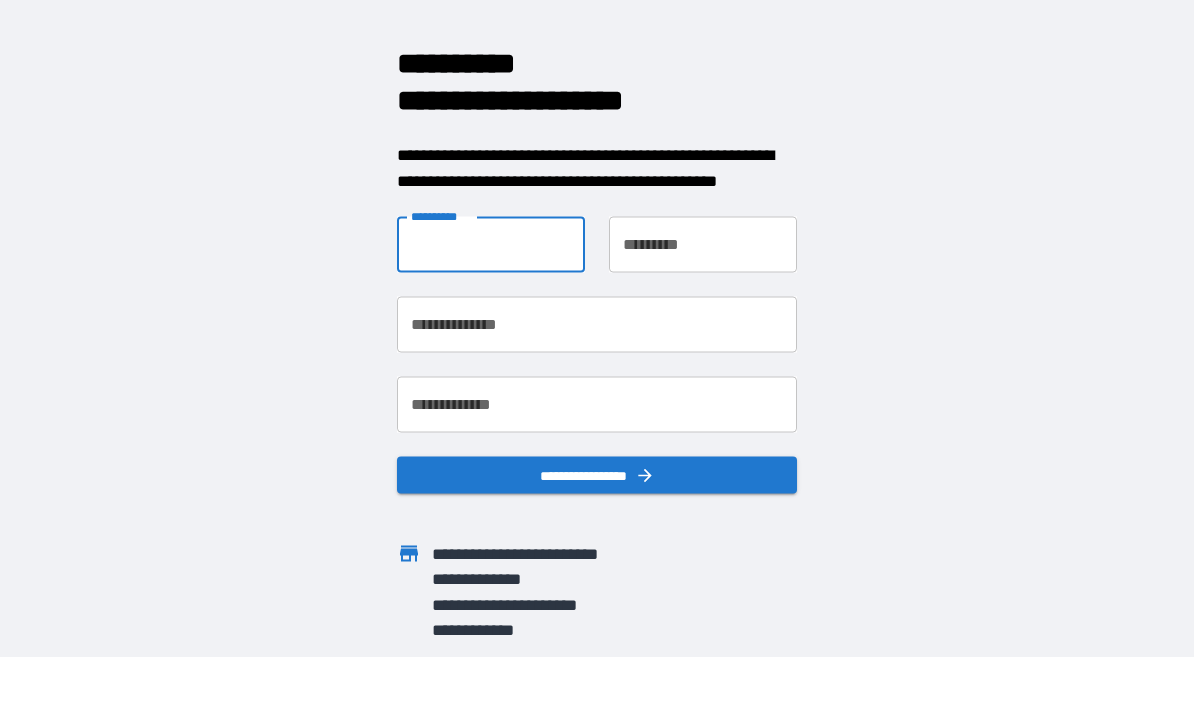 type on "****" 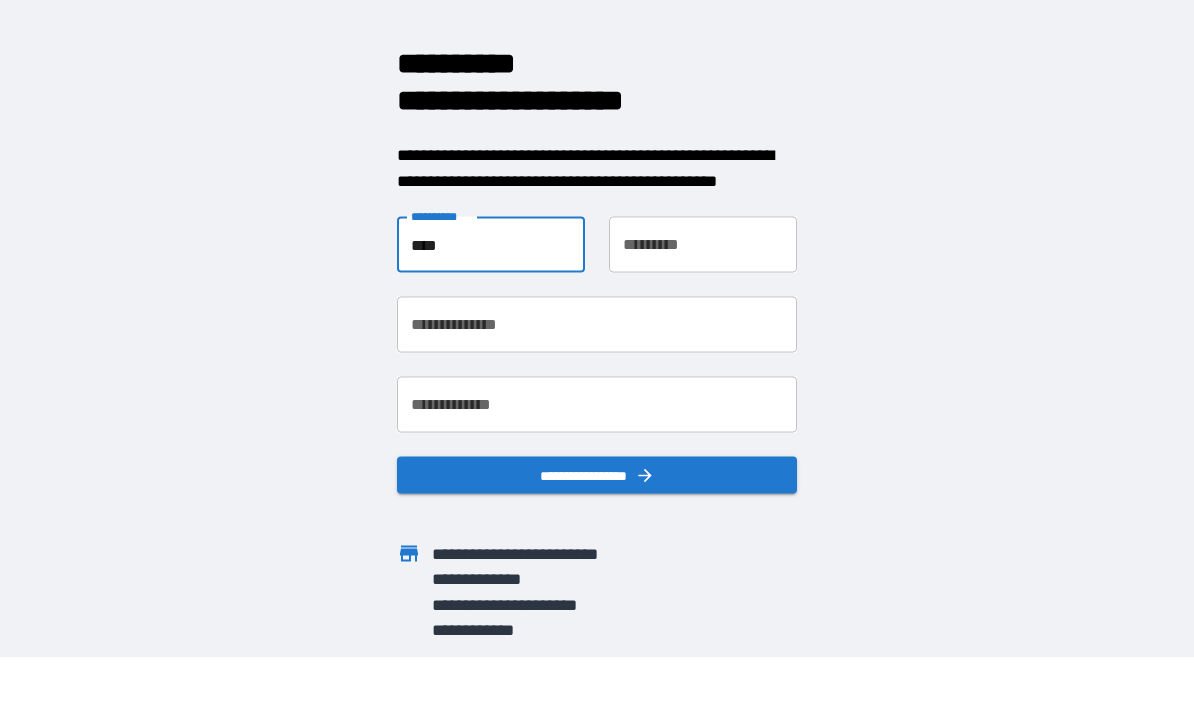 type on "******" 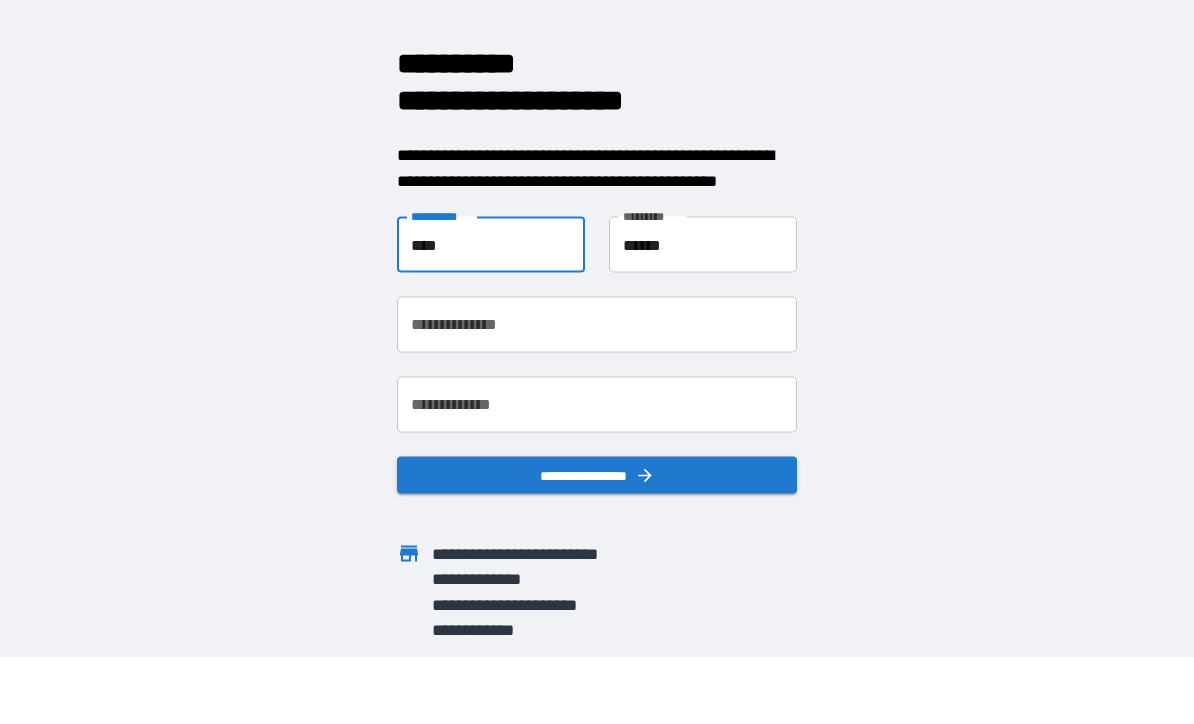 type on "**********" 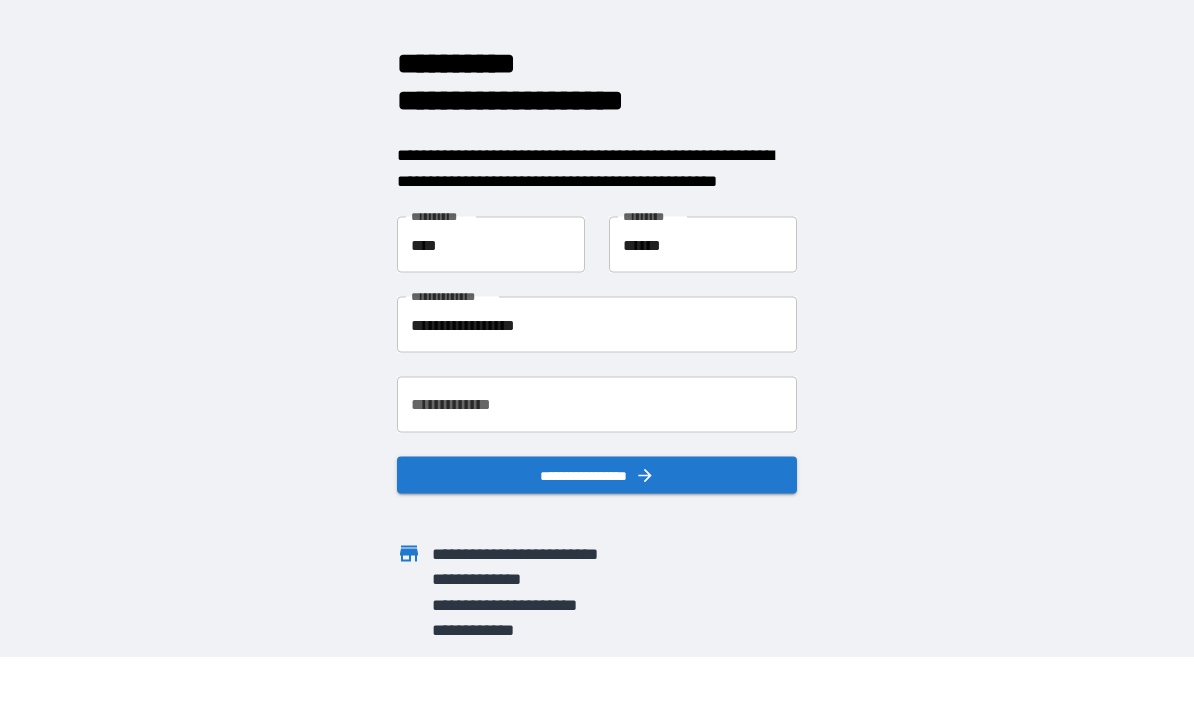 click on "**********" at bounding box center [597, 406] 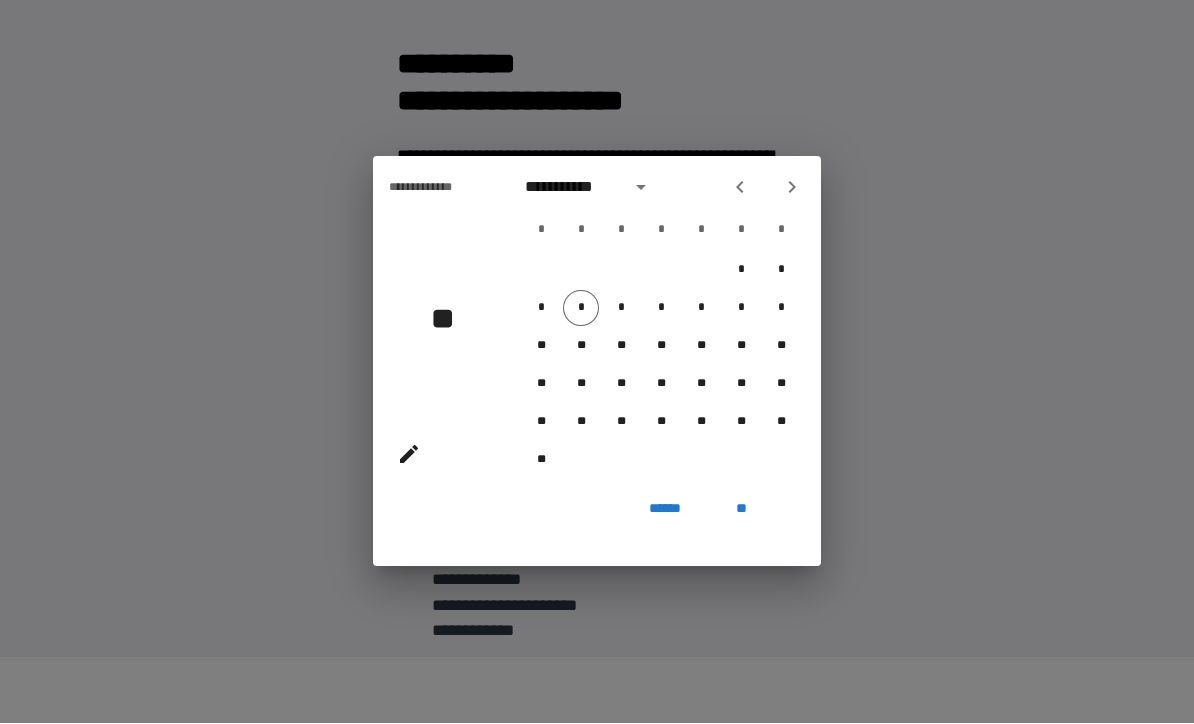 click on "**" at bounding box center (450, 319) 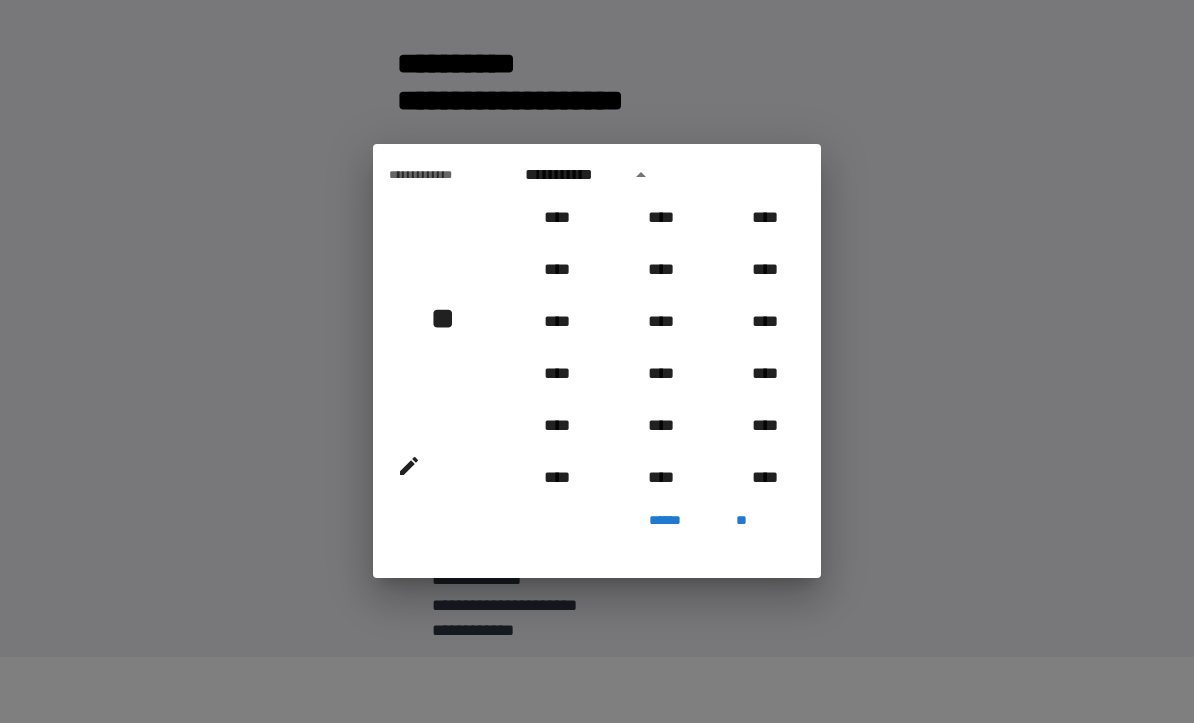 scroll, scrollTop: 733, scrollLeft: 0, axis: vertical 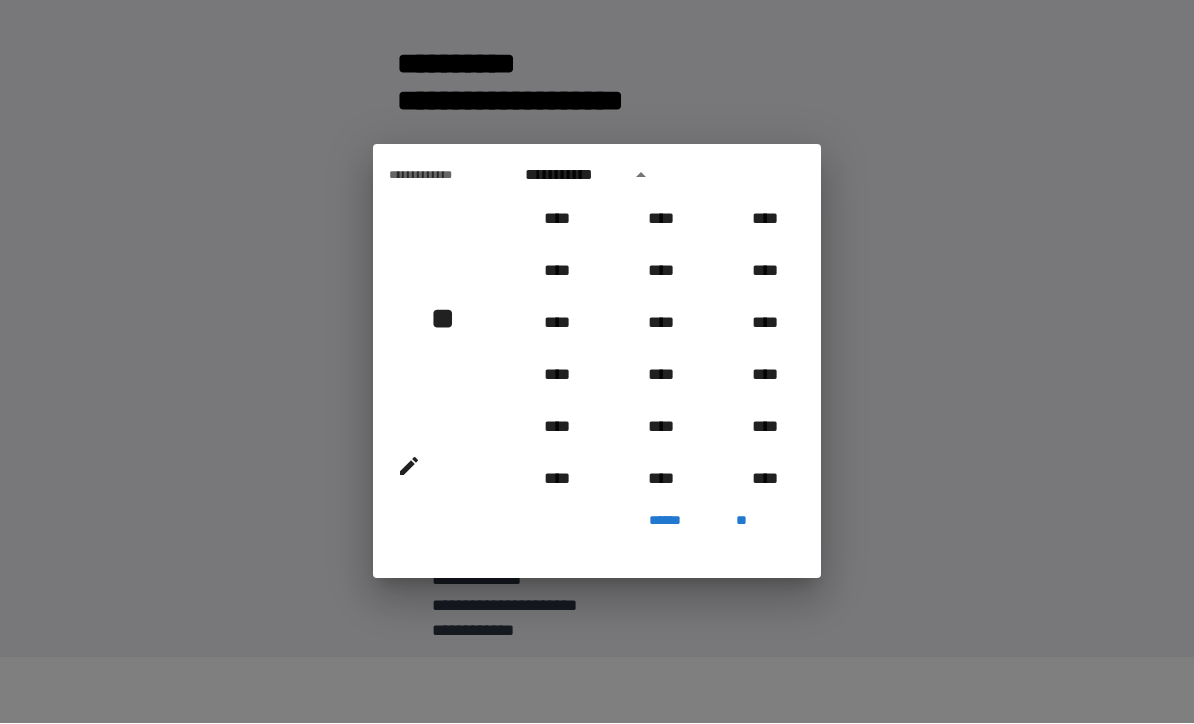 click on "**********" at bounding box center [597, 362] 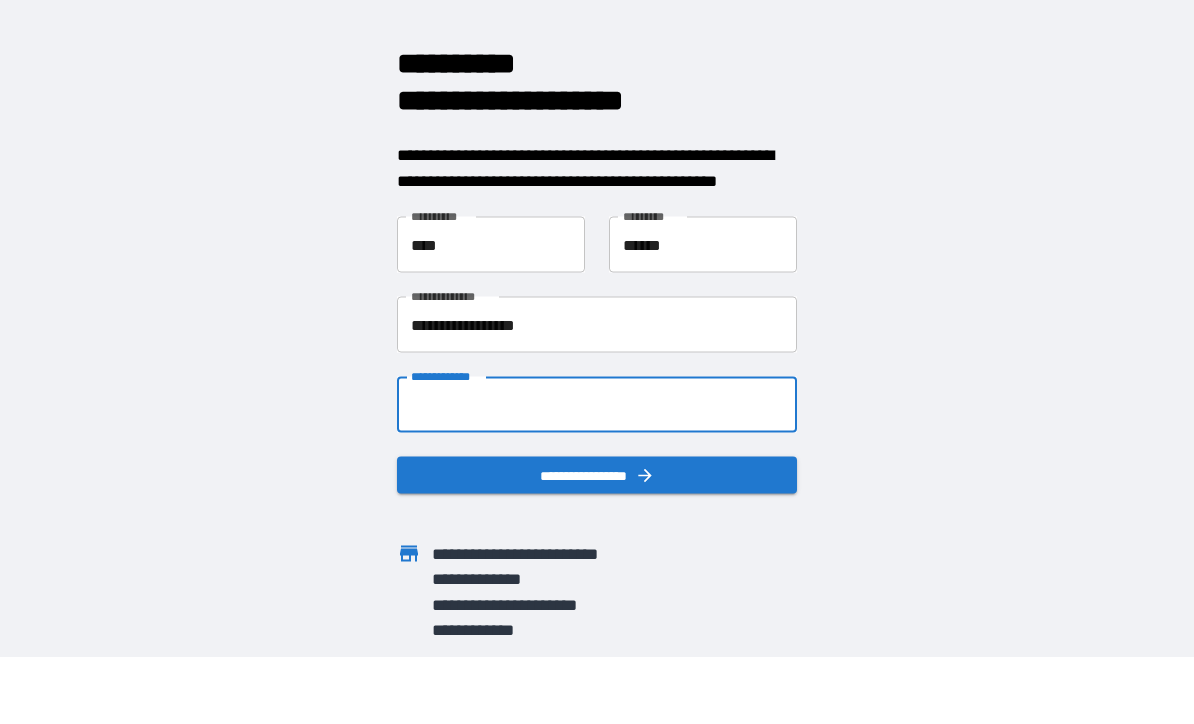 click on "**********" at bounding box center (597, 406) 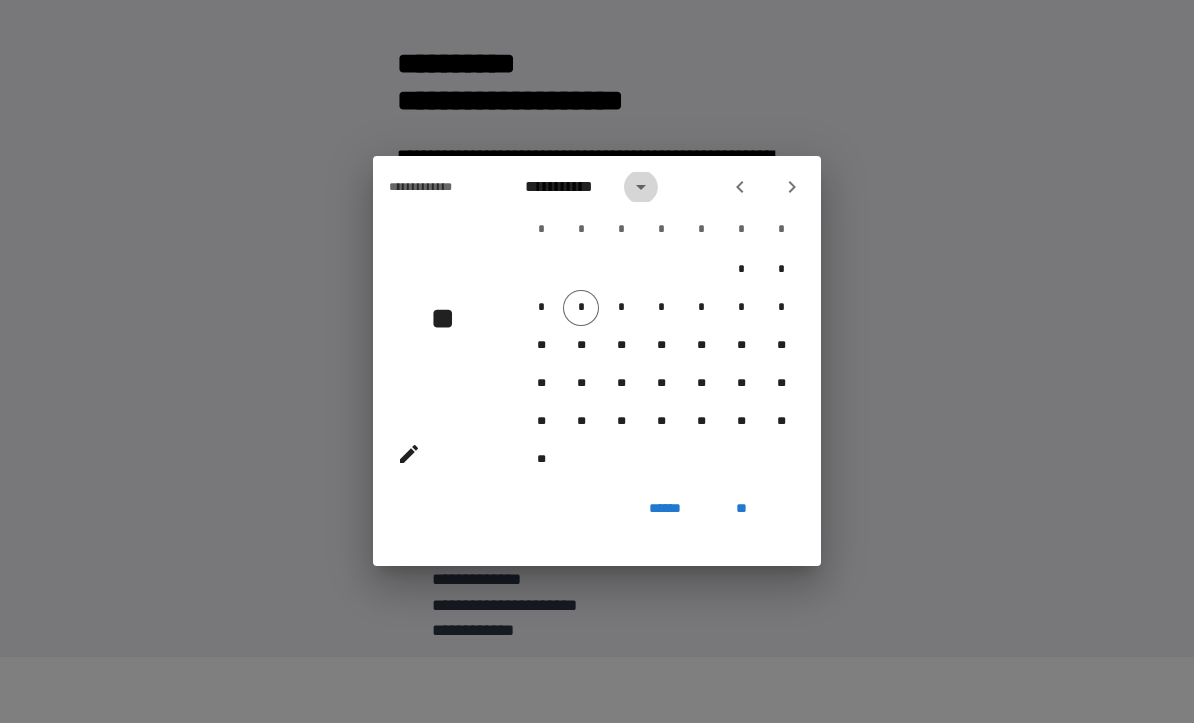 click 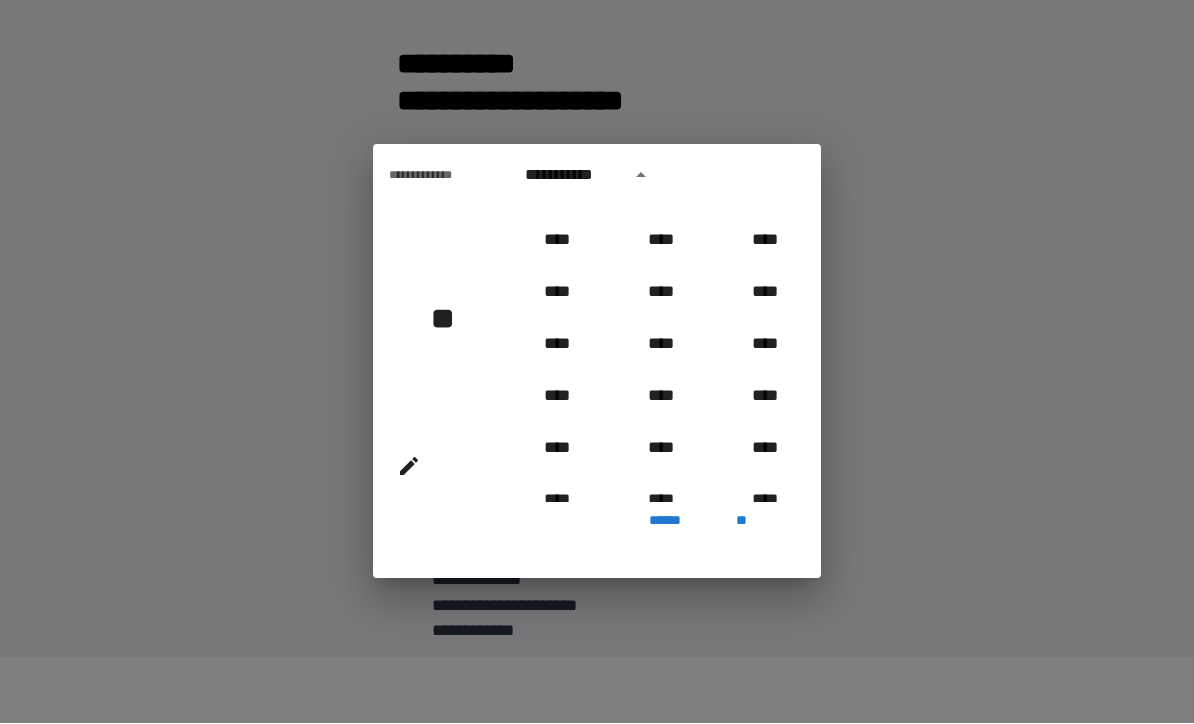 scroll, scrollTop: 762, scrollLeft: 0, axis: vertical 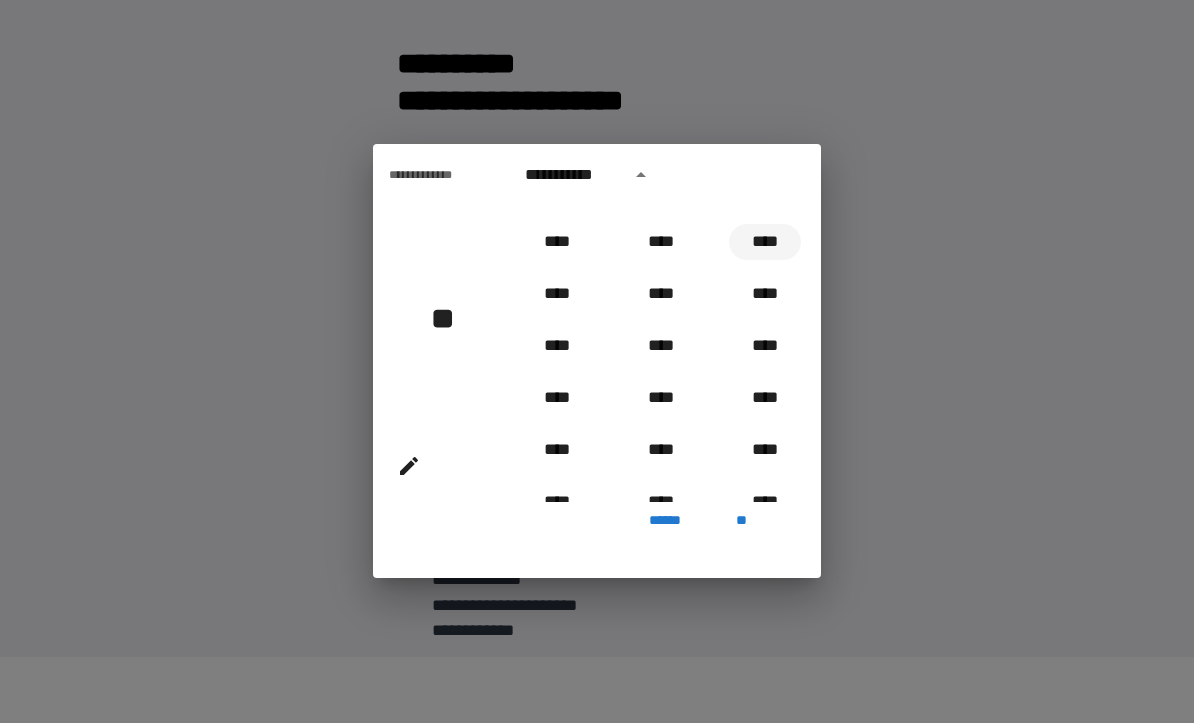 click on "****" at bounding box center [765, 243] 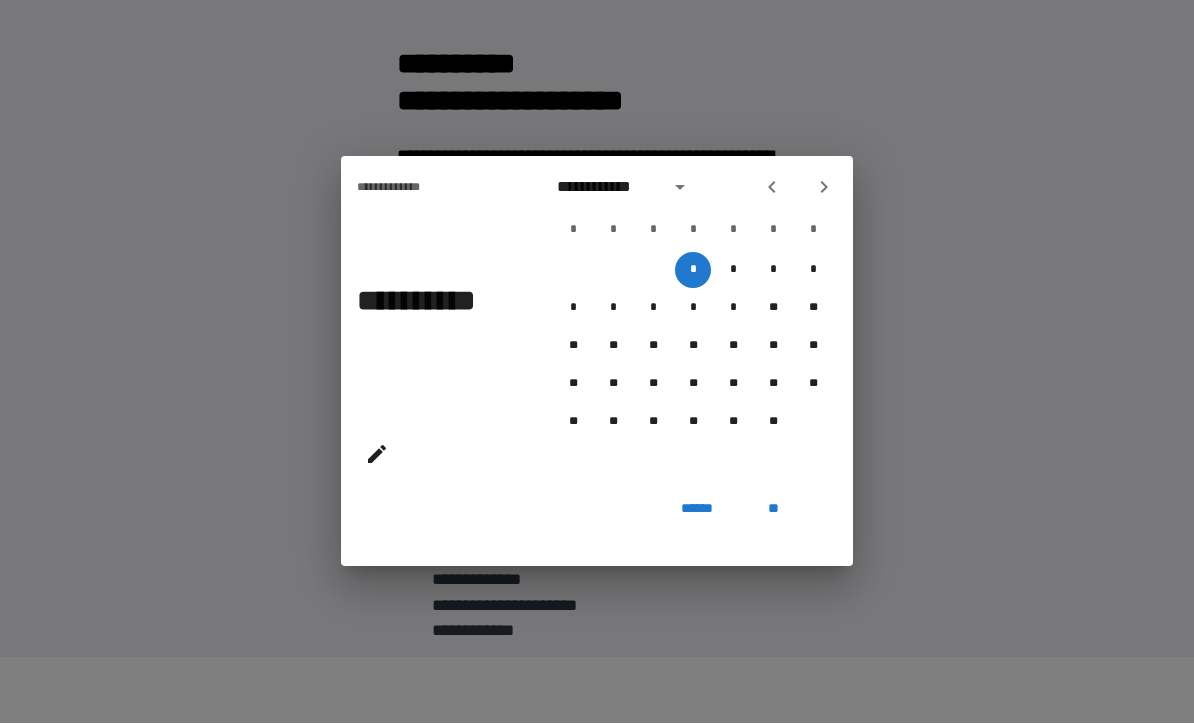 click on "**********" at bounding box center (607, 188) 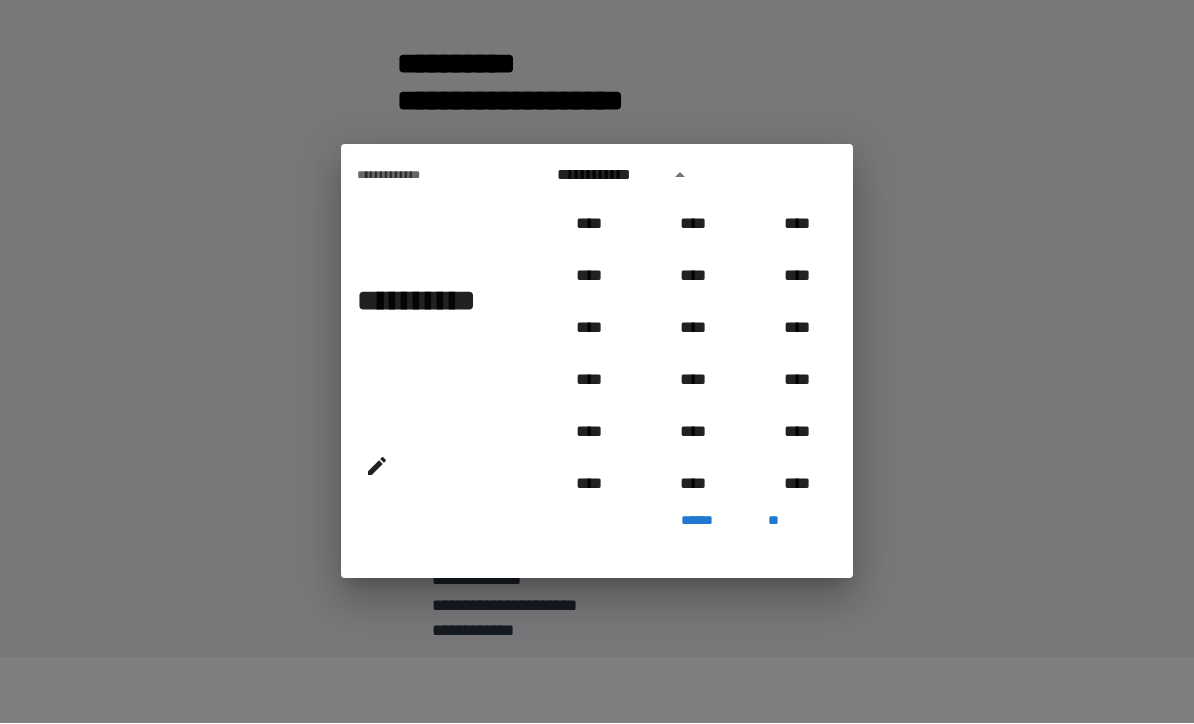 scroll, scrollTop: 654, scrollLeft: 0, axis: vertical 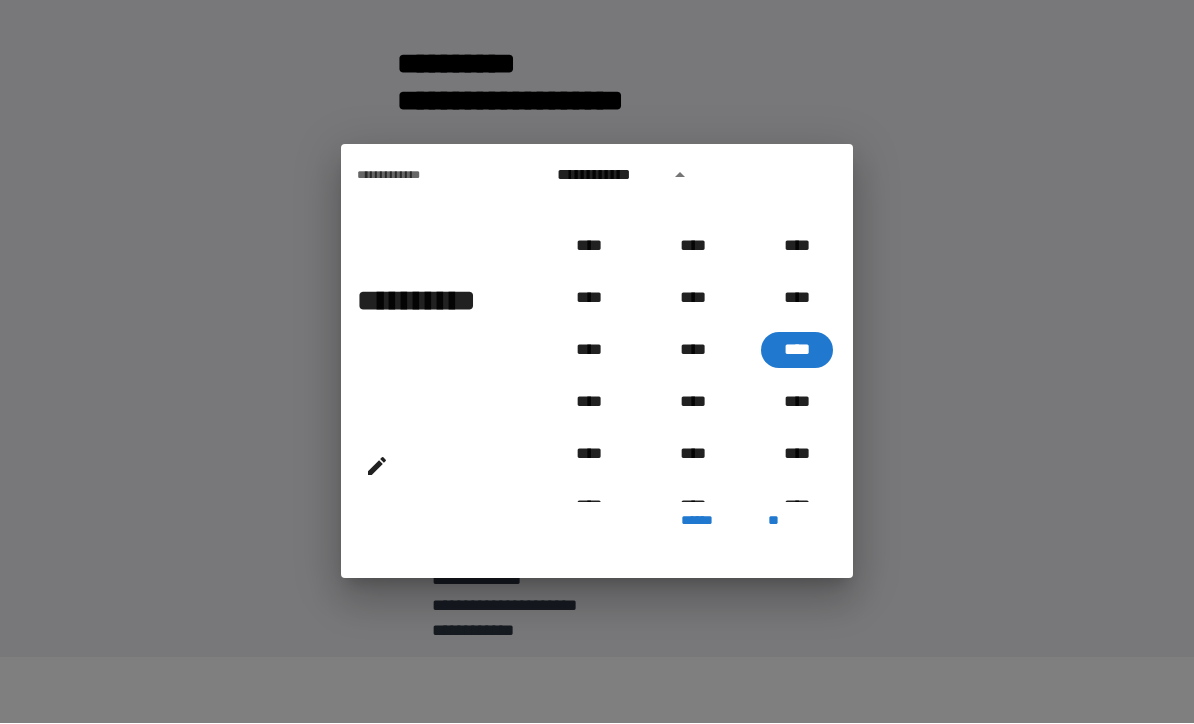 click on "**********" at bounding box center (607, 176) 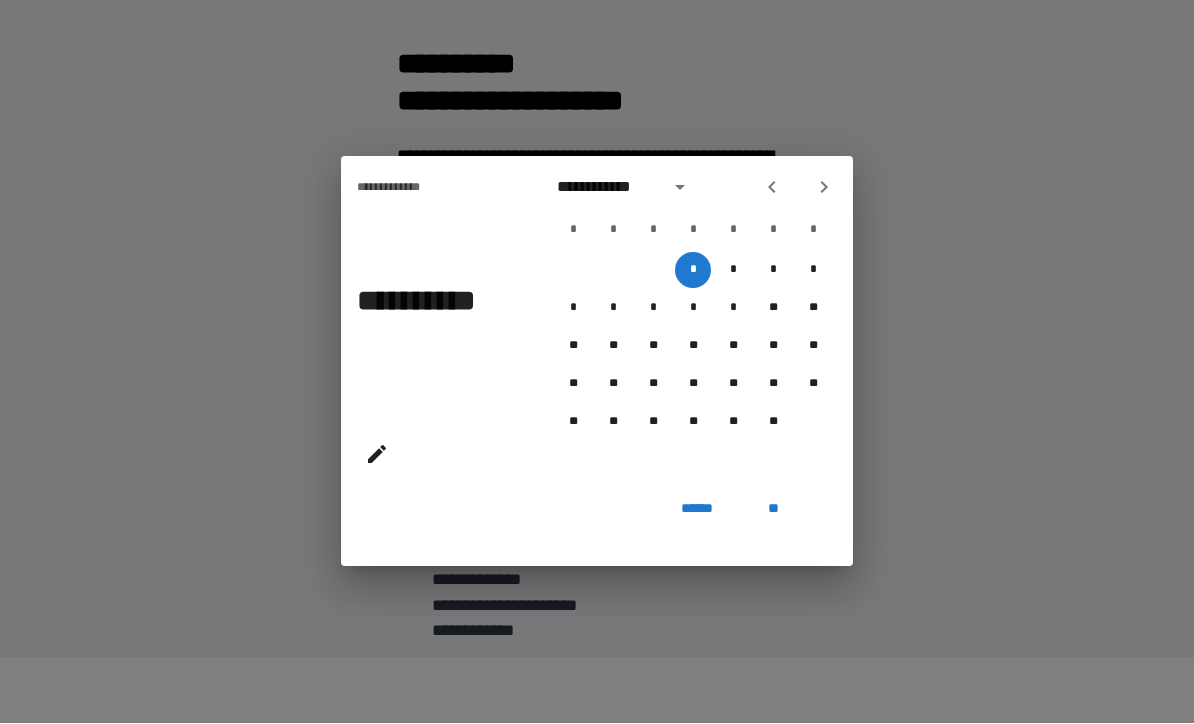 click 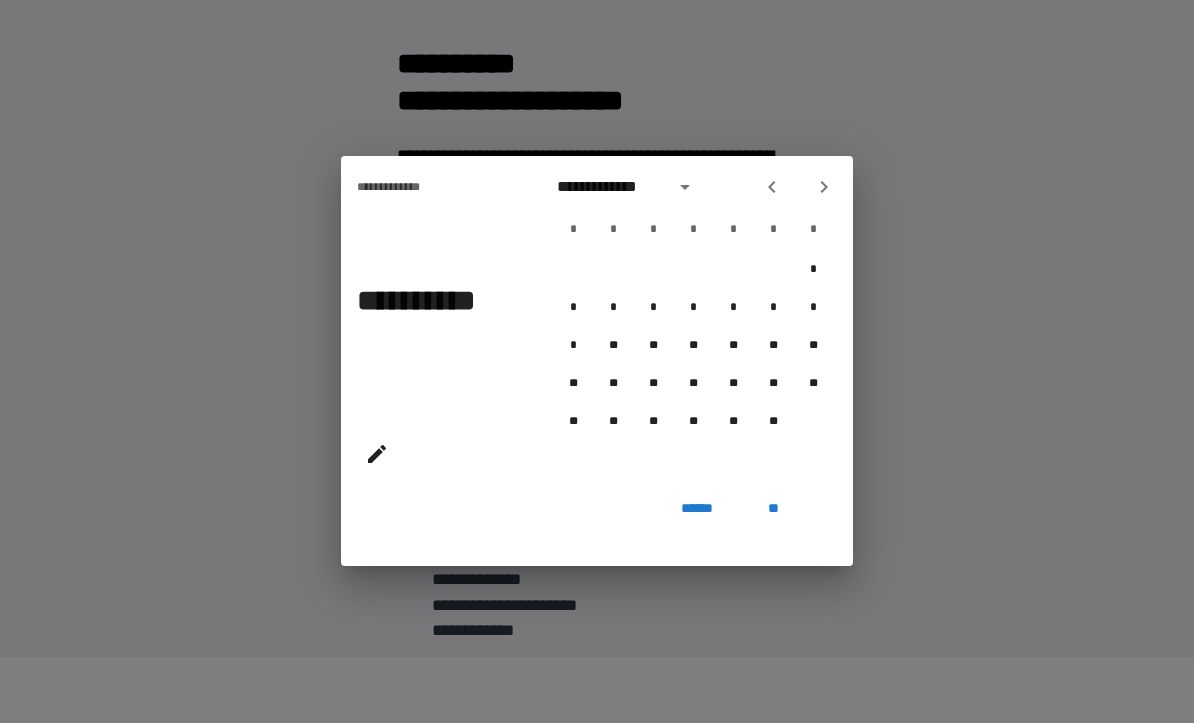 click 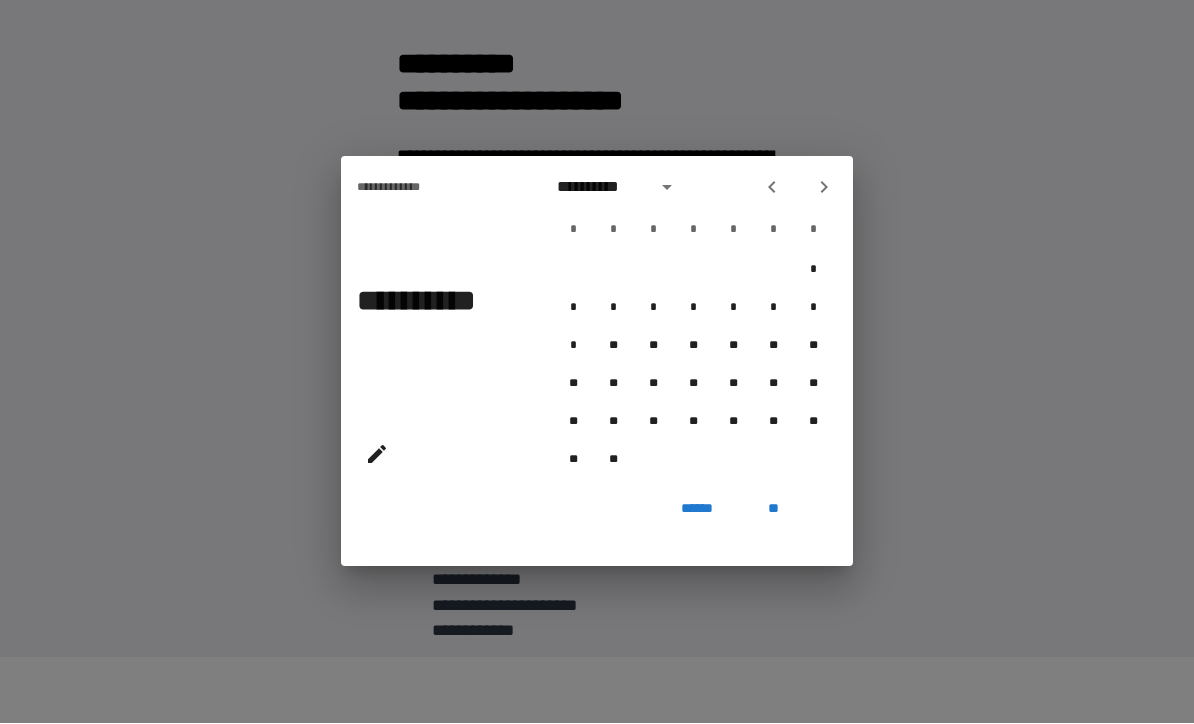 click 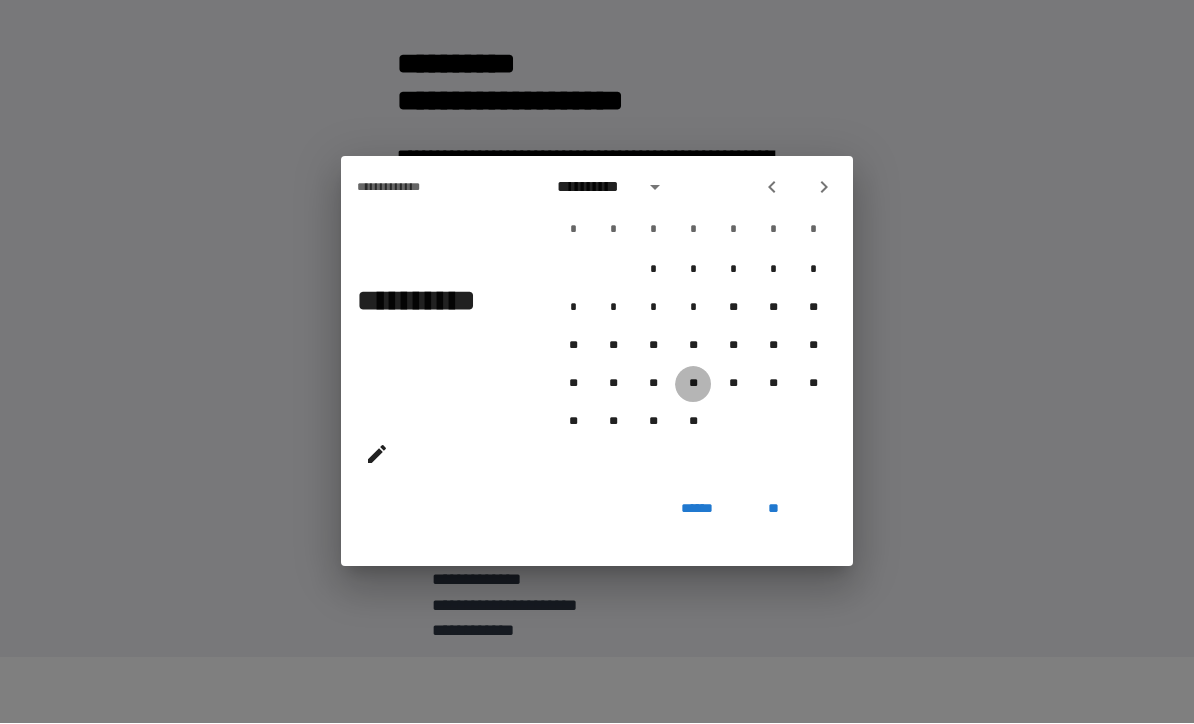 click on "**" at bounding box center (693, 385) 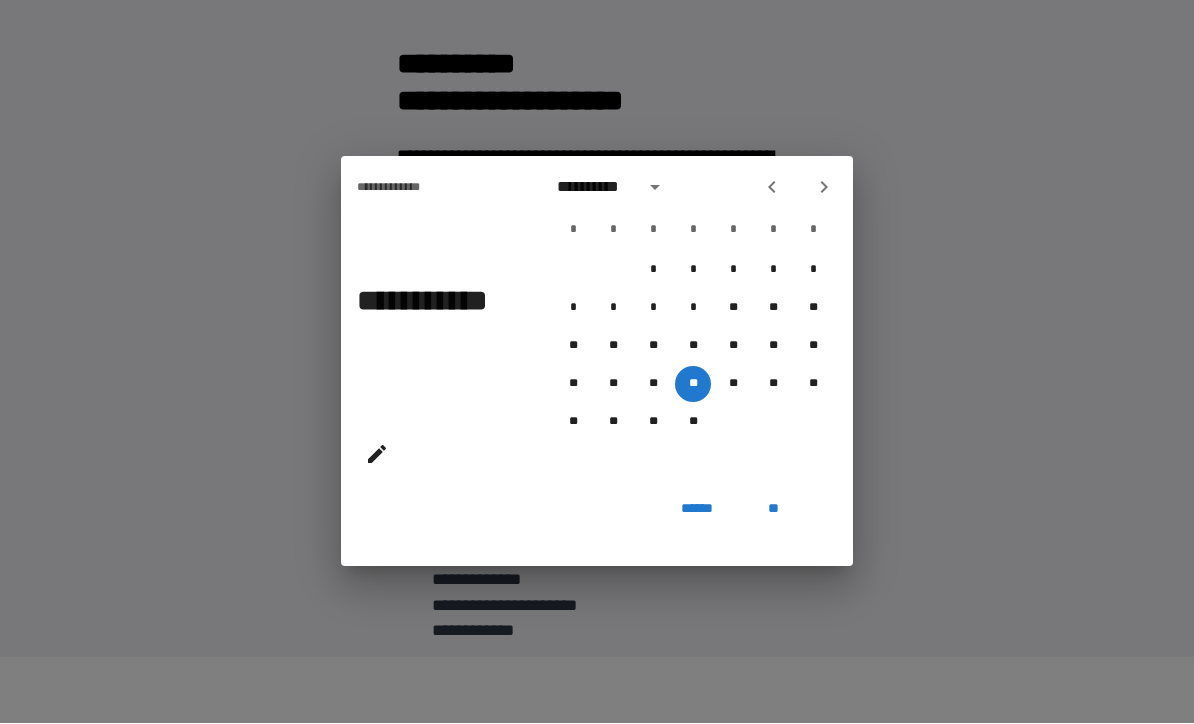 click on "**" at bounding box center (773, 509) 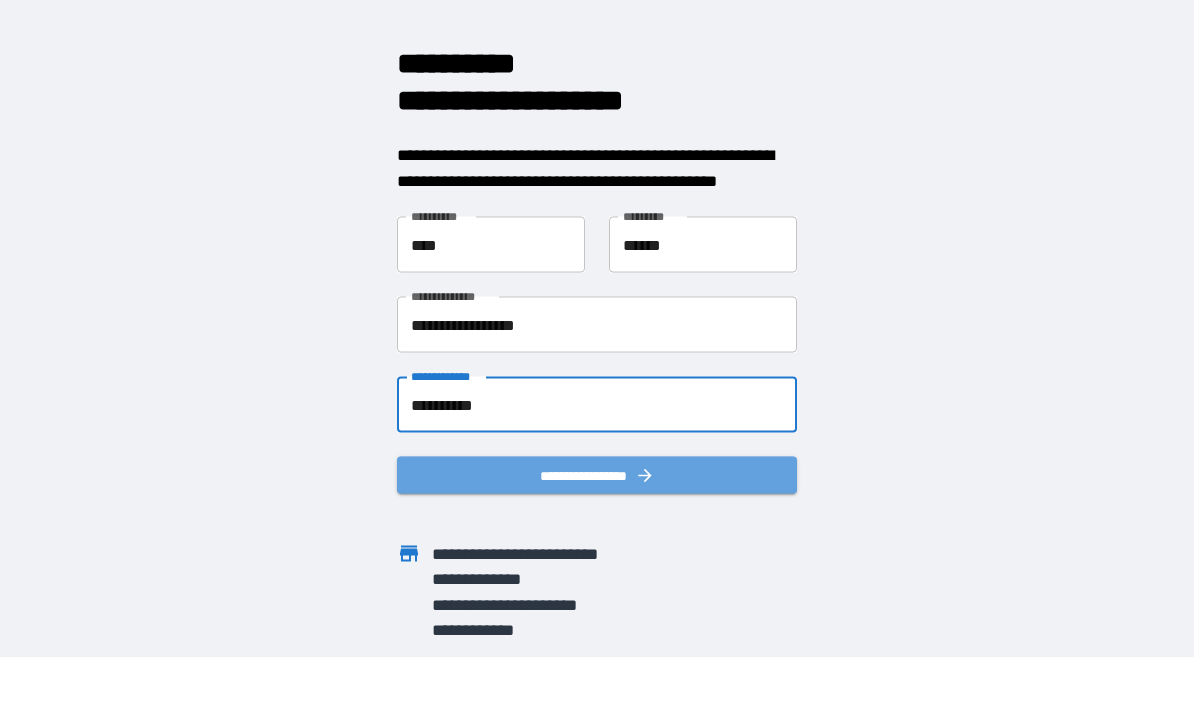 click on "**********" at bounding box center [597, 476] 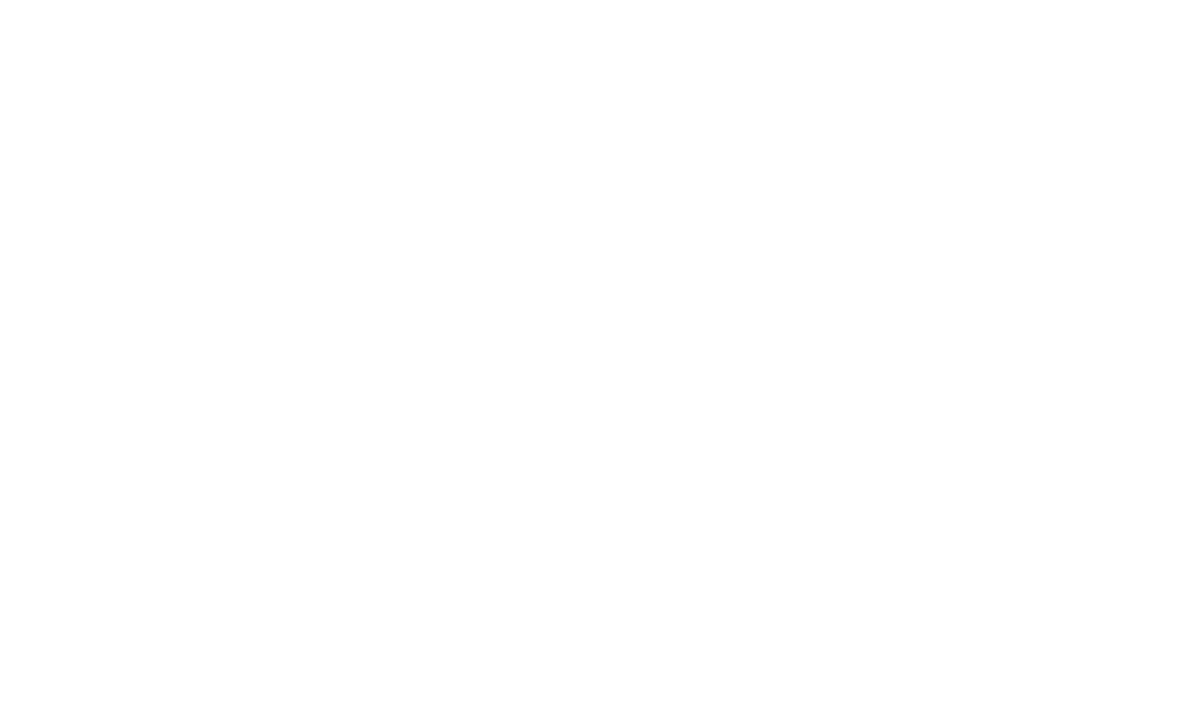 scroll, scrollTop: 0, scrollLeft: 0, axis: both 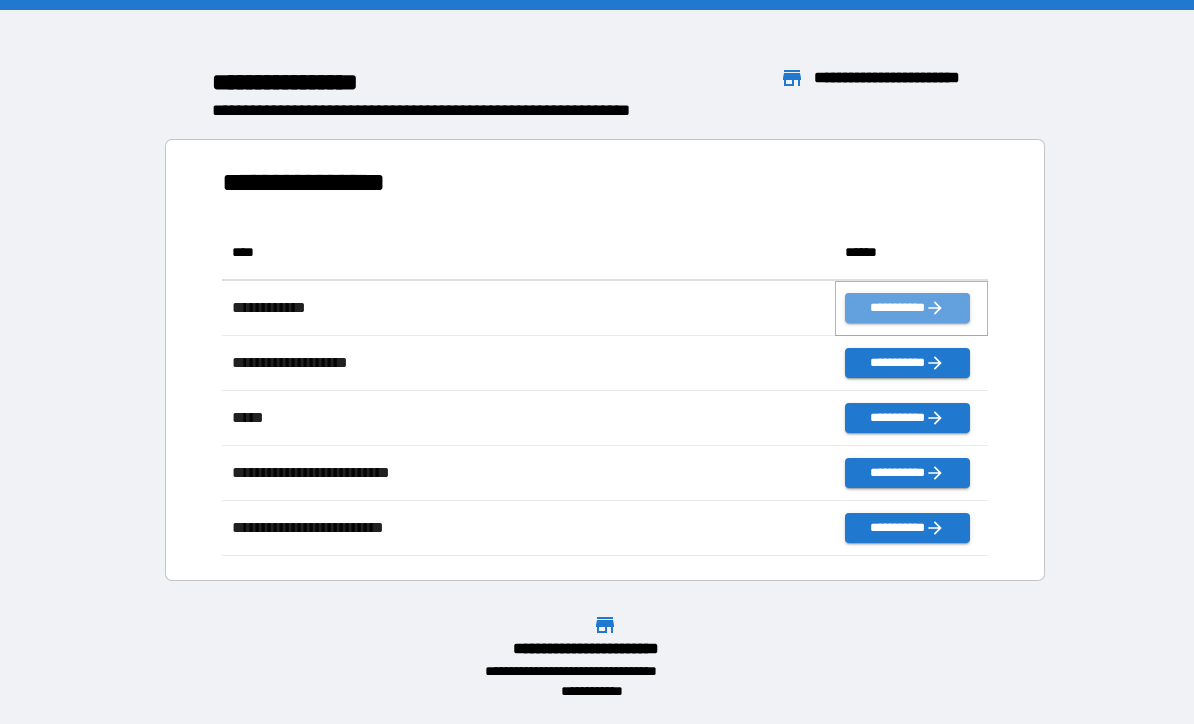 click 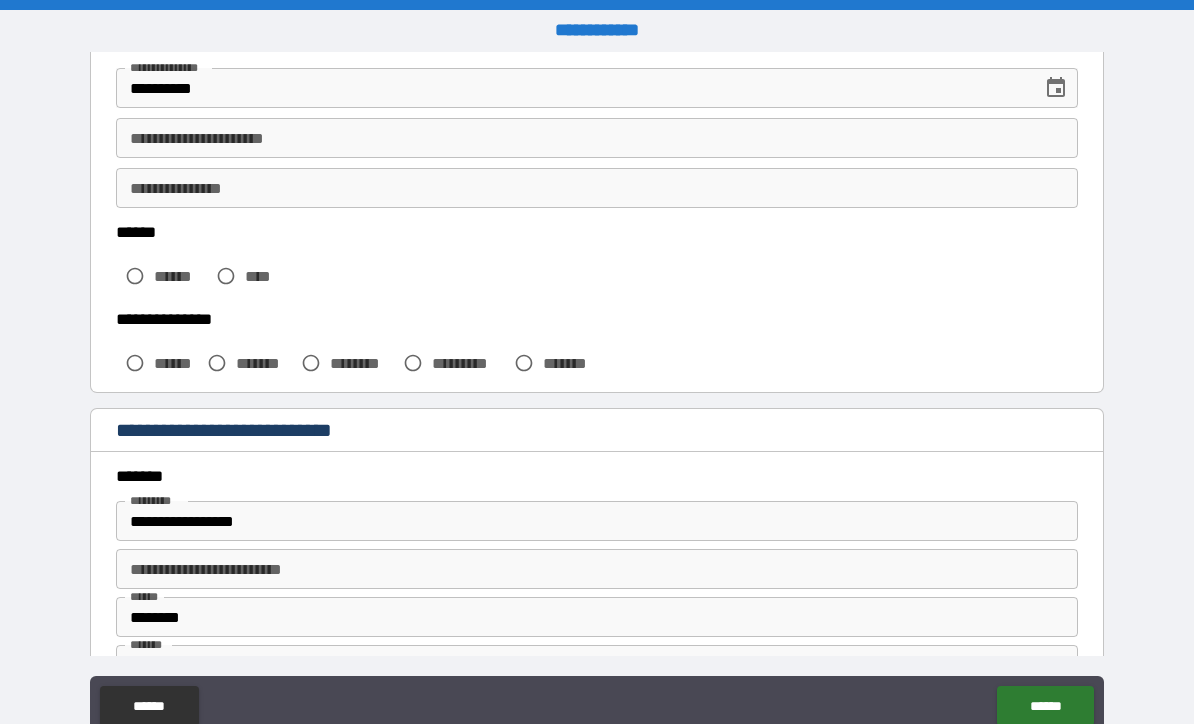 scroll, scrollTop: 369, scrollLeft: 0, axis: vertical 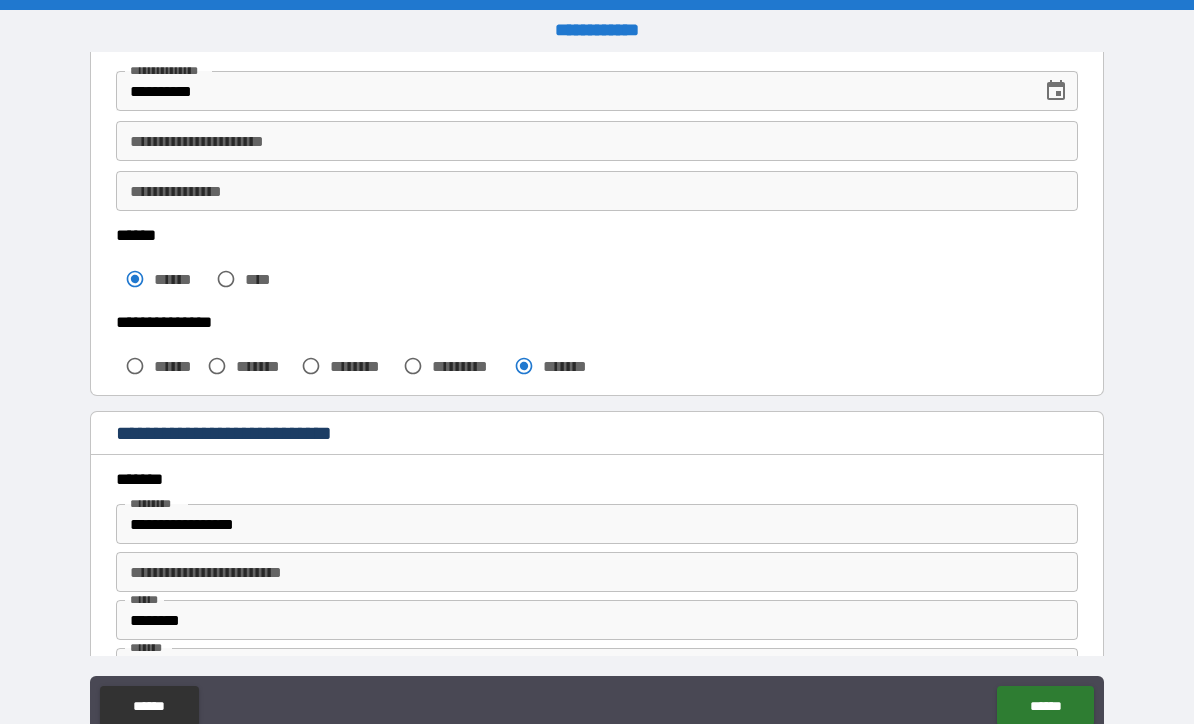 click on "**********" at bounding box center [597, 191] 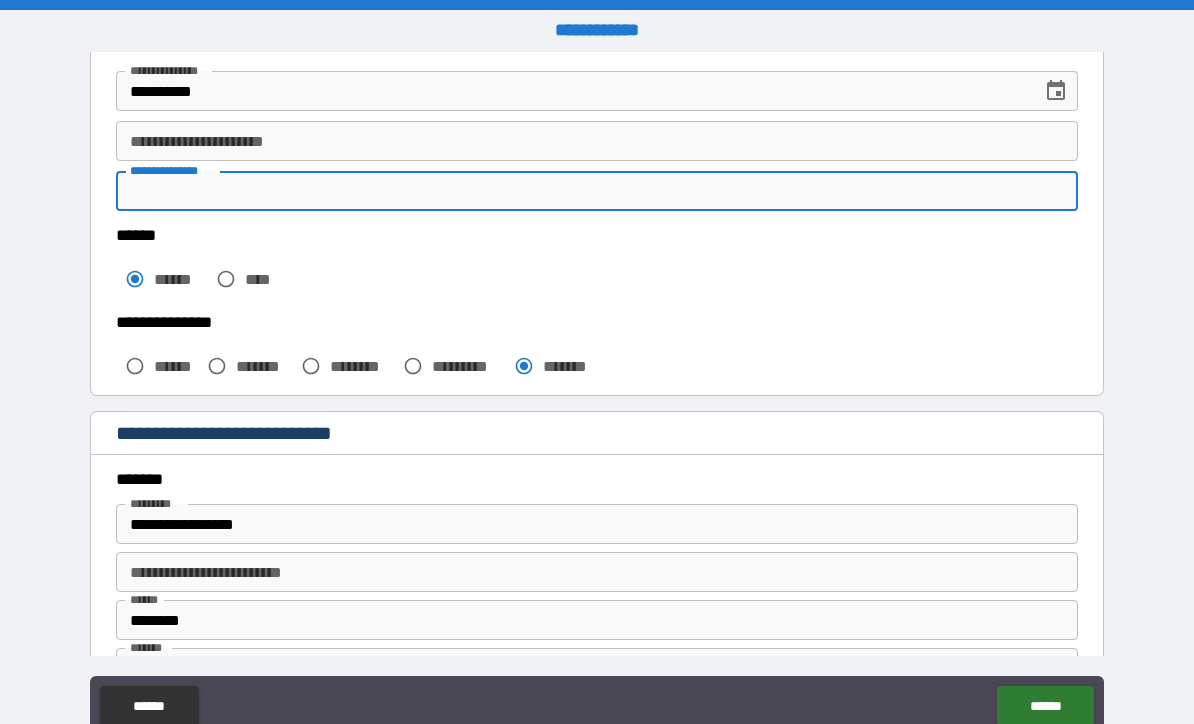 click on "****** ****** ****" at bounding box center [597, 264] 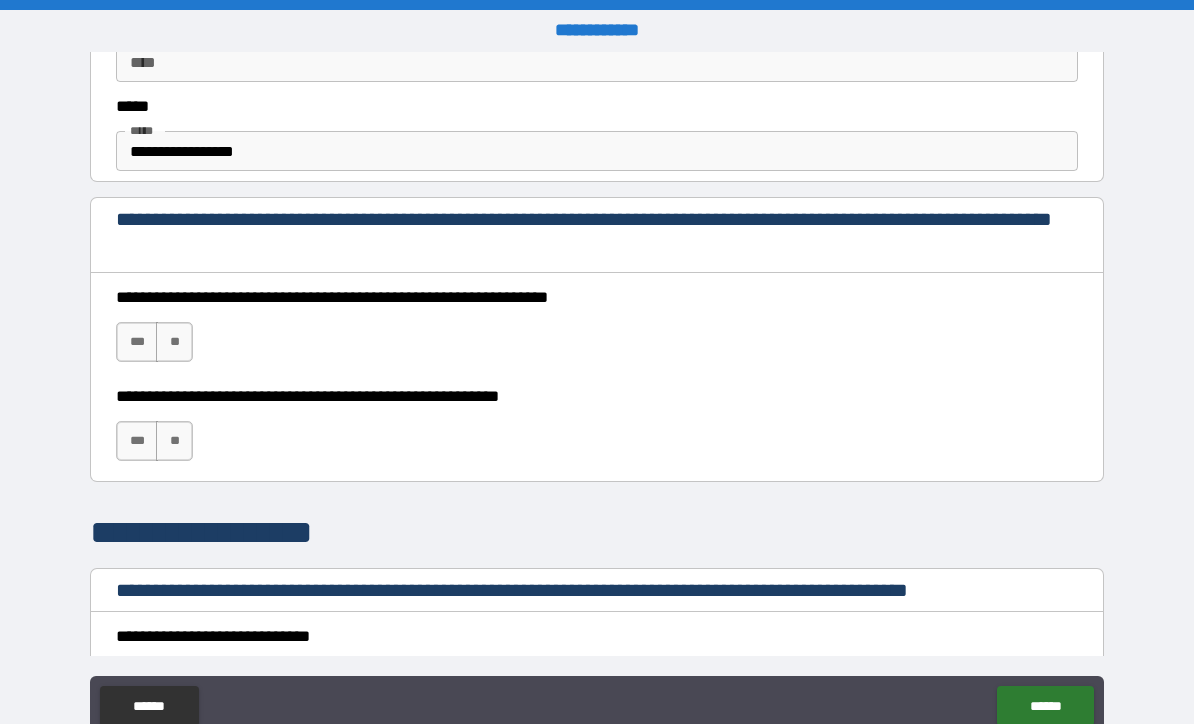scroll, scrollTop: 1227, scrollLeft: 0, axis: vertical 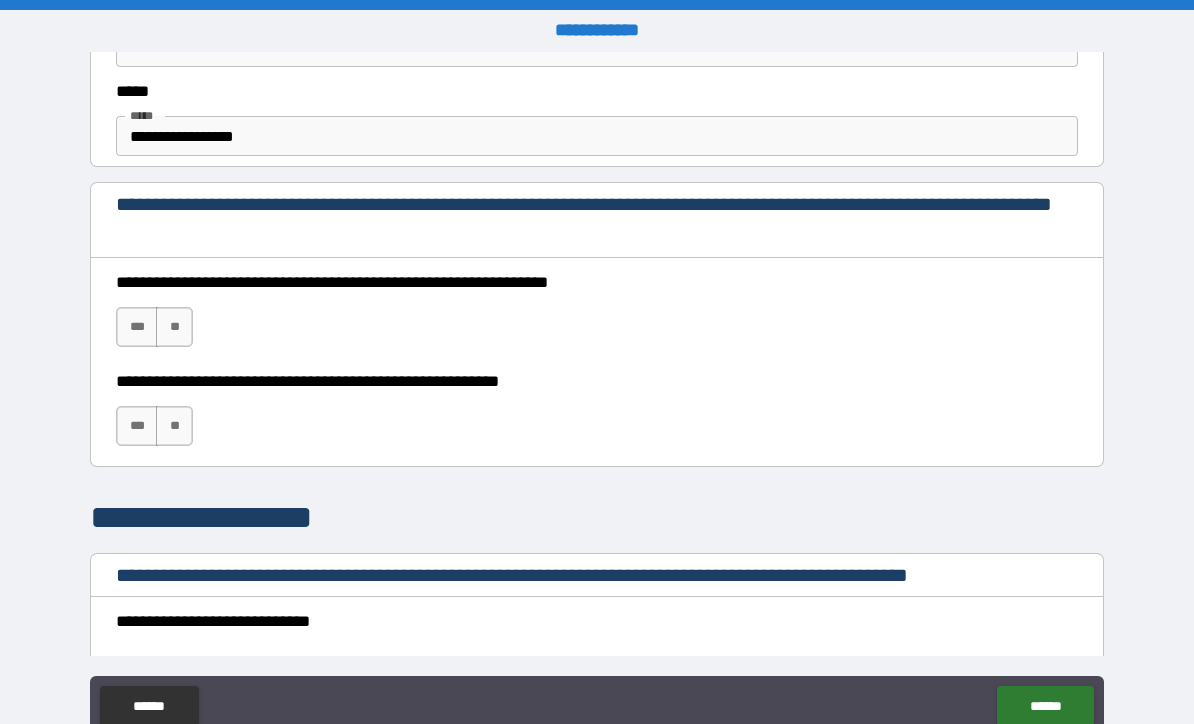 click on "***" at bounding box center (137, 327) 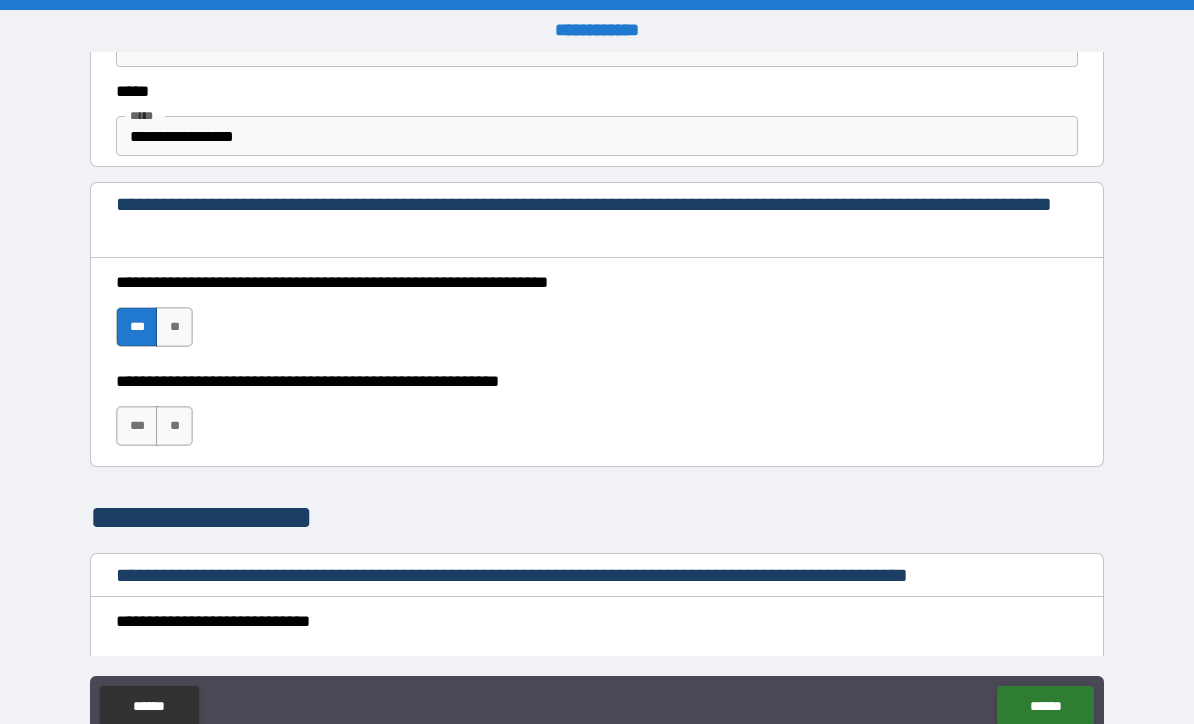 click on "***" at bounding box center [137, 426] 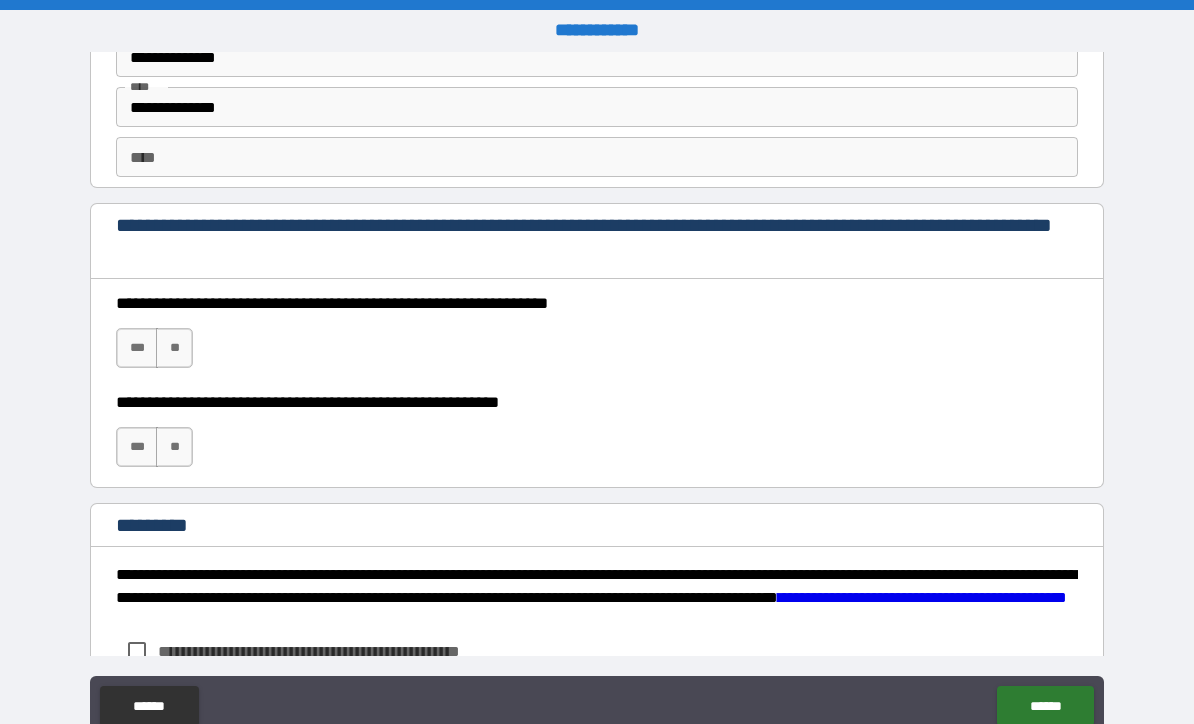 scroll, scrollTop: 2810, scrollLeft: 0, axis: vertical 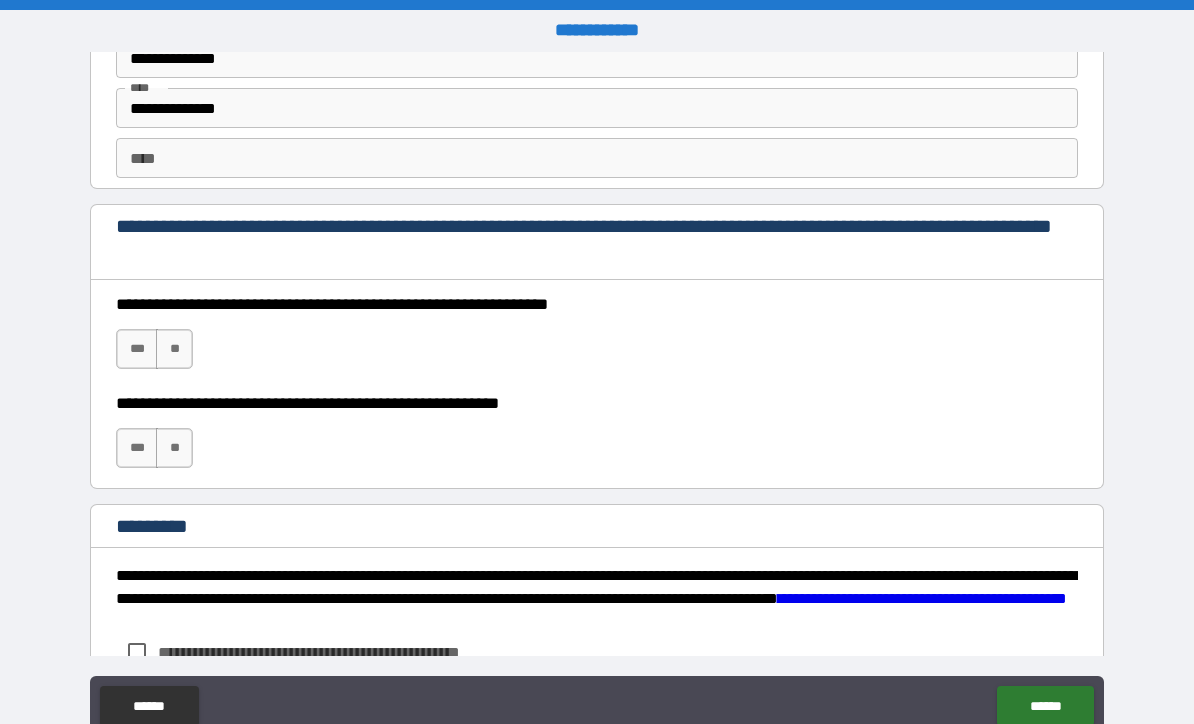 click on "***" at bounding box center (137, 349) 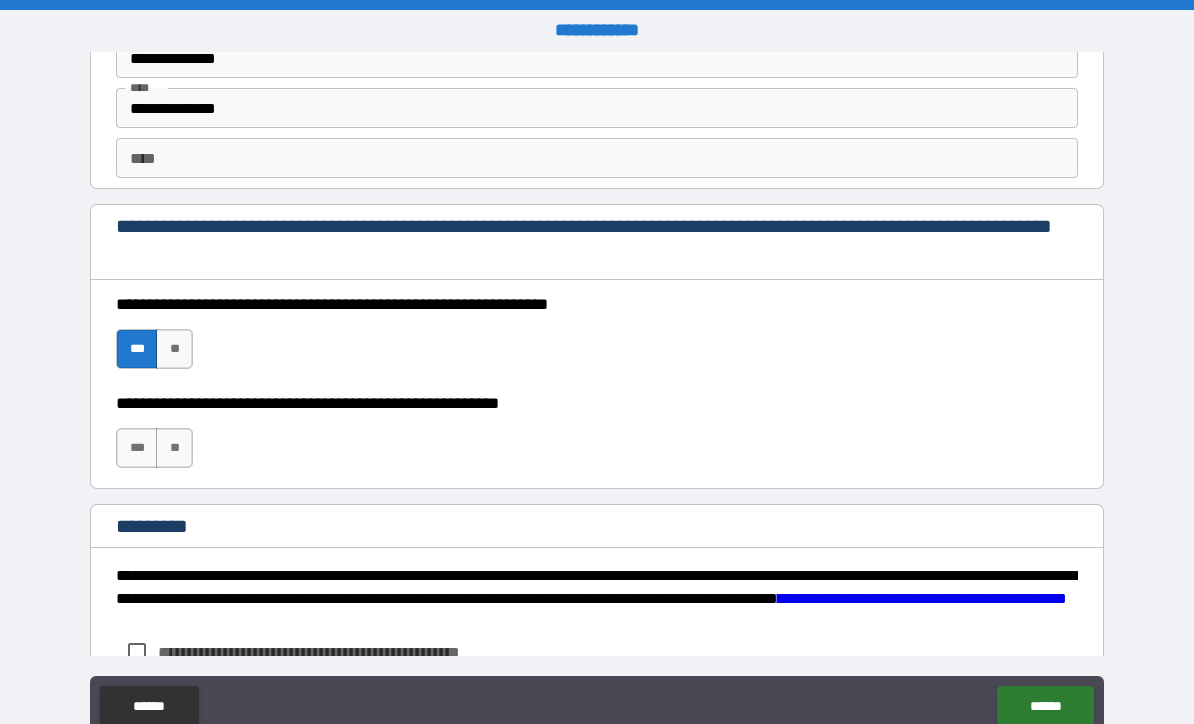 click on "***" at bounding box center [137, 448] 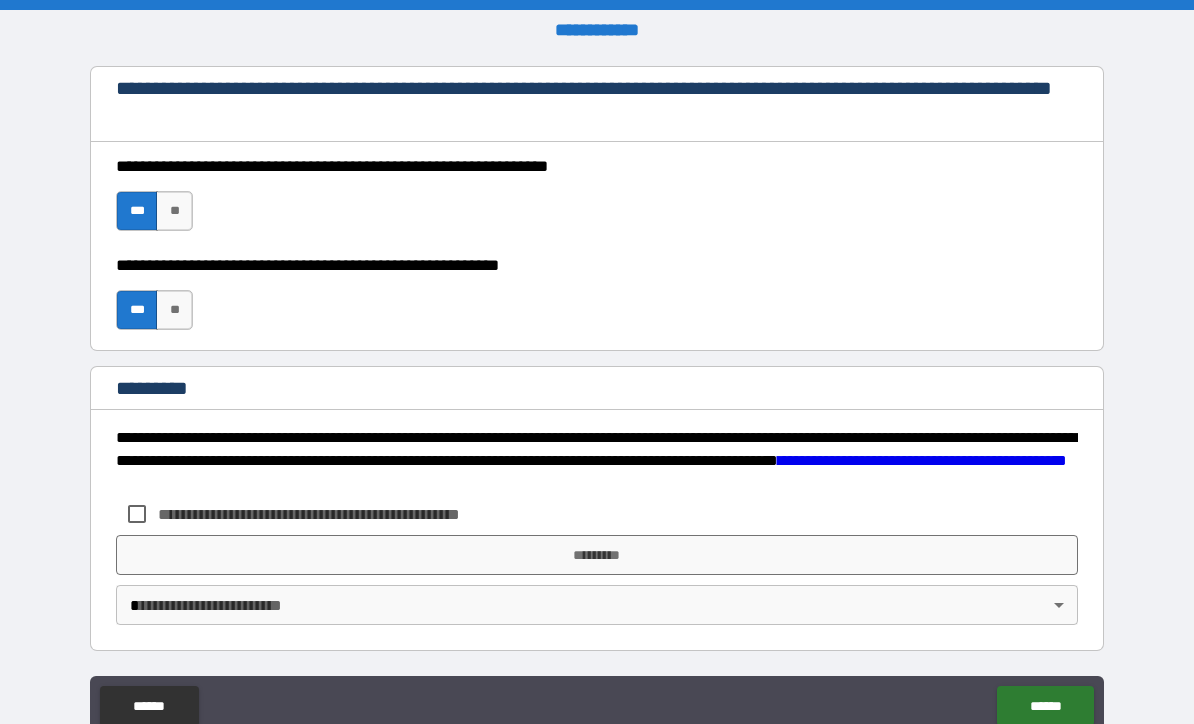 scroll, scrollTop: 2948, scrollLeft: 0, axis: vertical 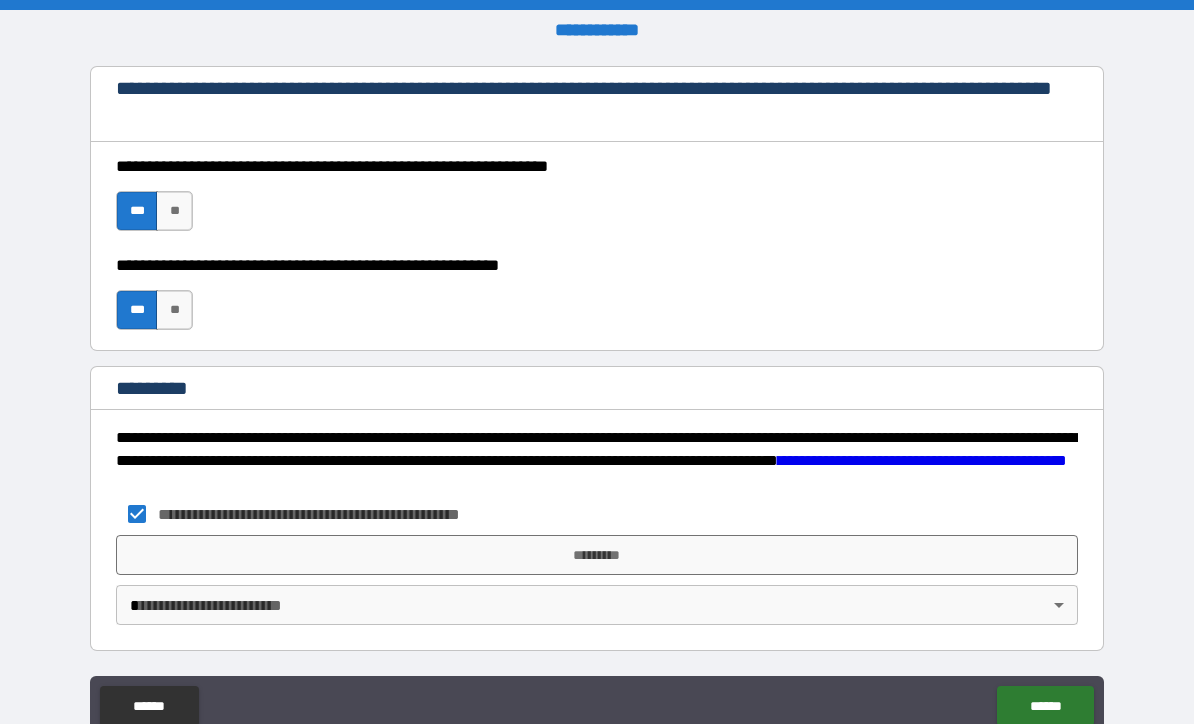 click on "*********" at bounding box center [597, 555] 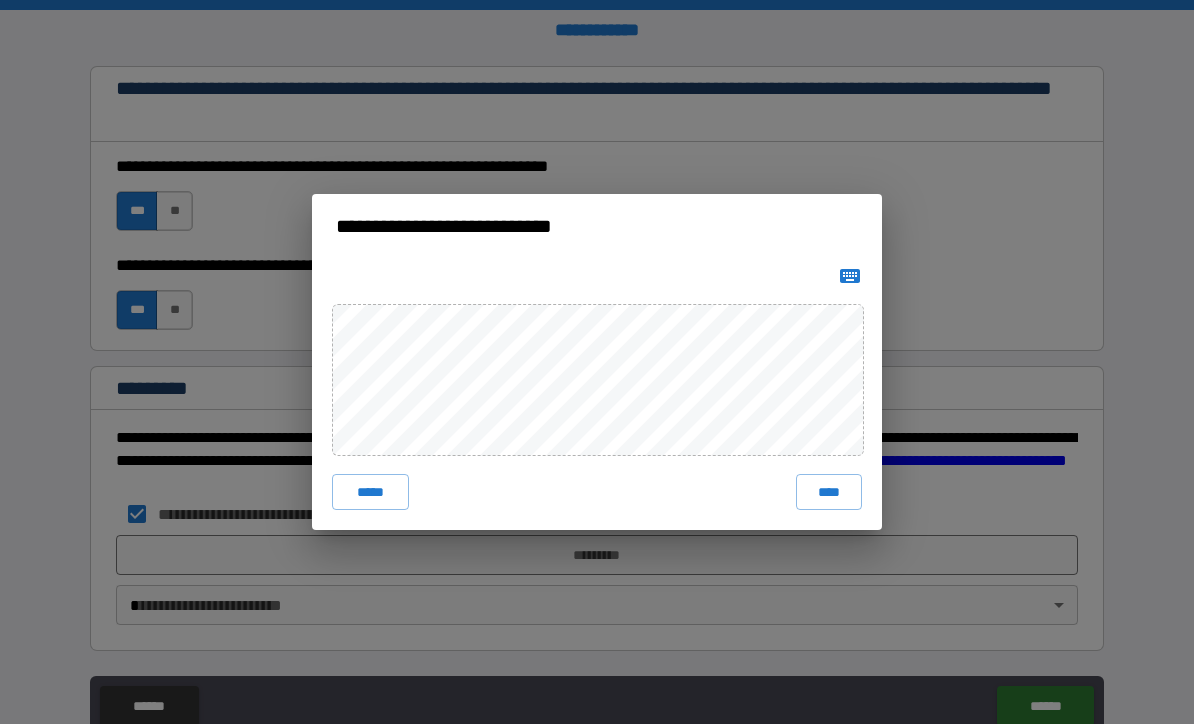 click on "****" at bounding box center [829, 492] 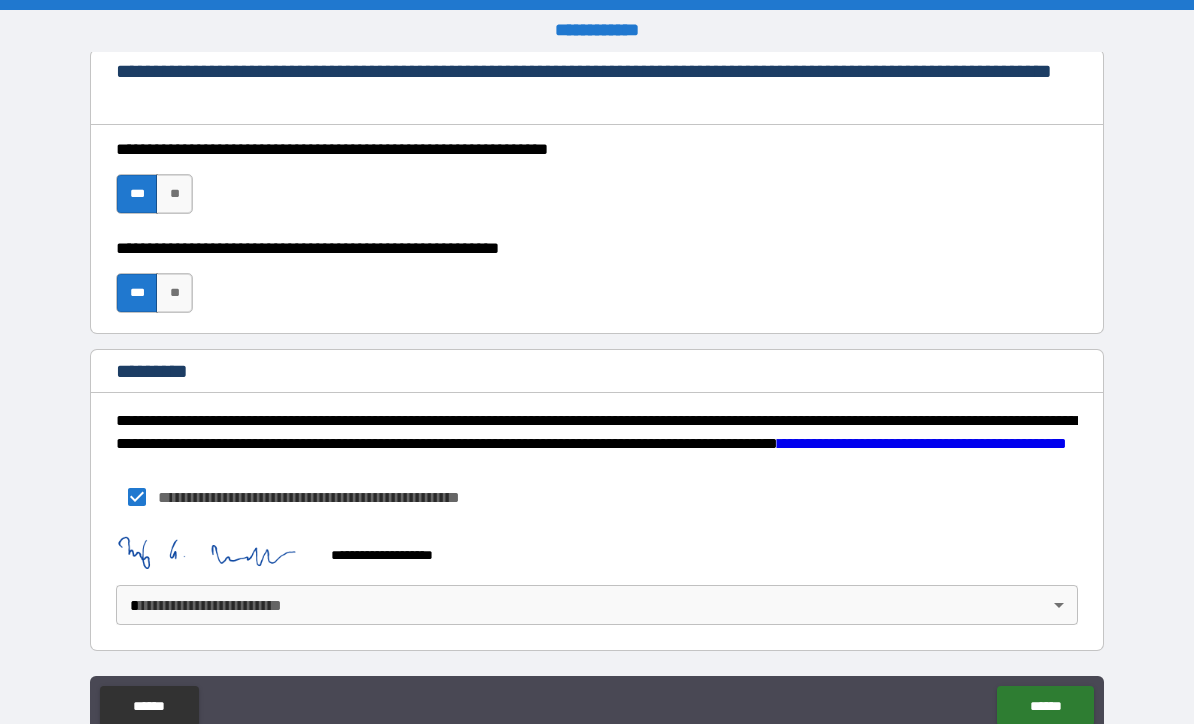 scroll, scrollTop: 2965, scrollLeft: 0, axis: vertical 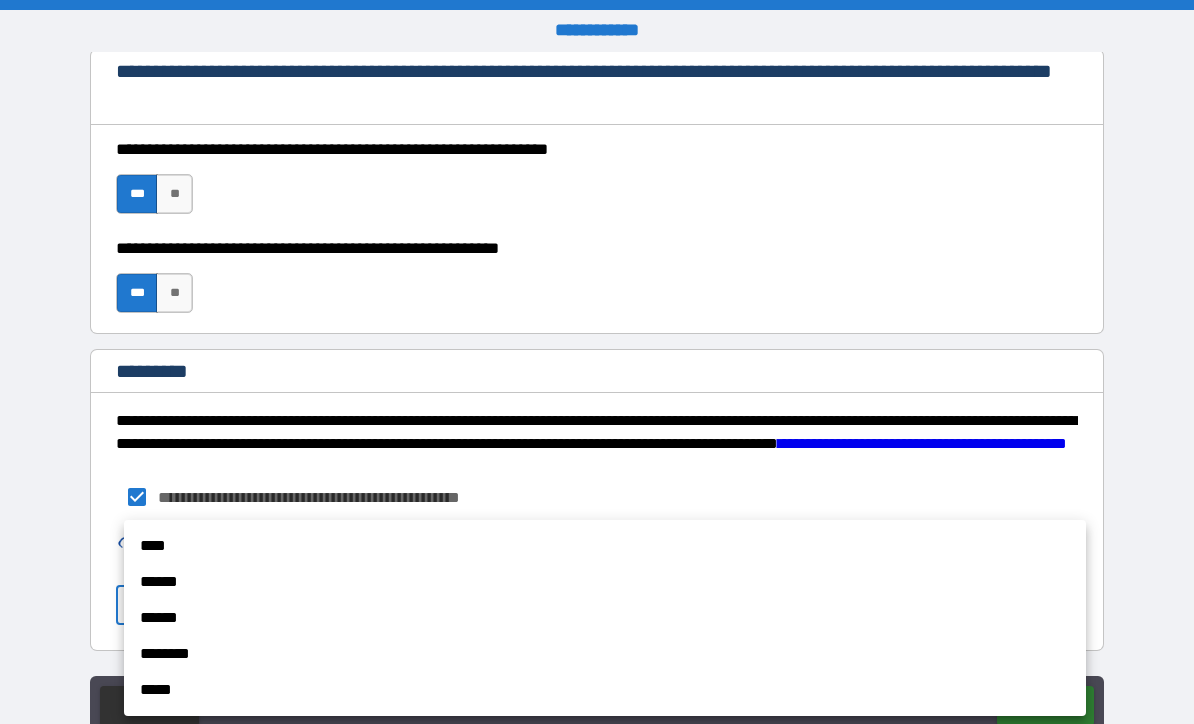 click on "****" at bounding box center (605, 546) 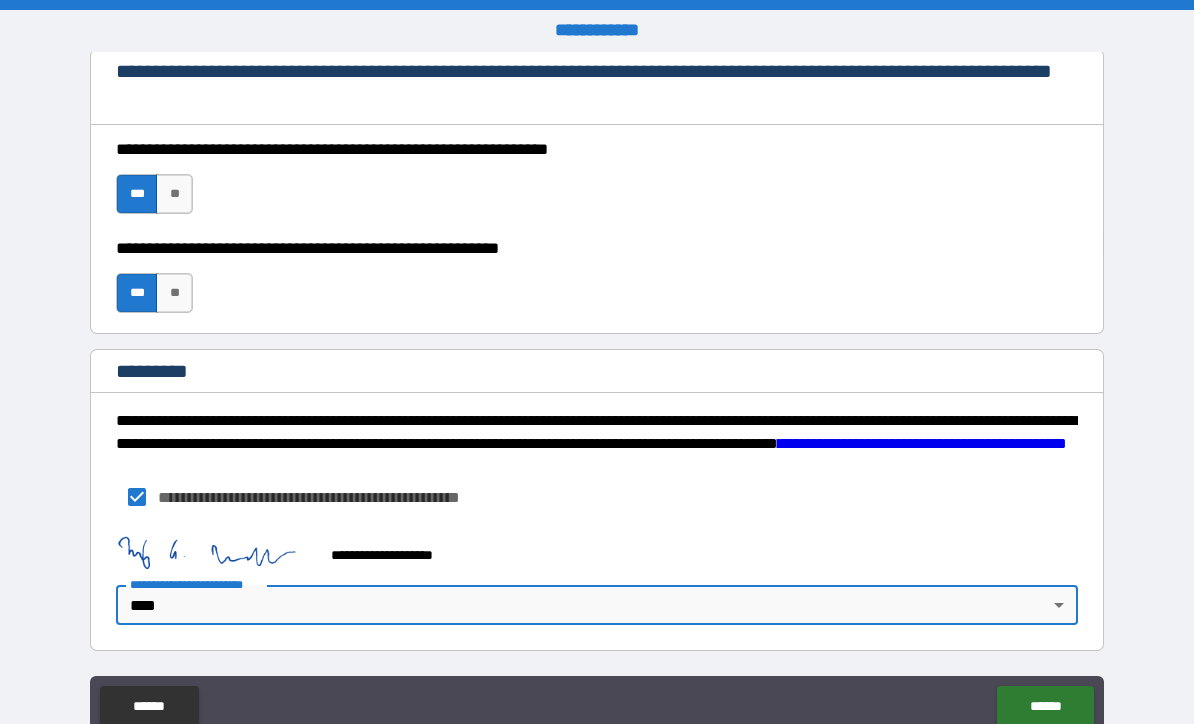 type on "*" 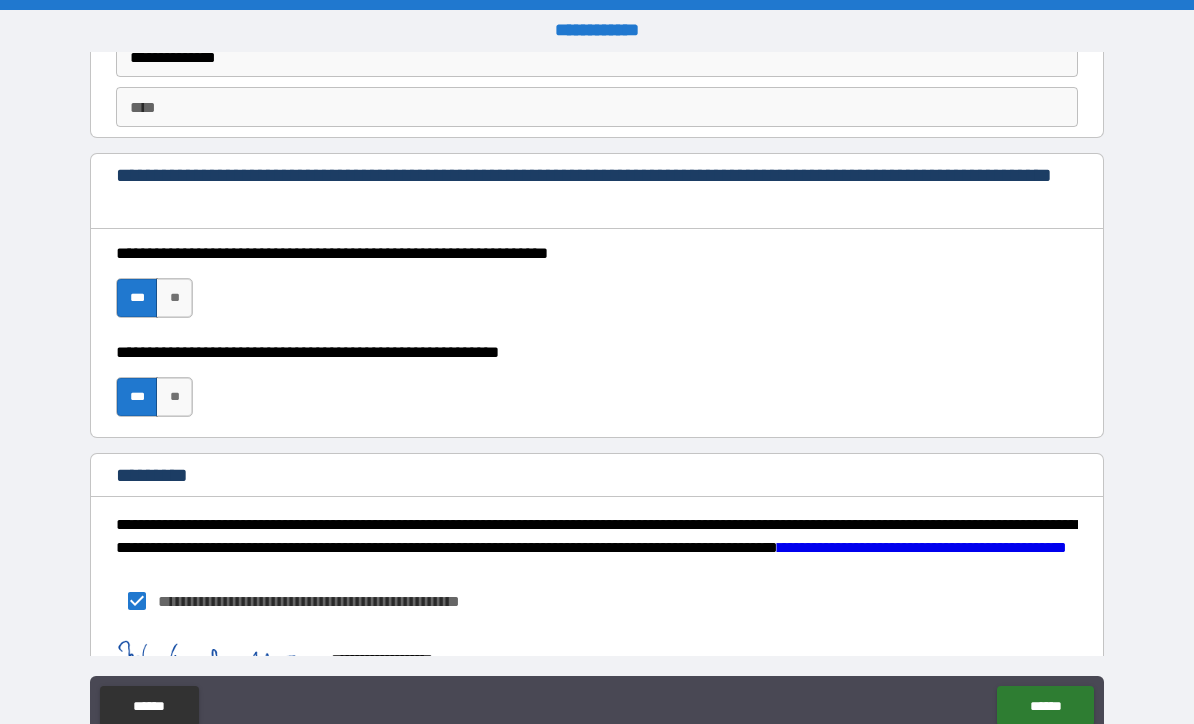 scroll, scrollTop: 2863, scrollLeft: 0, axis: vertical 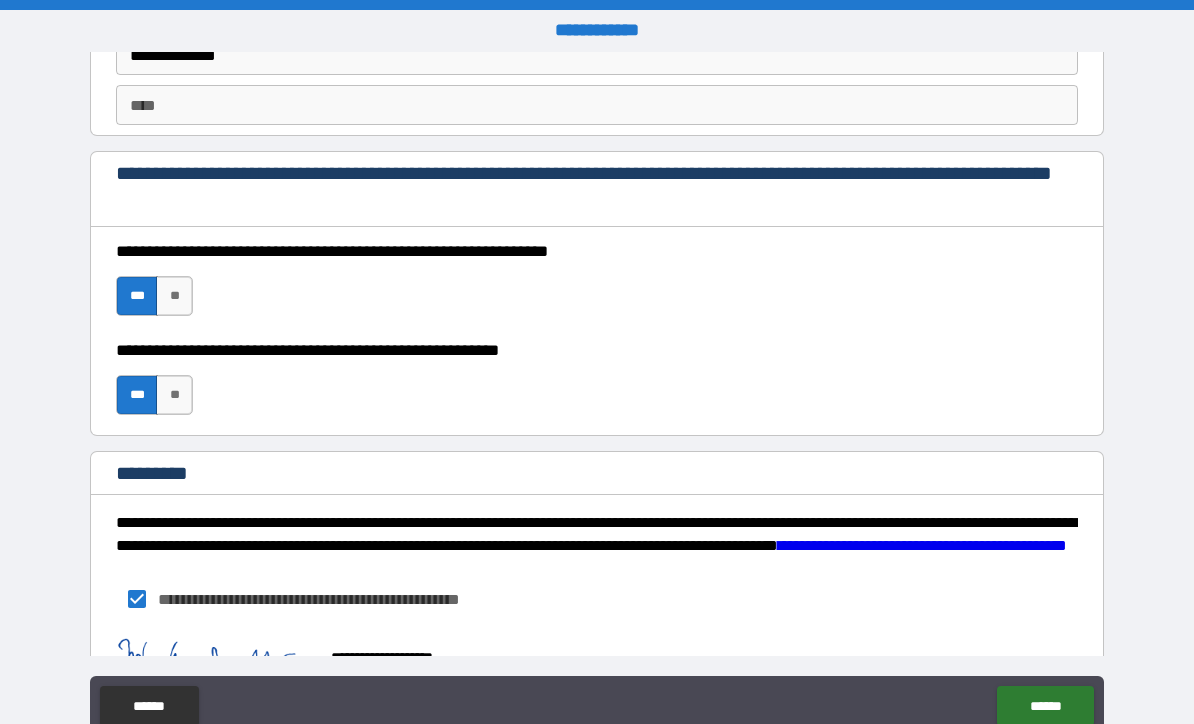 click on "******" at bounding box center [1045, 706] 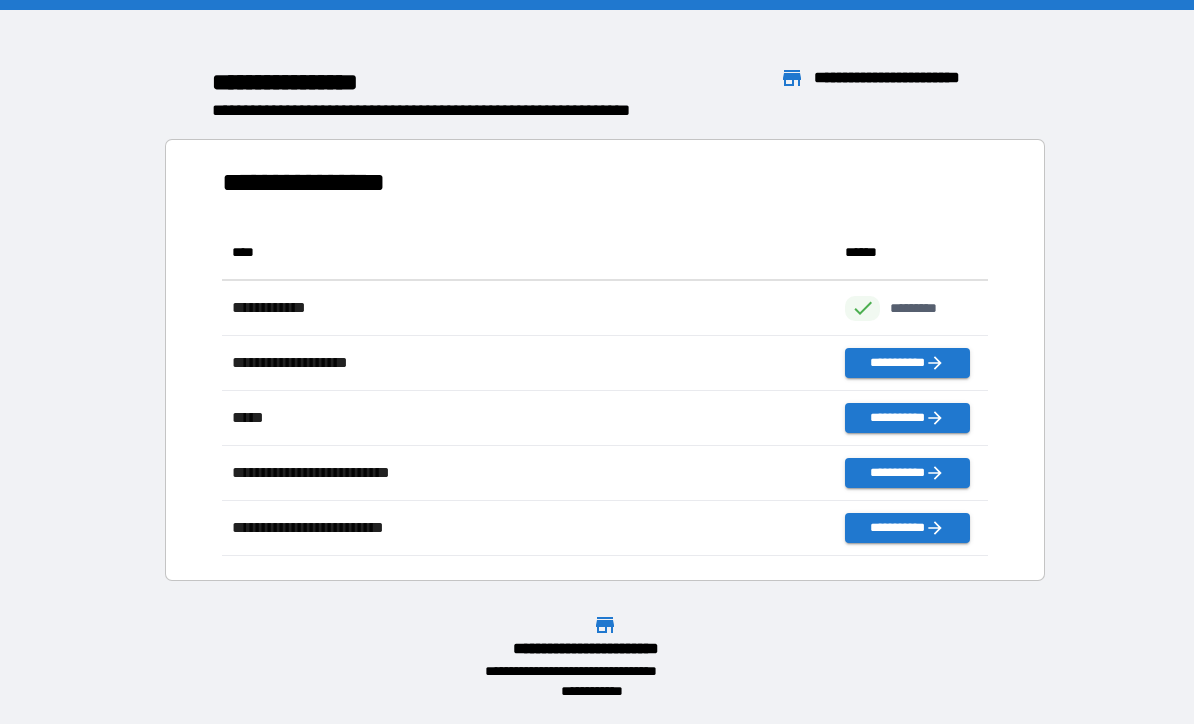 scroll, scrollTop: 1, scrollLeft: 1, axis: both 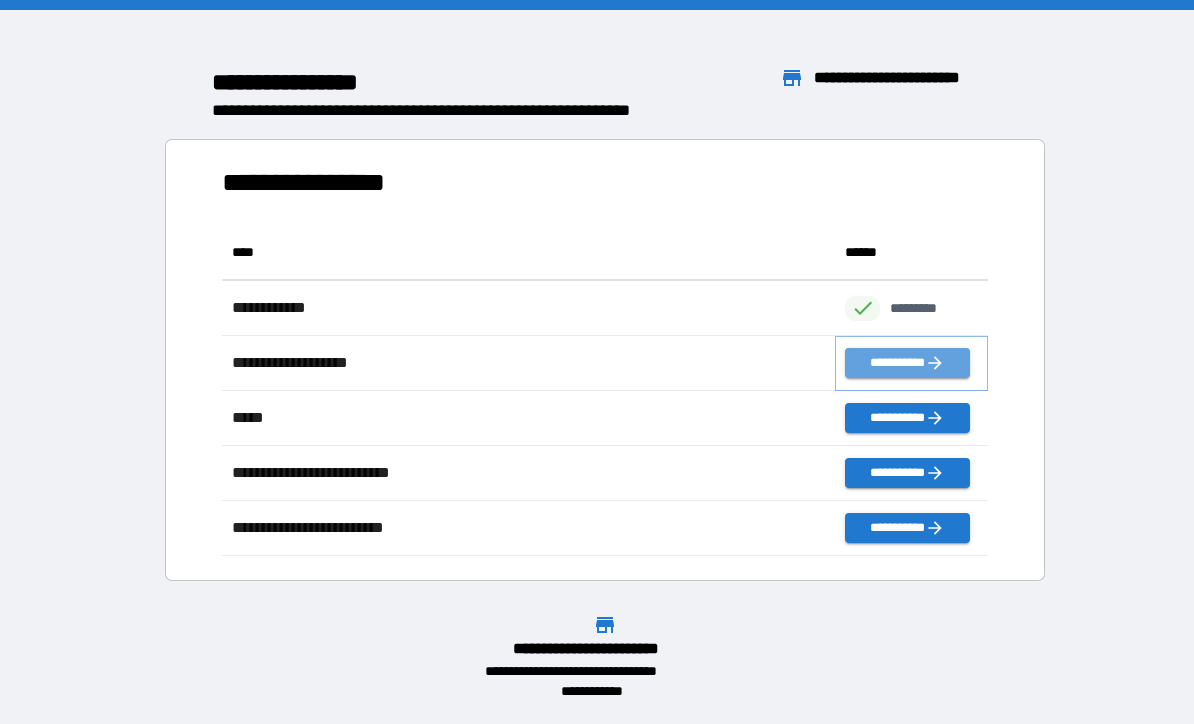 click on "**********" at bounding box center (907, 363) 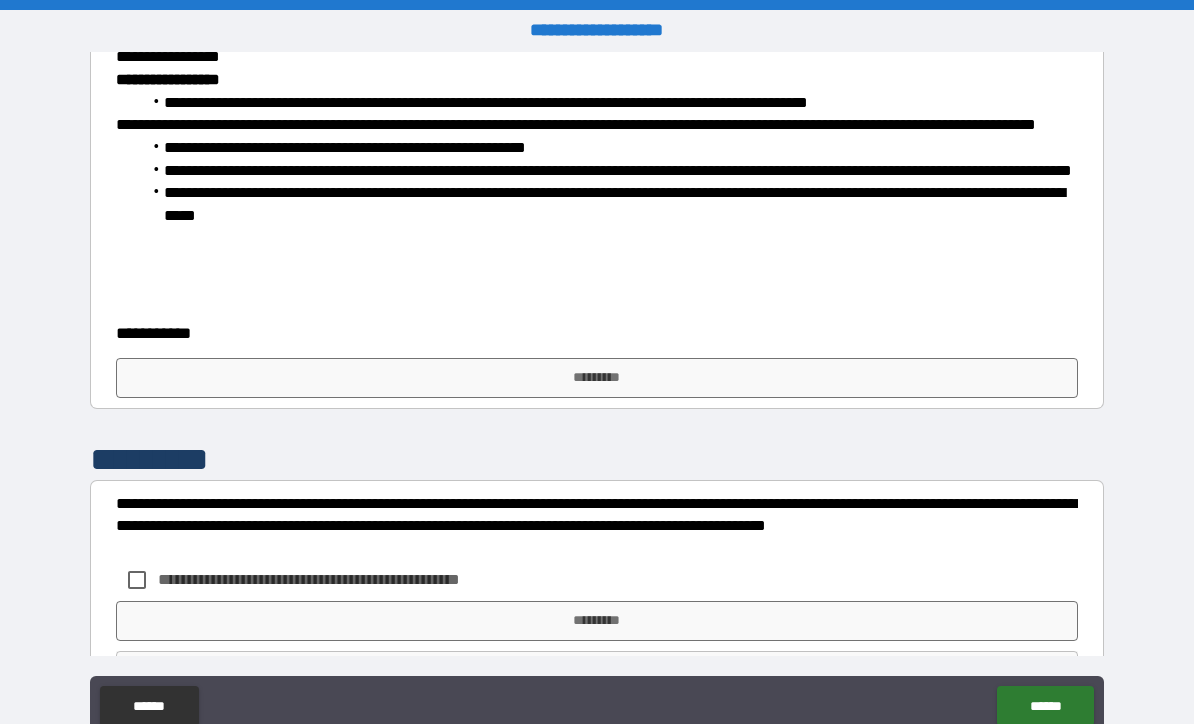 scroll, scrollTop: 768, scrollLeft: 0, axis: vertical 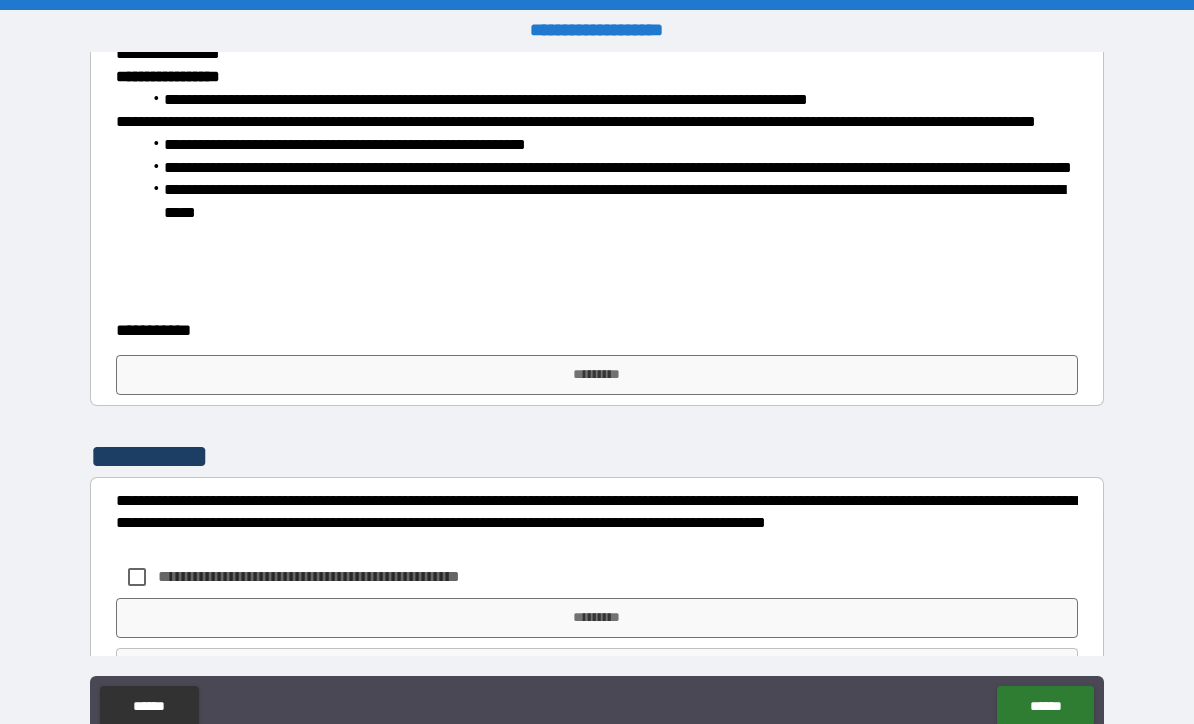 click on "*********" at bounding box center (597, 375) 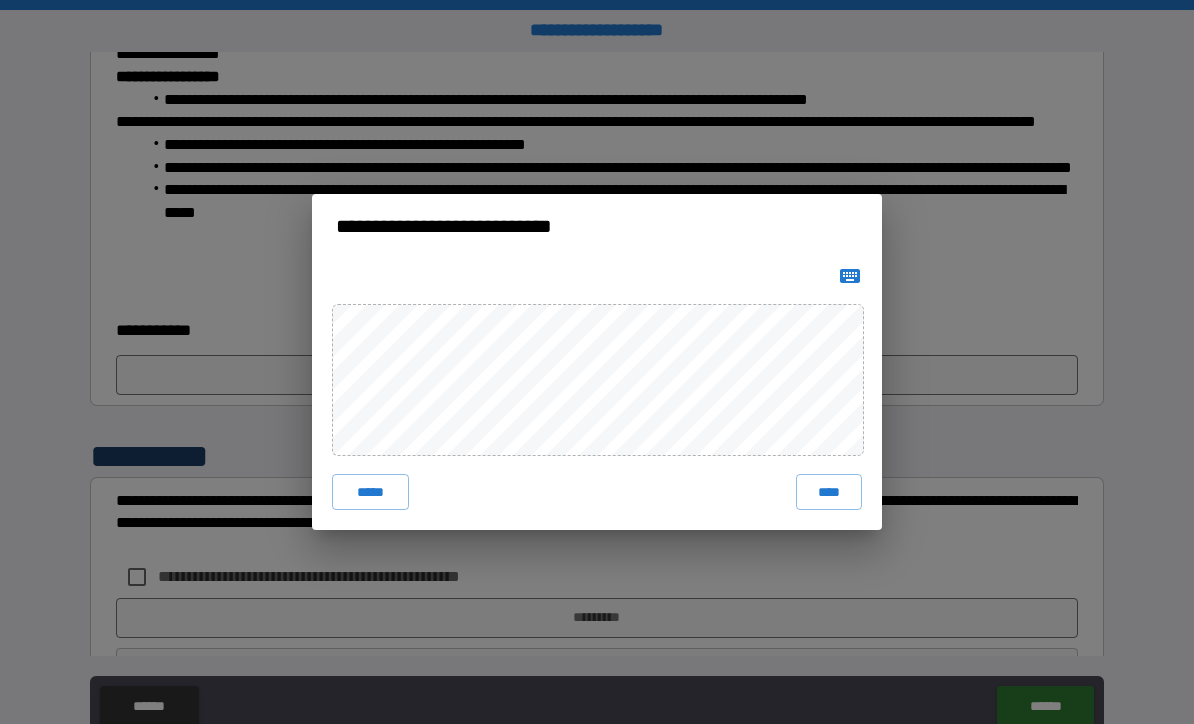 click on "****" at bounding box center (829, 492) 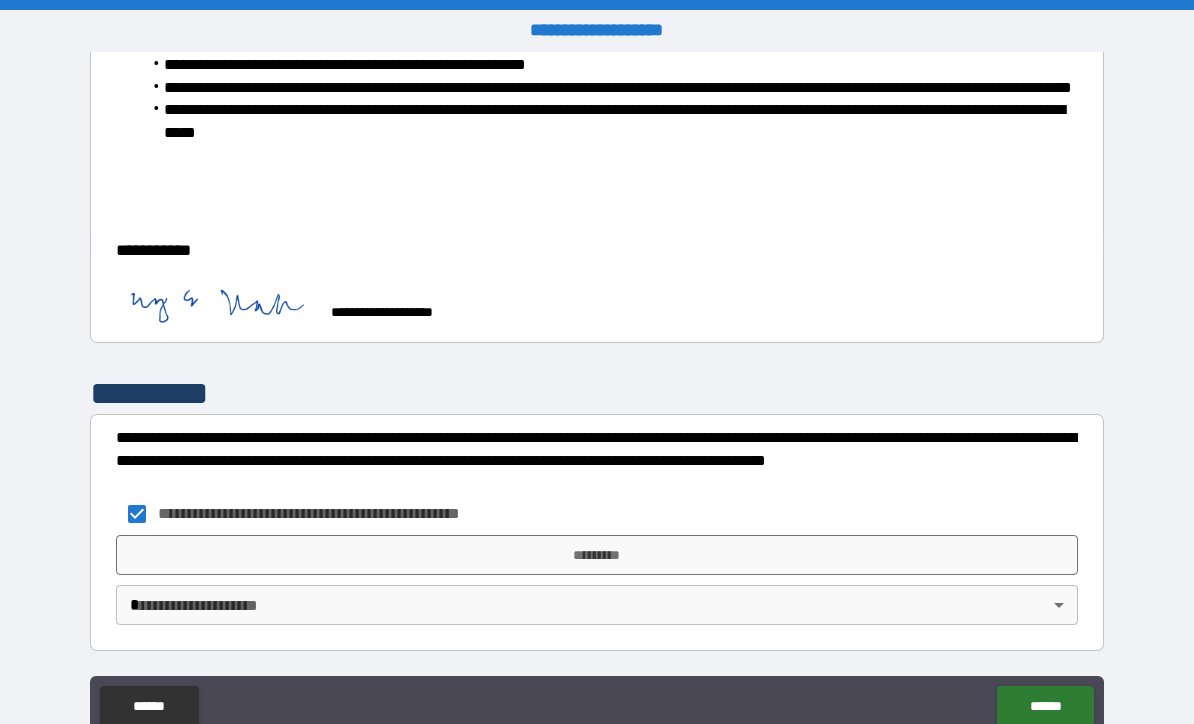 scroll, scrollTop: 890, scrollLeft: 0, axis: vertical 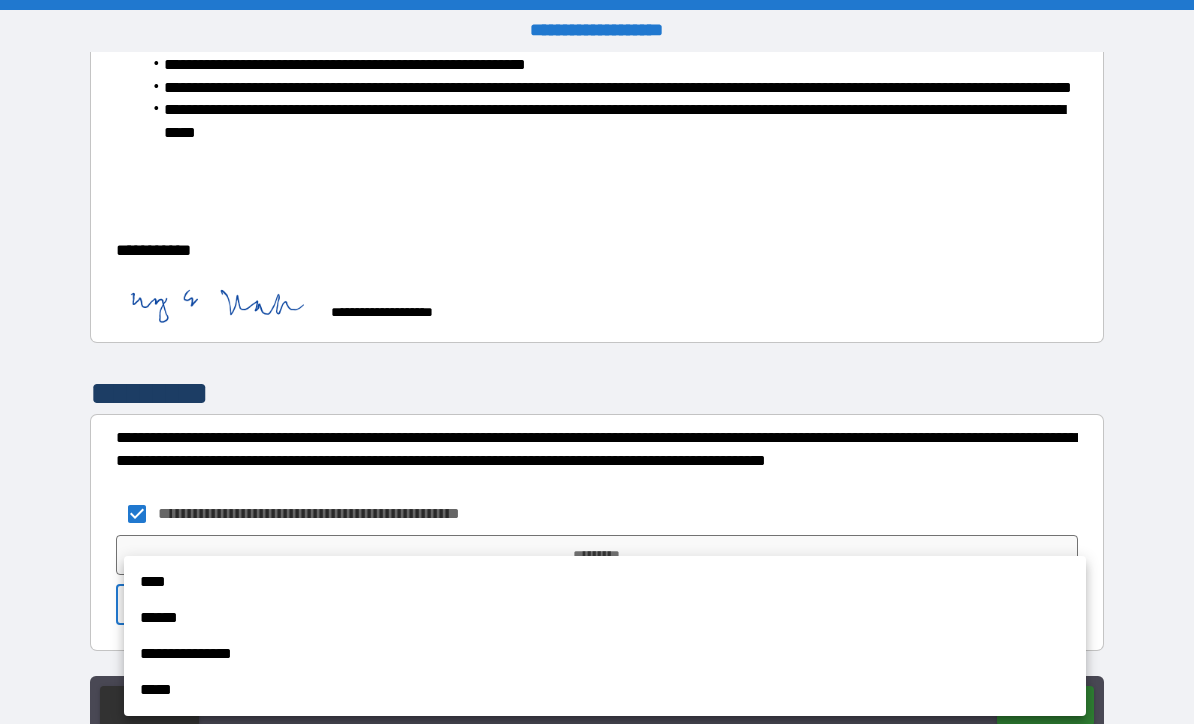 click on "****" at bounding box center (605, 582) 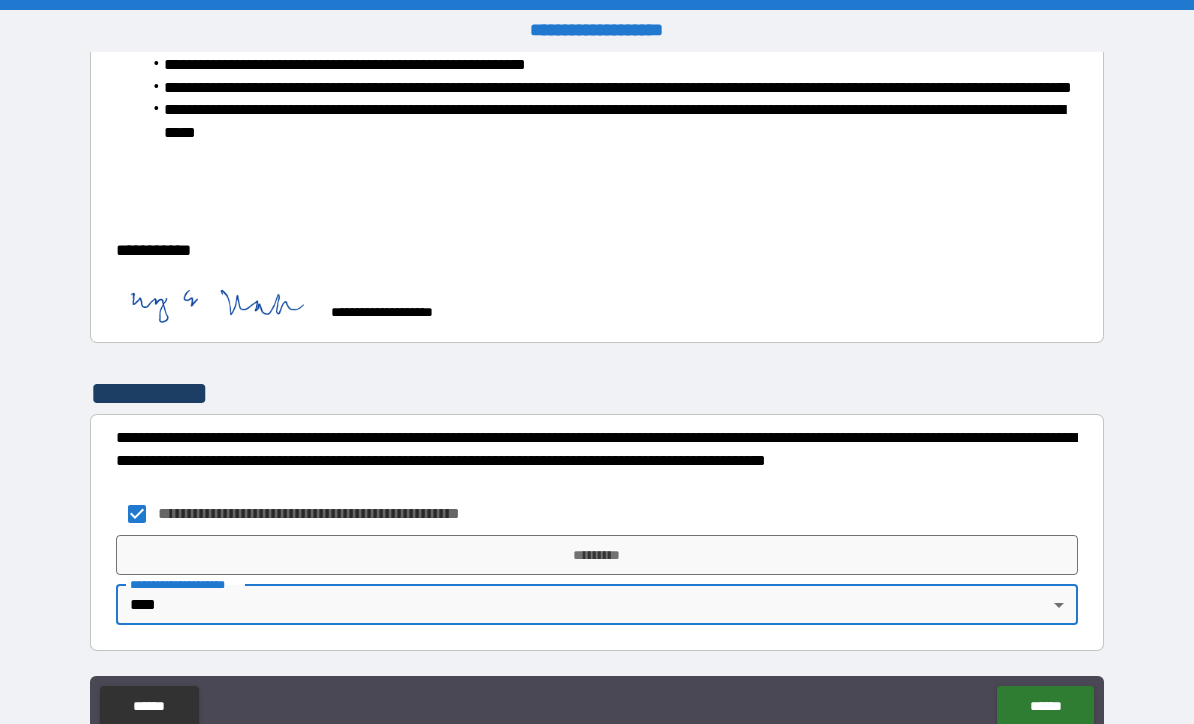scroll, scrollTop: 890, scrollLeft: 0, axis: vertical 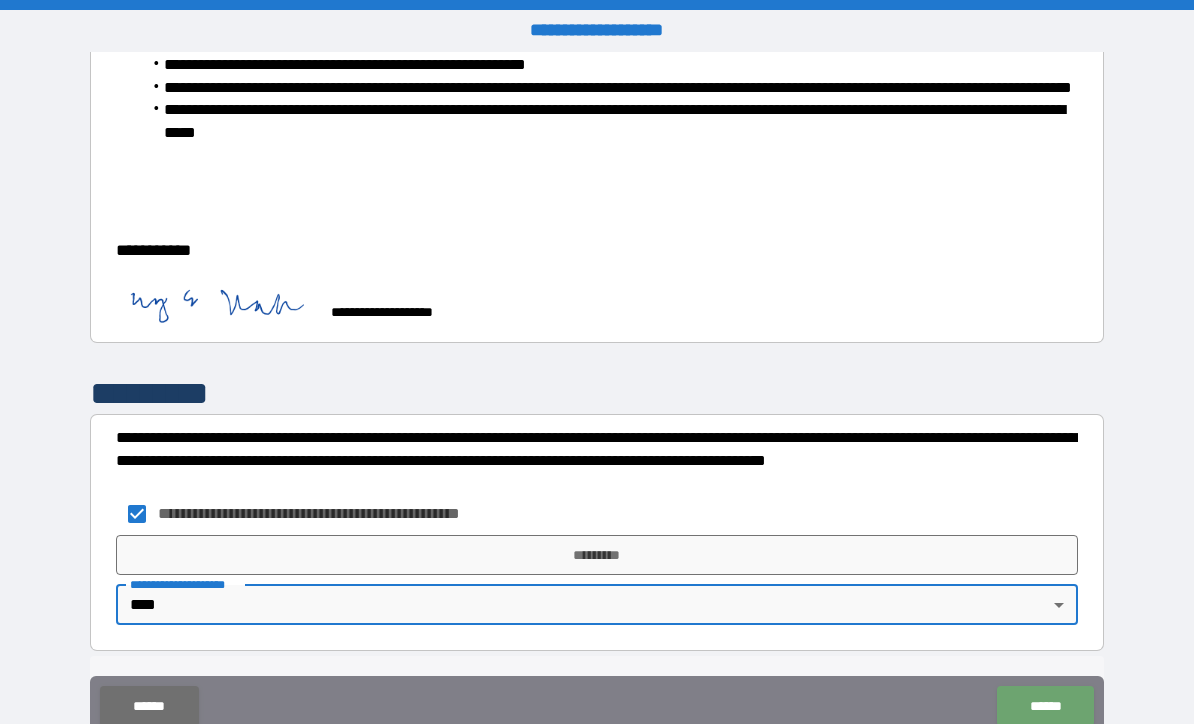 click on "******" at bounding box center [1045, 706] 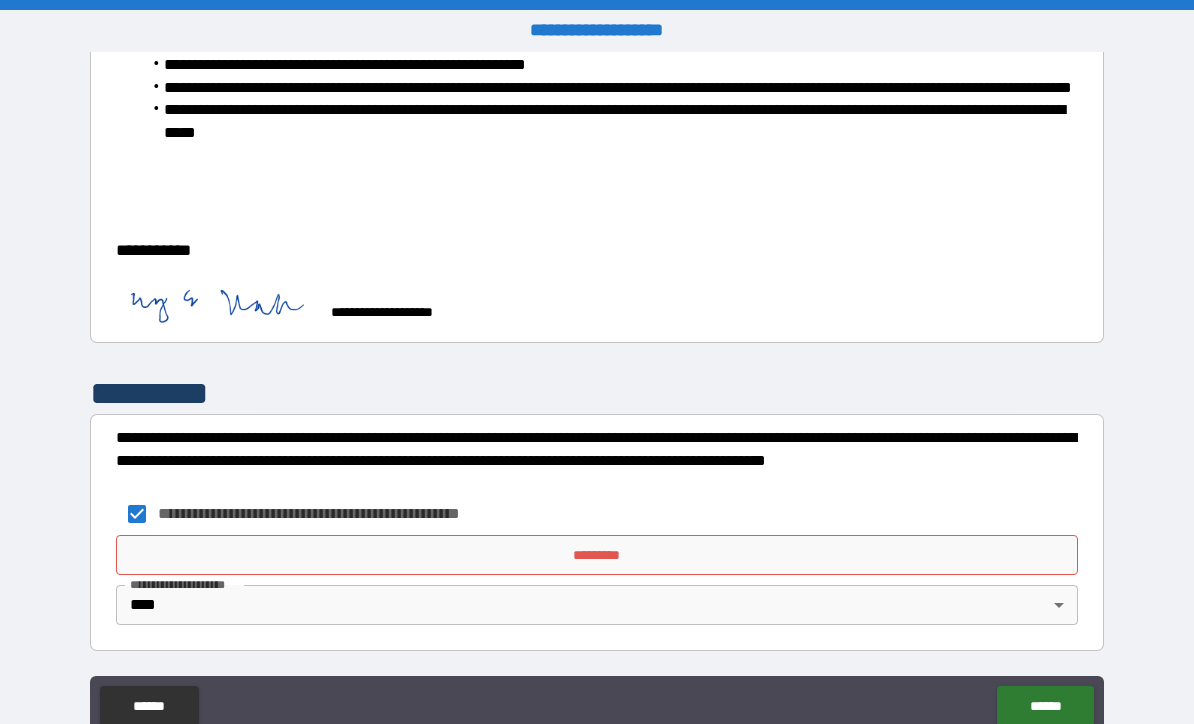 scroll, scrollTop: 890, scrollLeft: 0, axis: vertical 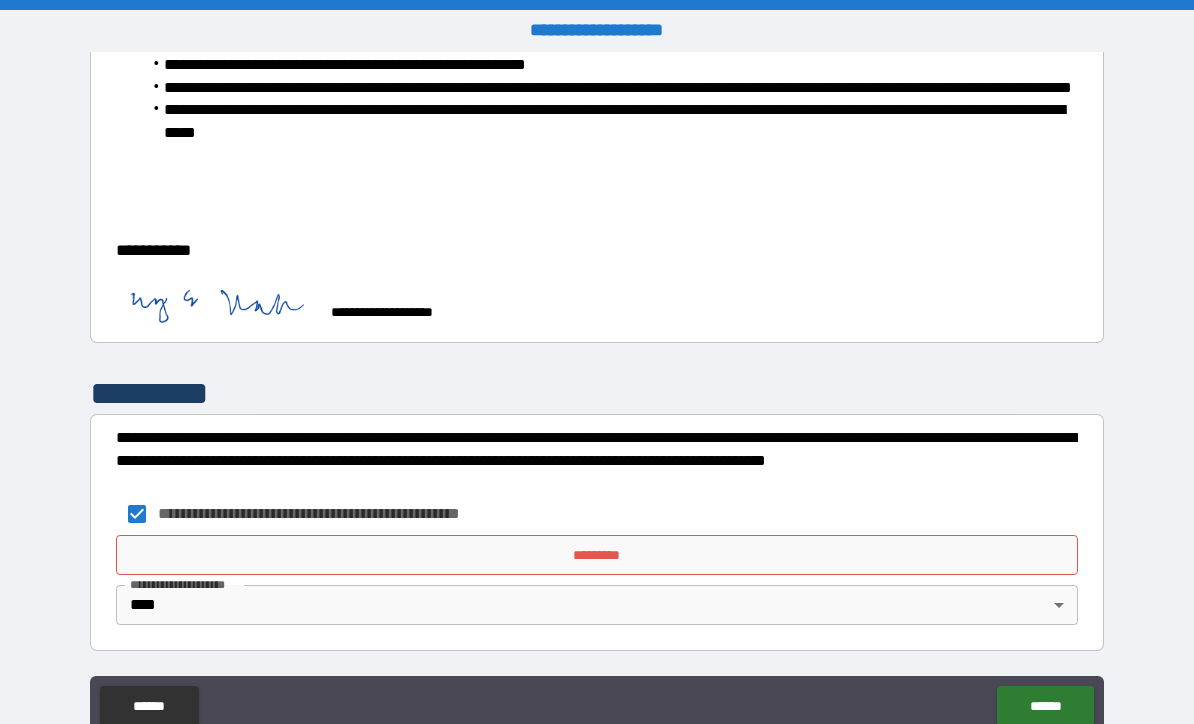 click on "*********" at bounding box center [597, 555] 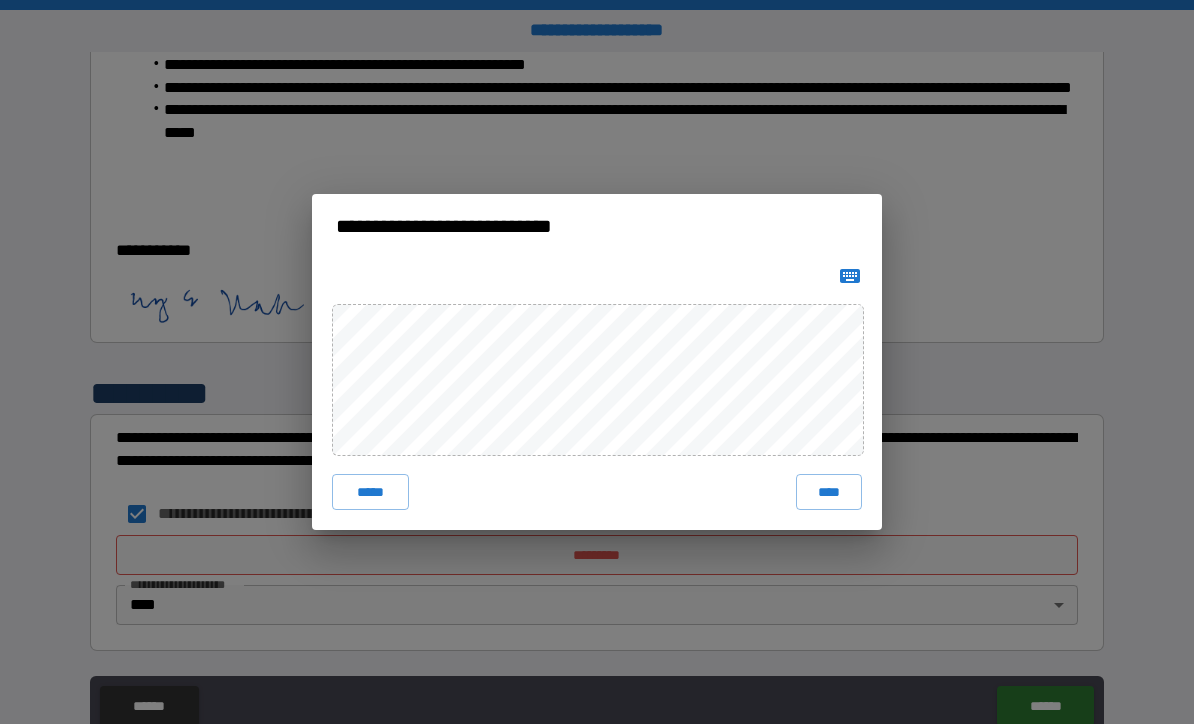 click on "****" at bounding box center [829, 492] 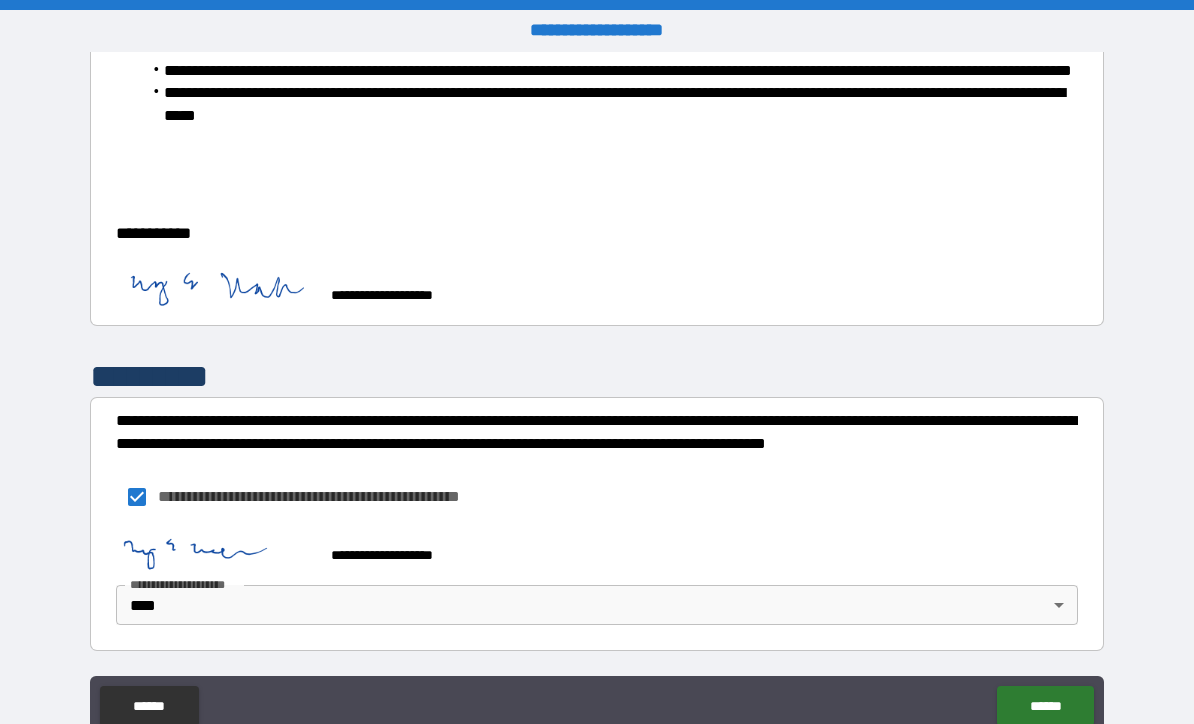 scroll, scrollTop: 907, scrollLeft: 0, axis: vertical 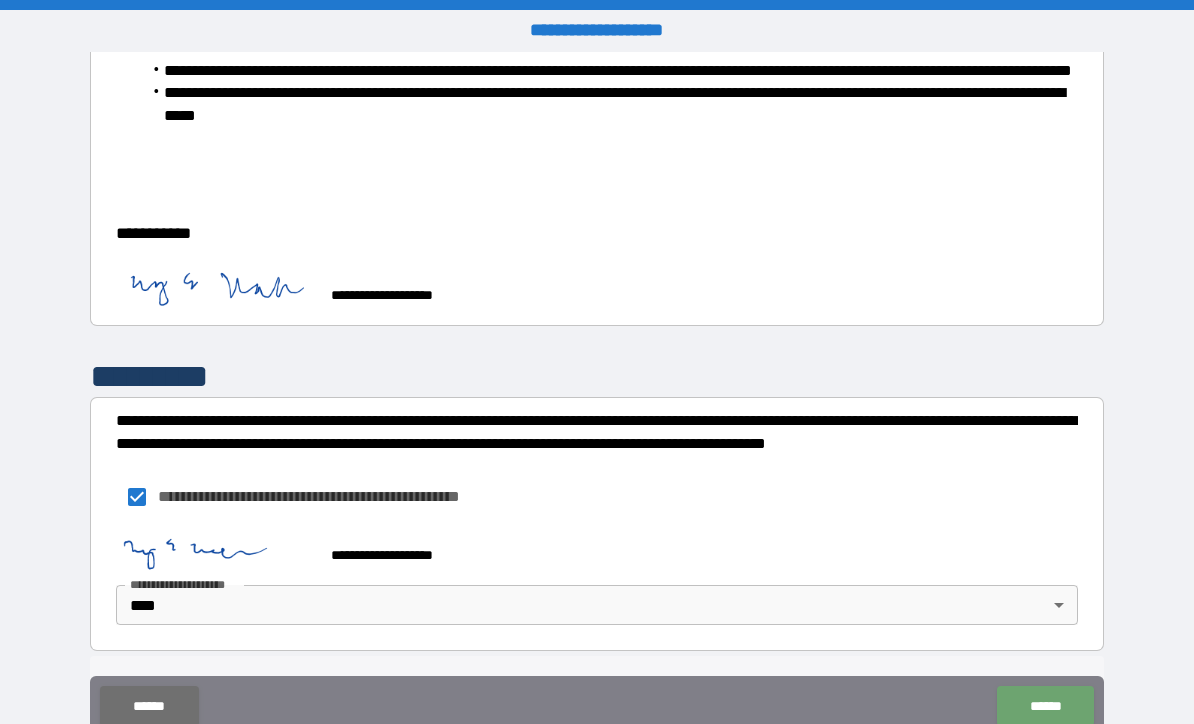 click on "******" at bounding box center (1045, 706) 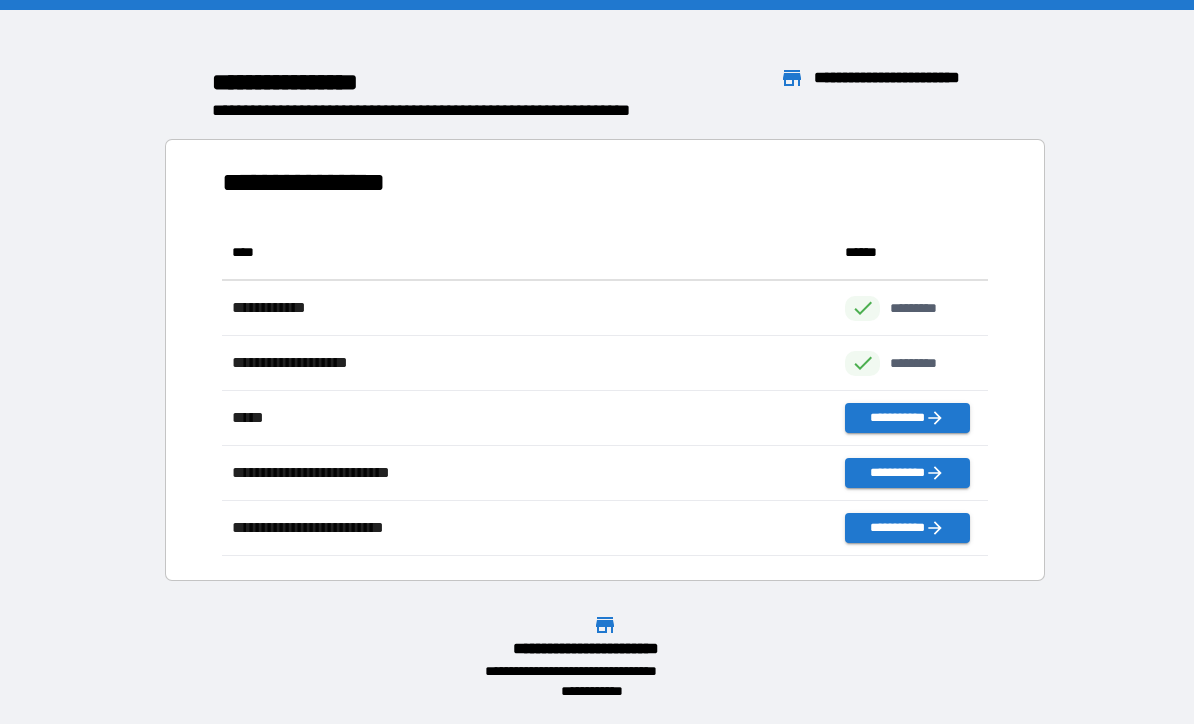 scroll, scrollTop: 331, scrollLeft: 765, axis: both 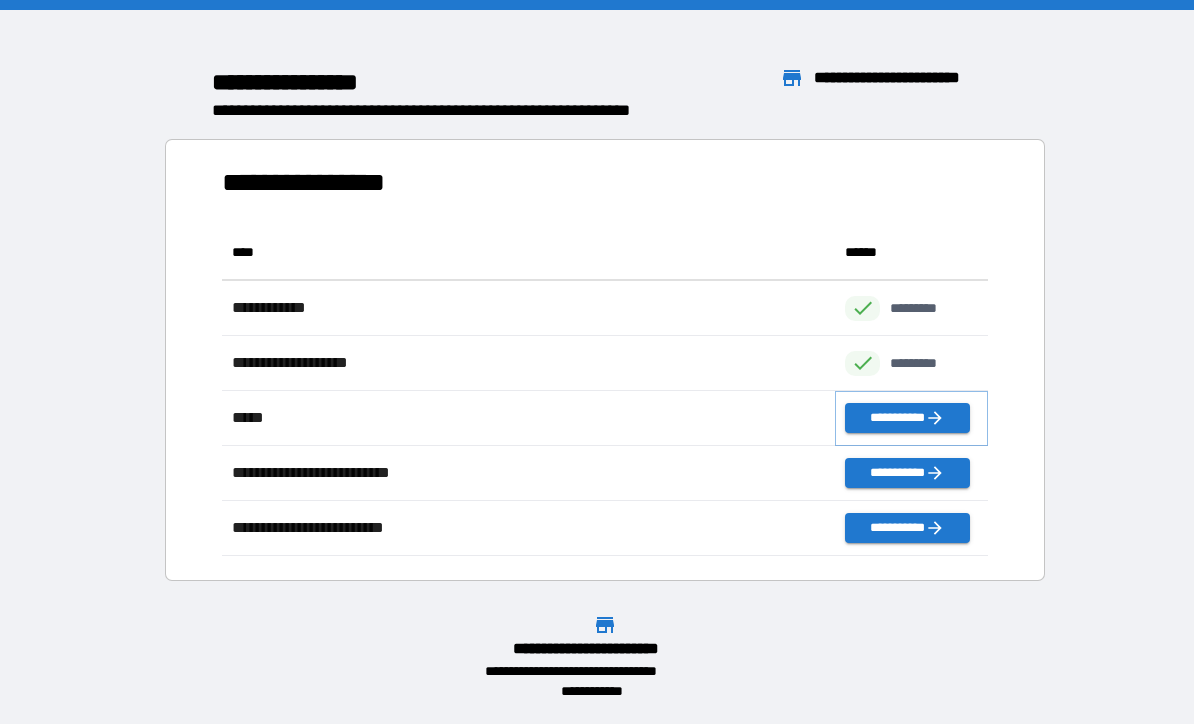 click on "**********" at bounding box center [907, 418] 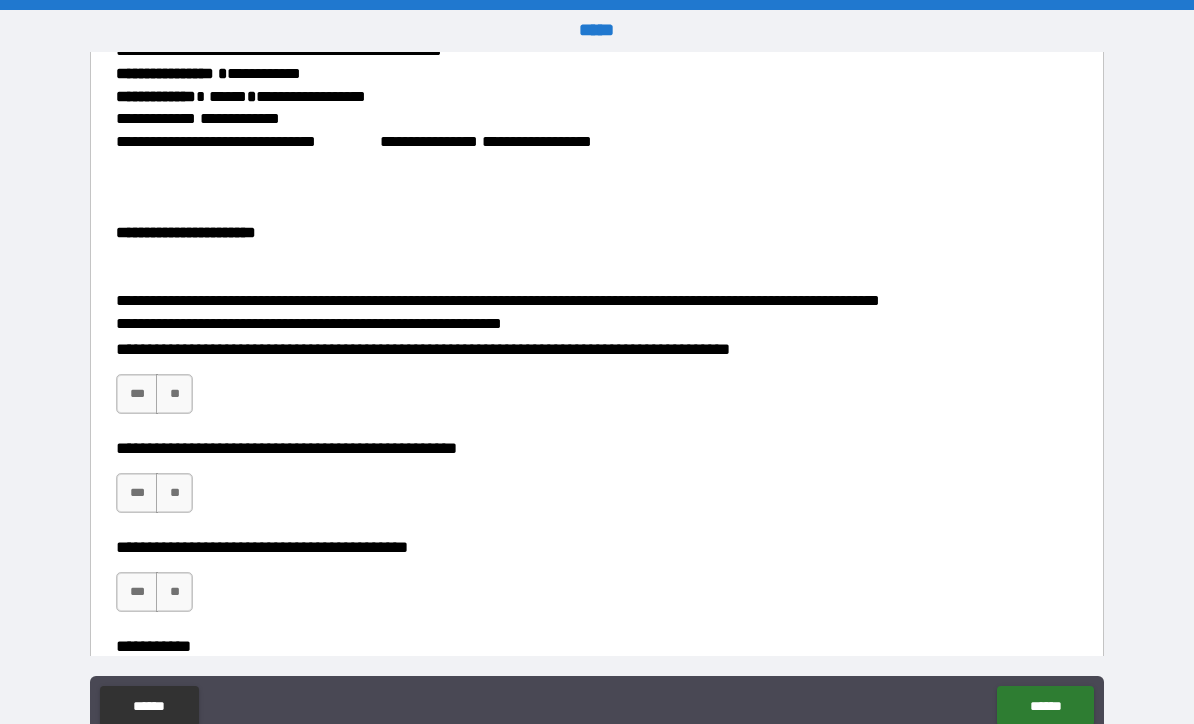 scroll, scrollTop: 2226, scrollLeft: 0, axis: vertical 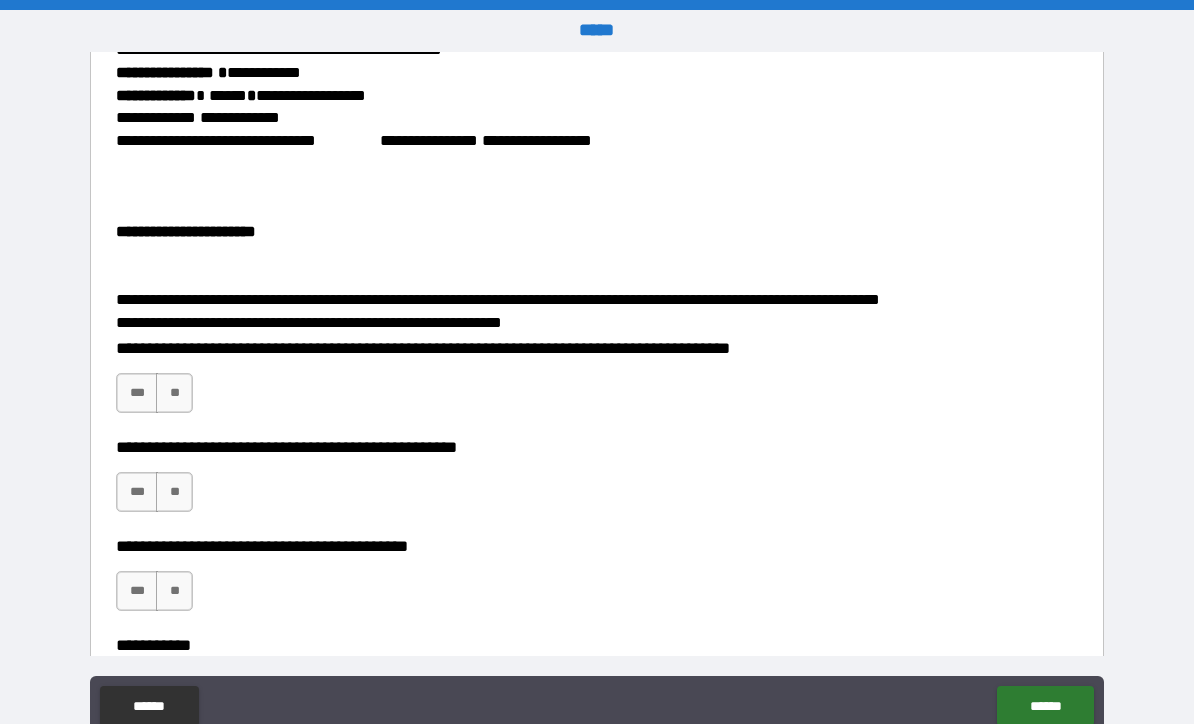 click on "***" at bounding box center (137, 393) 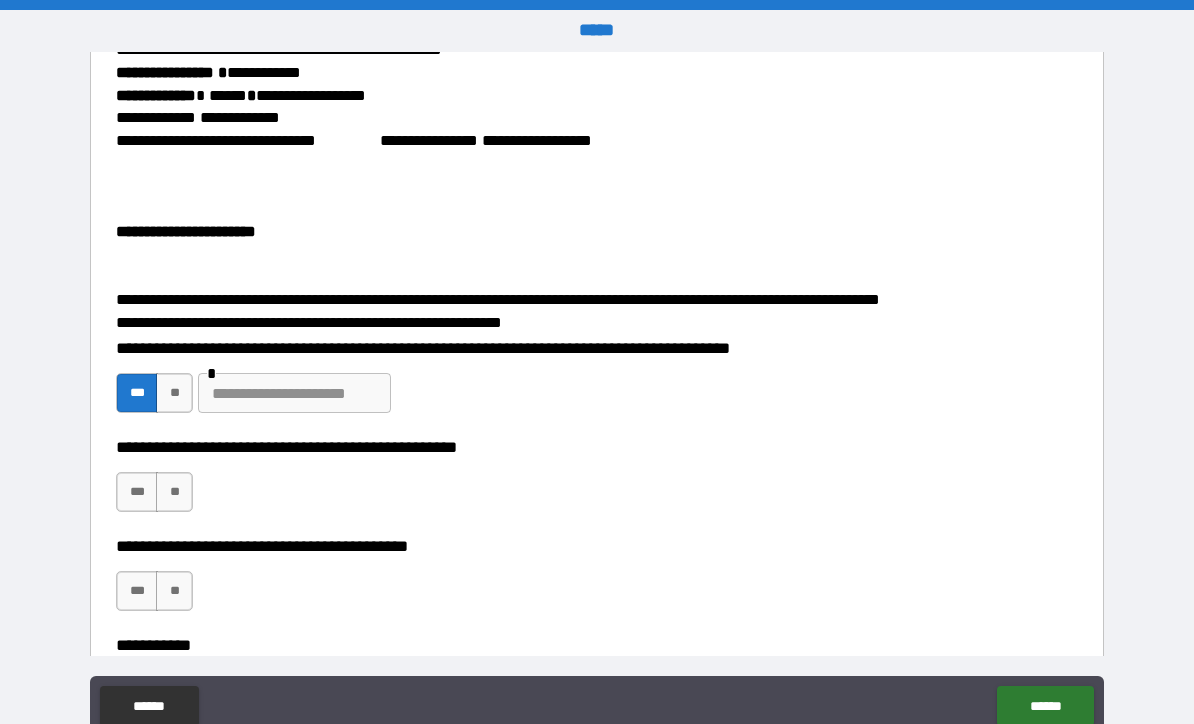 click on "***" at bounding box center [137, 492] 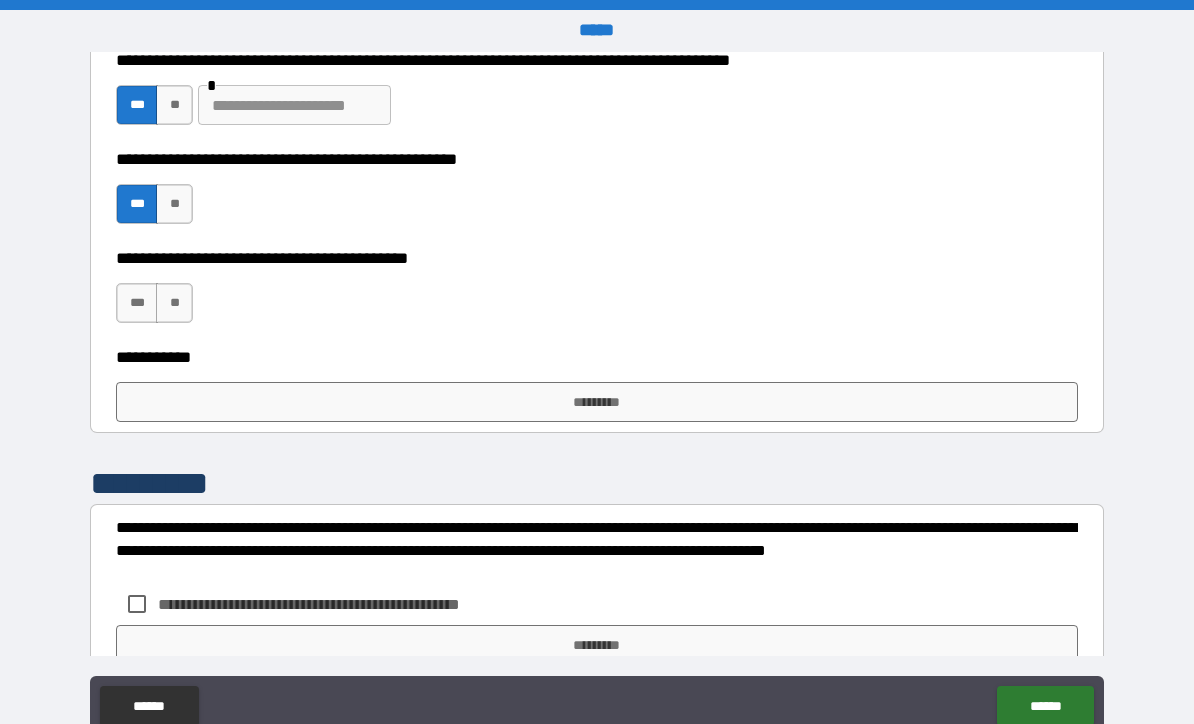 scroll, scrollTop: 2521, scrollLeft: 0, axis: vertical 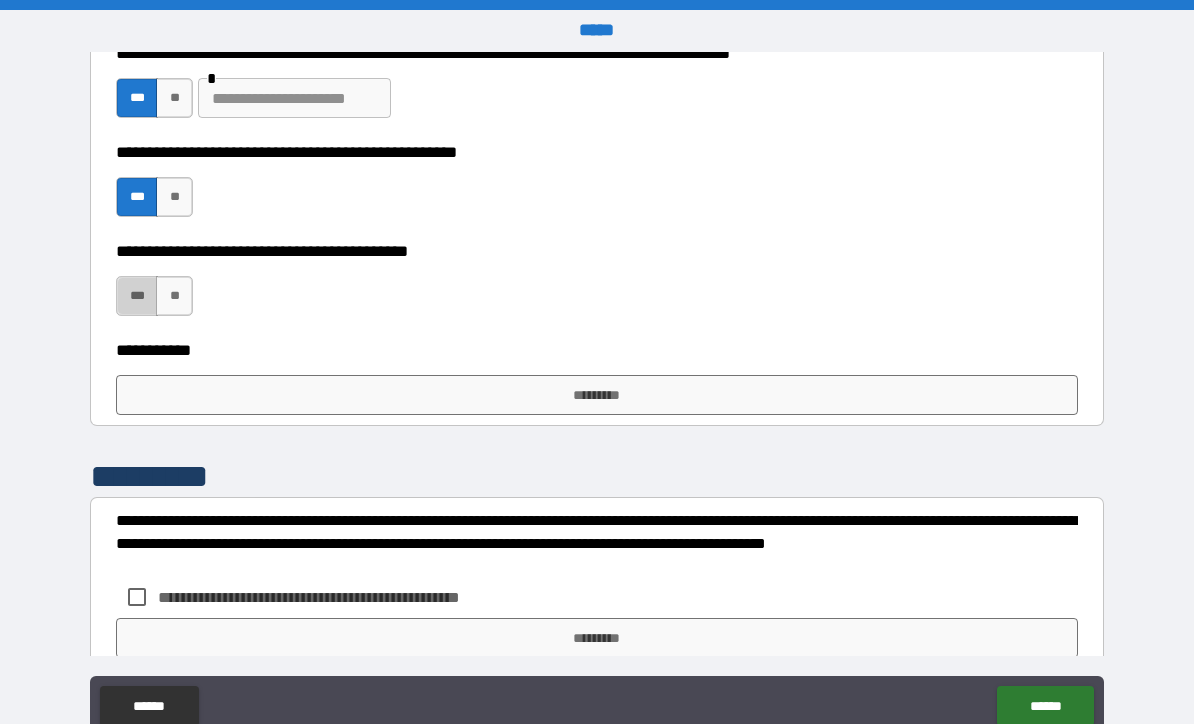 click on "***" at bounding box center [137, 296] 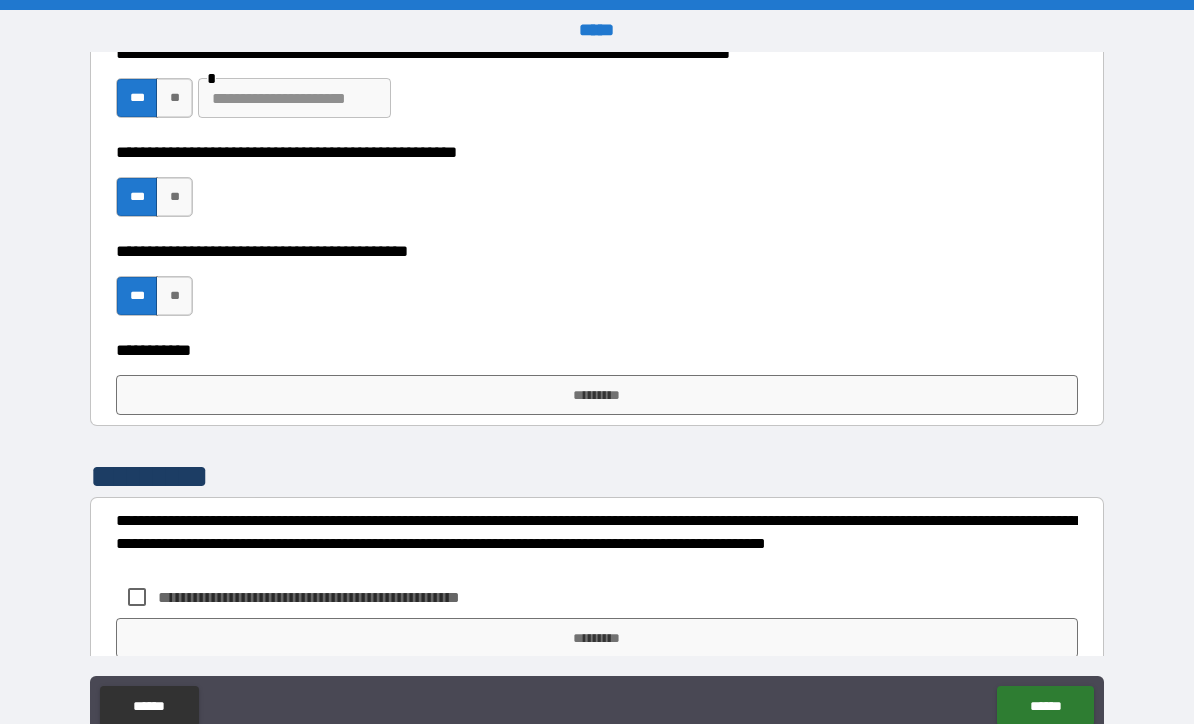 click on "*********" at bounding box center [597, 395] 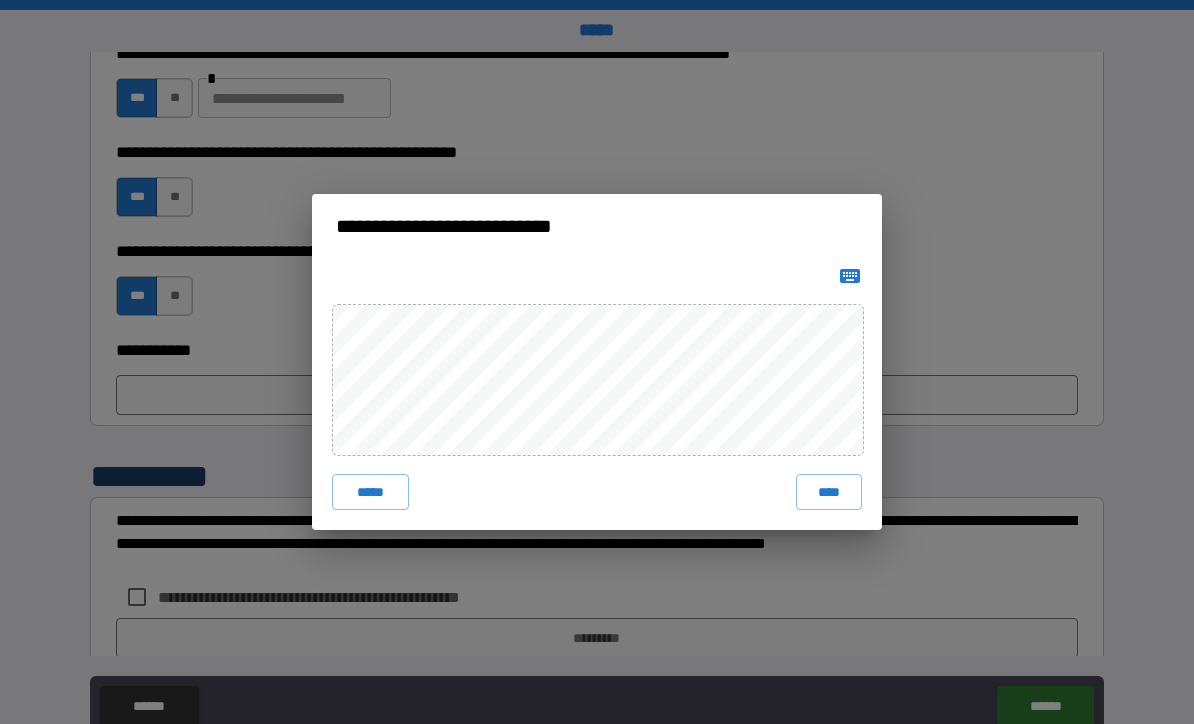 click on "****" at bounding box center (829, 492) 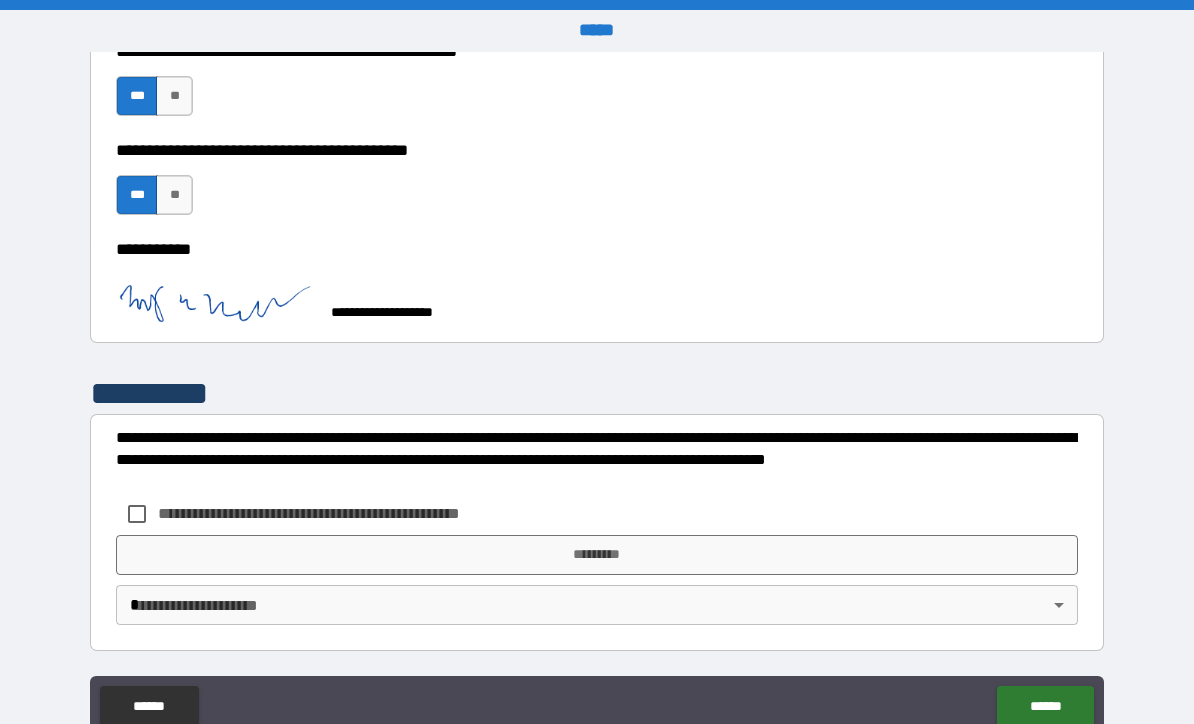 scroll, scrollTop: 2709, scrollLeft: 0, axis: vertical 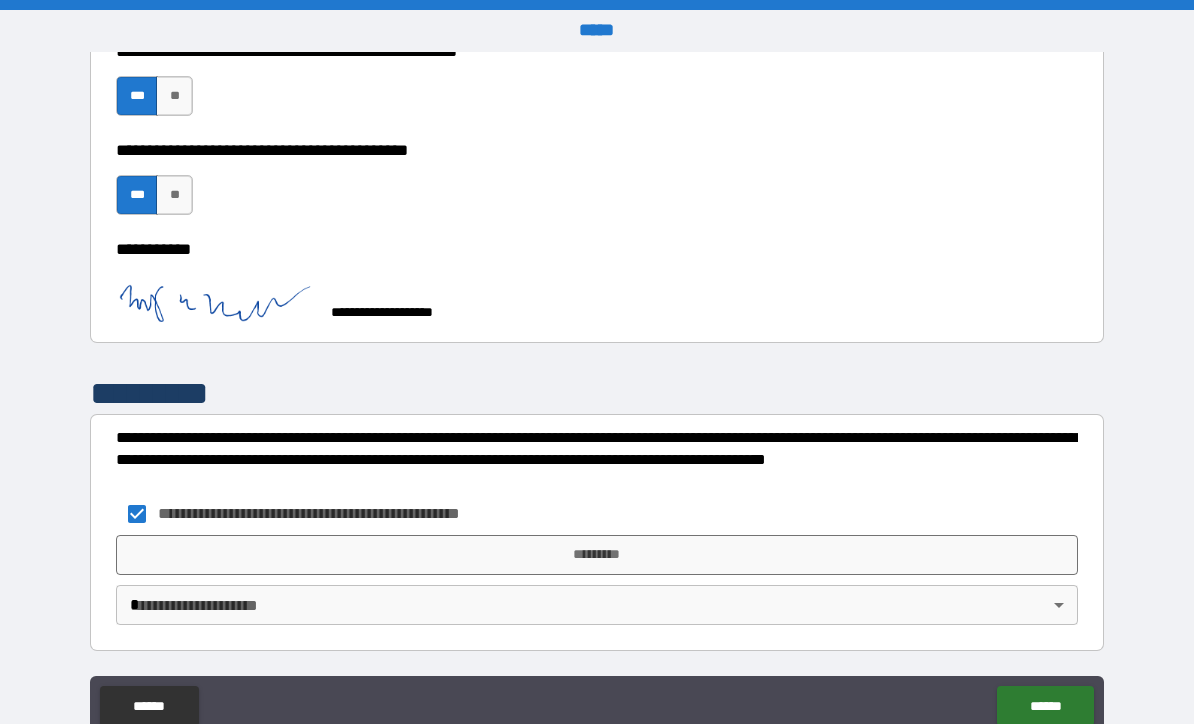 click on "*********" at bounding box center [597, 555] 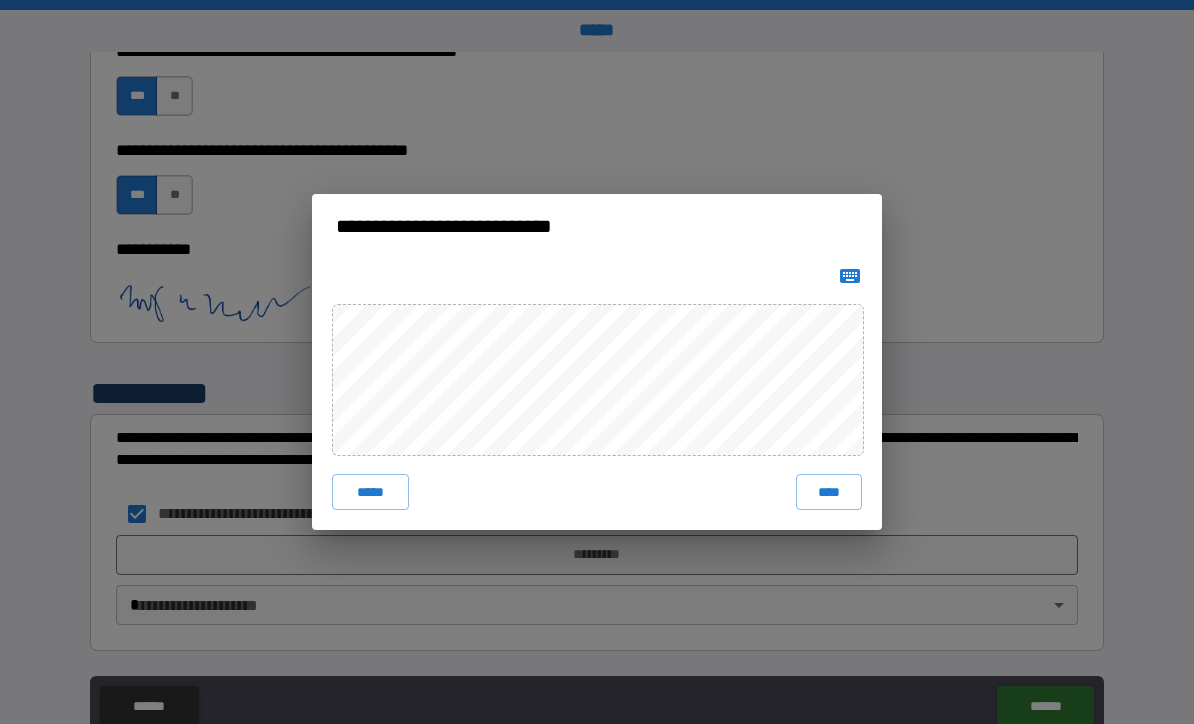 click on "****" at bounding box center [829, 492] 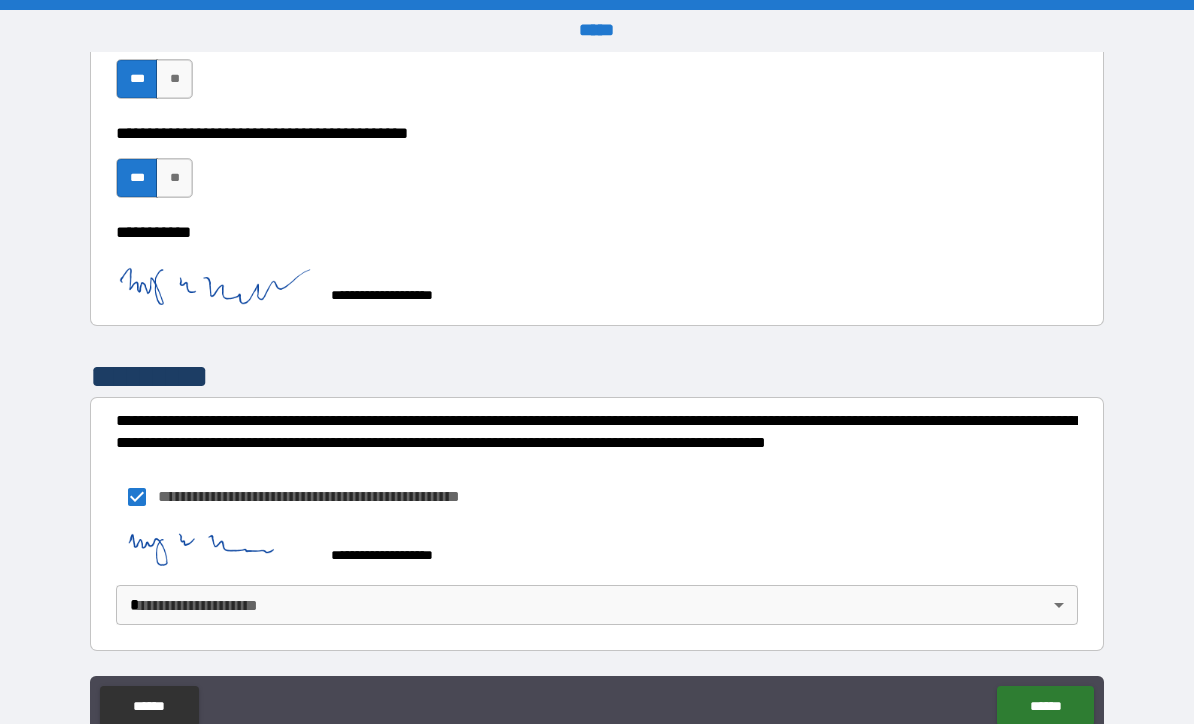scroll, scrollTop: 2699, scrollLeft: 0, axis: vertical 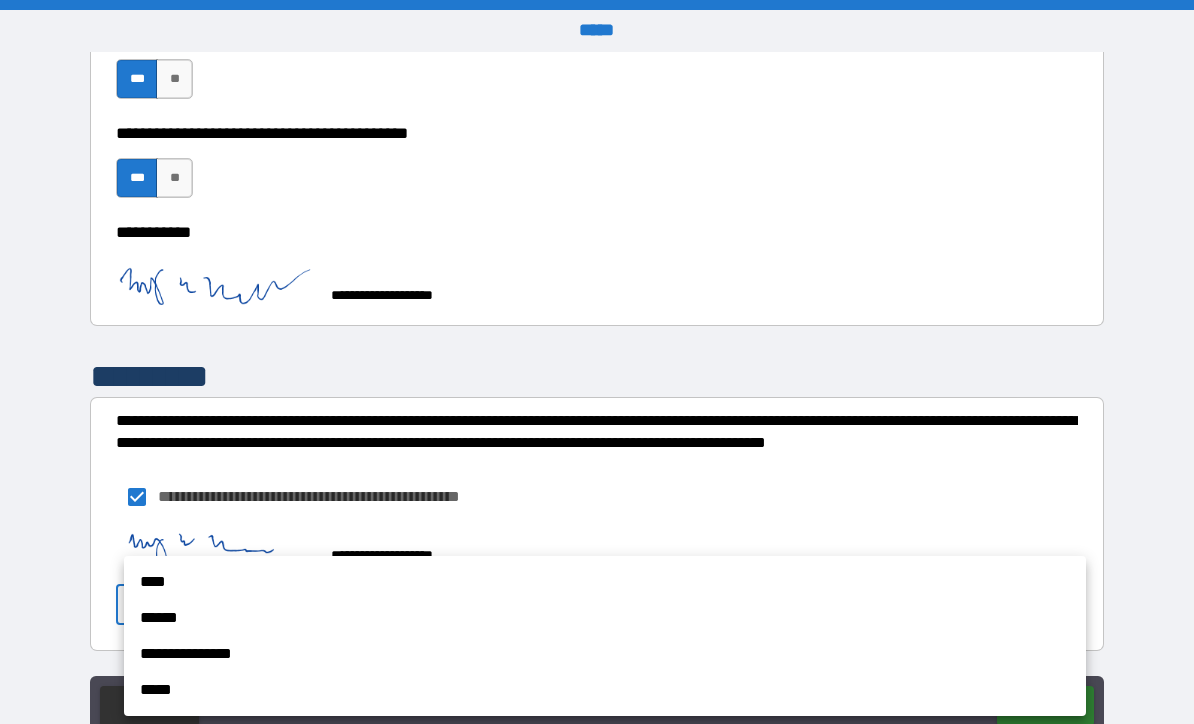 click on "****" at bounding box center [605, 582] 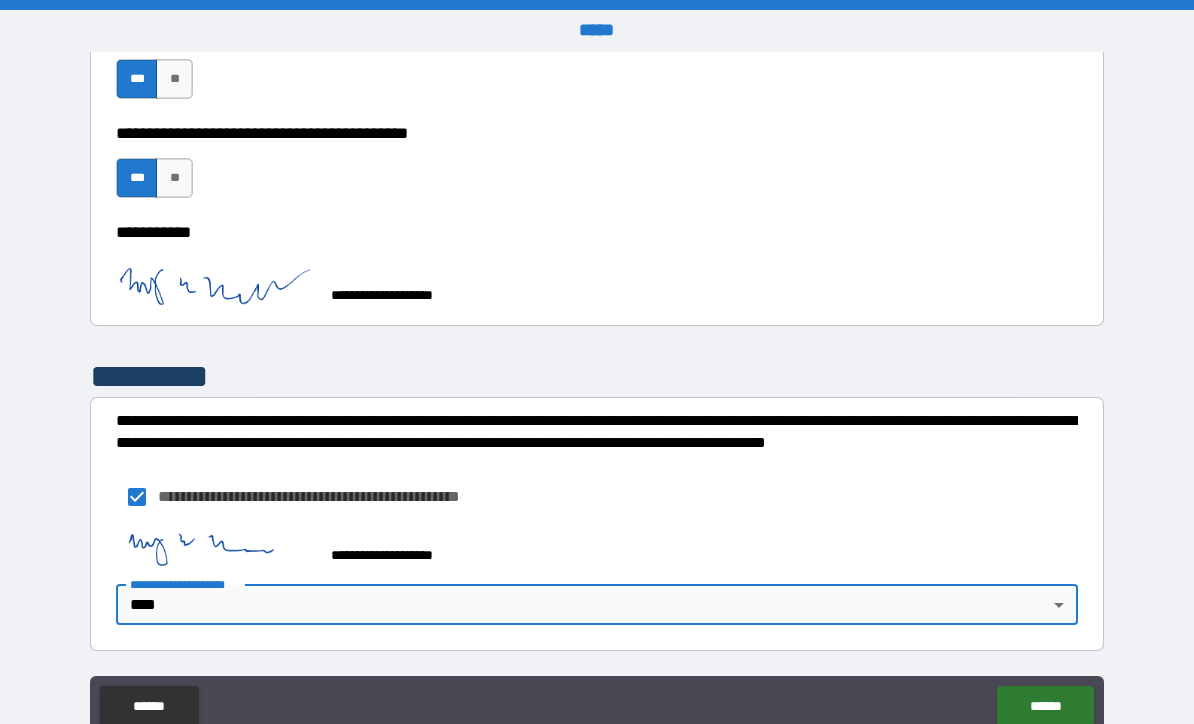 scroll, scrollTop: 2726, scrollLeft: 0, axis: vertical 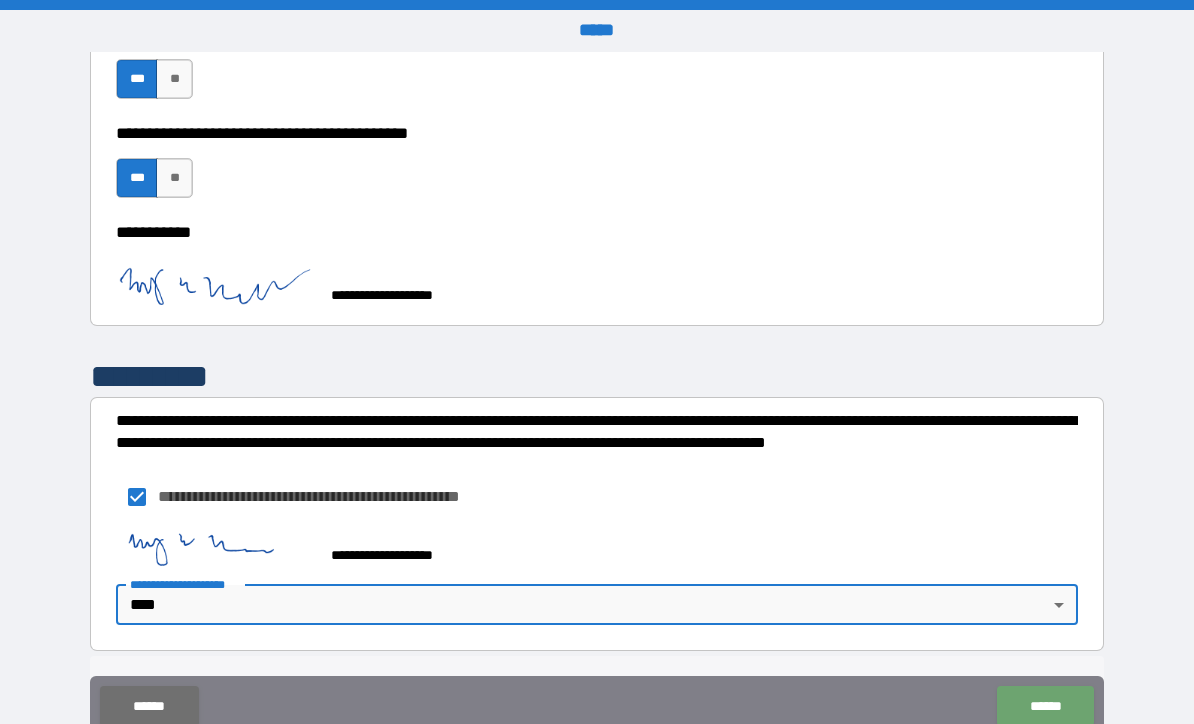 click on "******" at bounding box center (1045, 706) 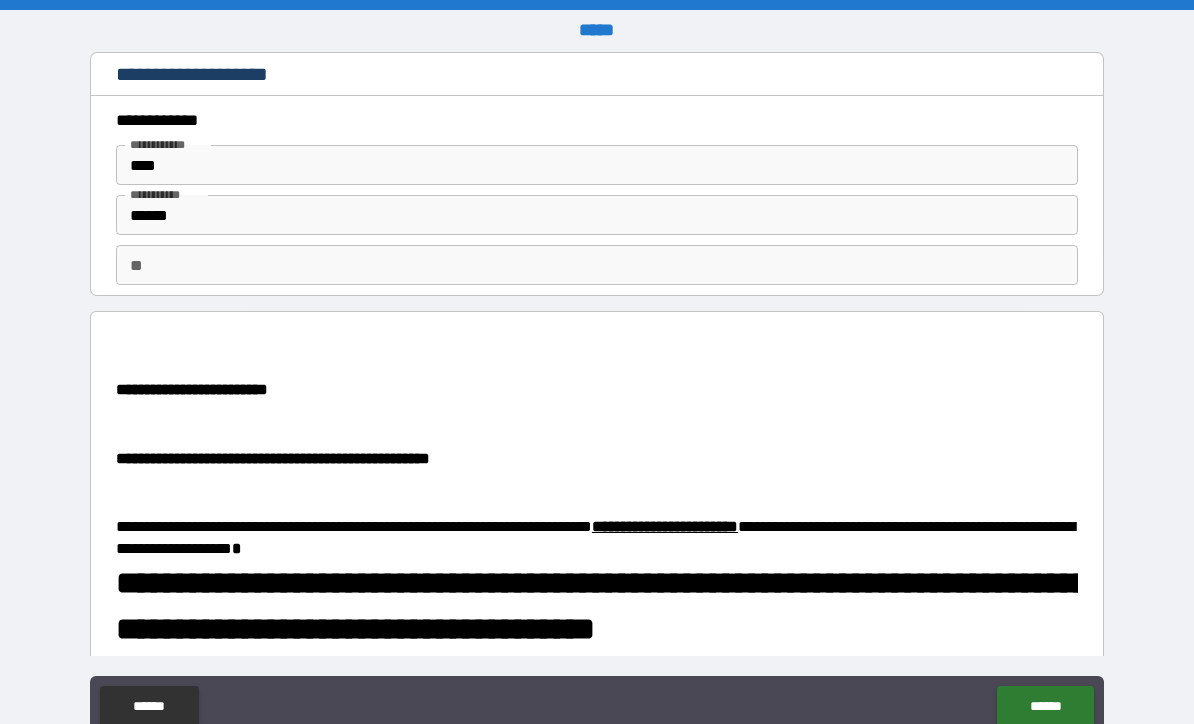 scroll, scrollTop: 0, scrollLeft: 0, axis: both 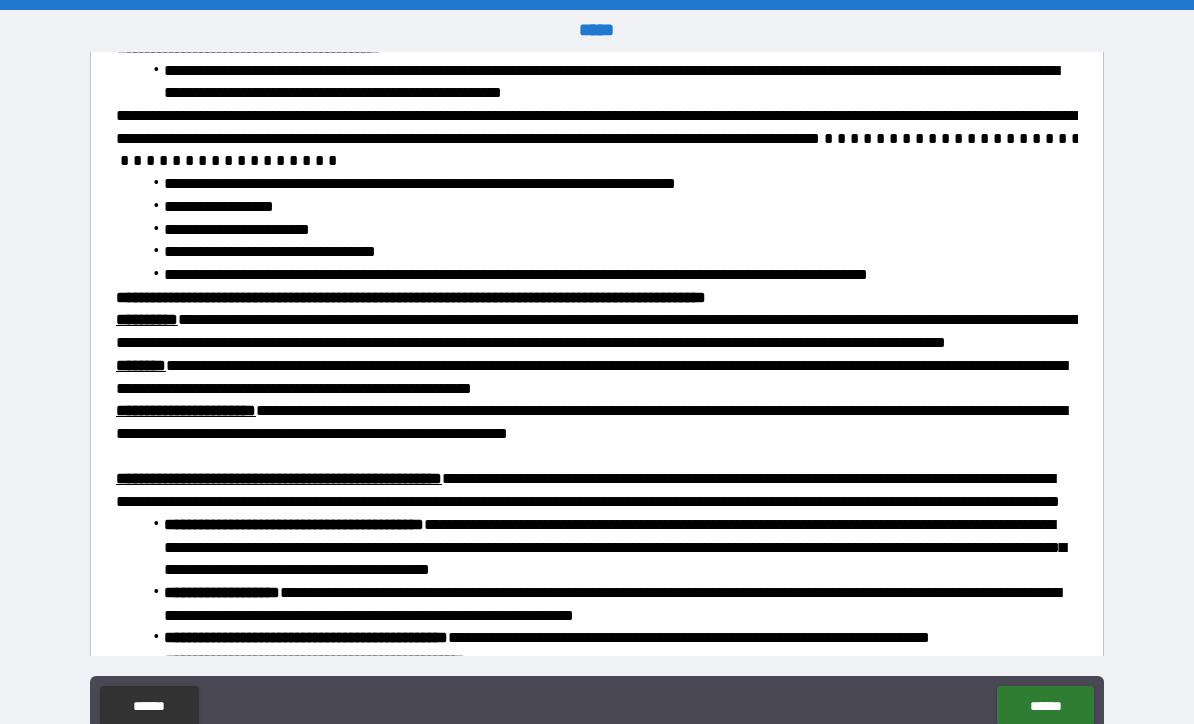 click on "**********" at bounding box center [597, 397] 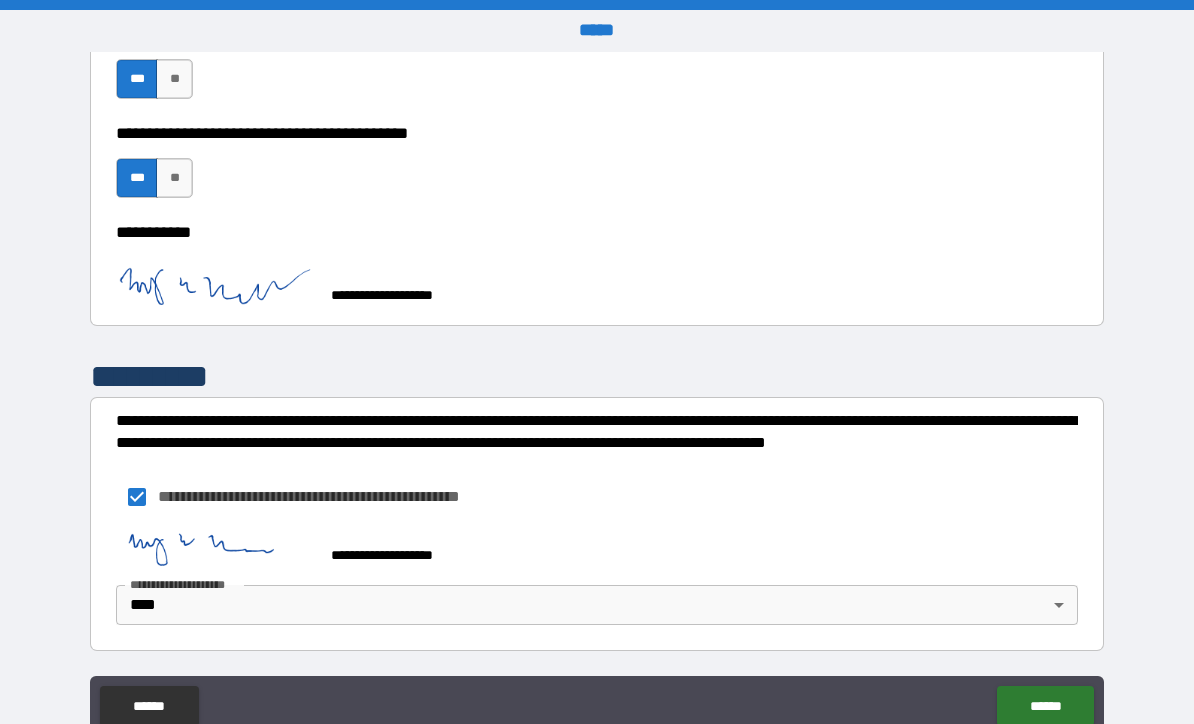 scroll, scrollTop: 2726, scrollLeft: 0, axis: vertical 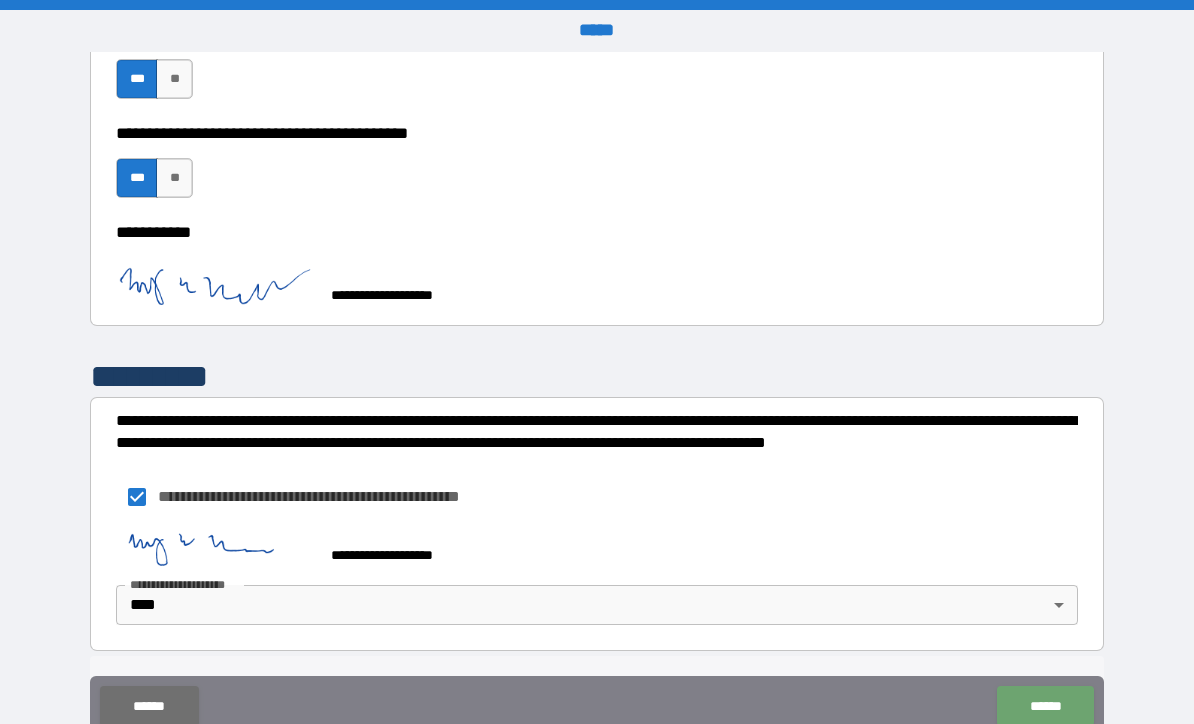 click on "******" at bounding box center [1045, 706] 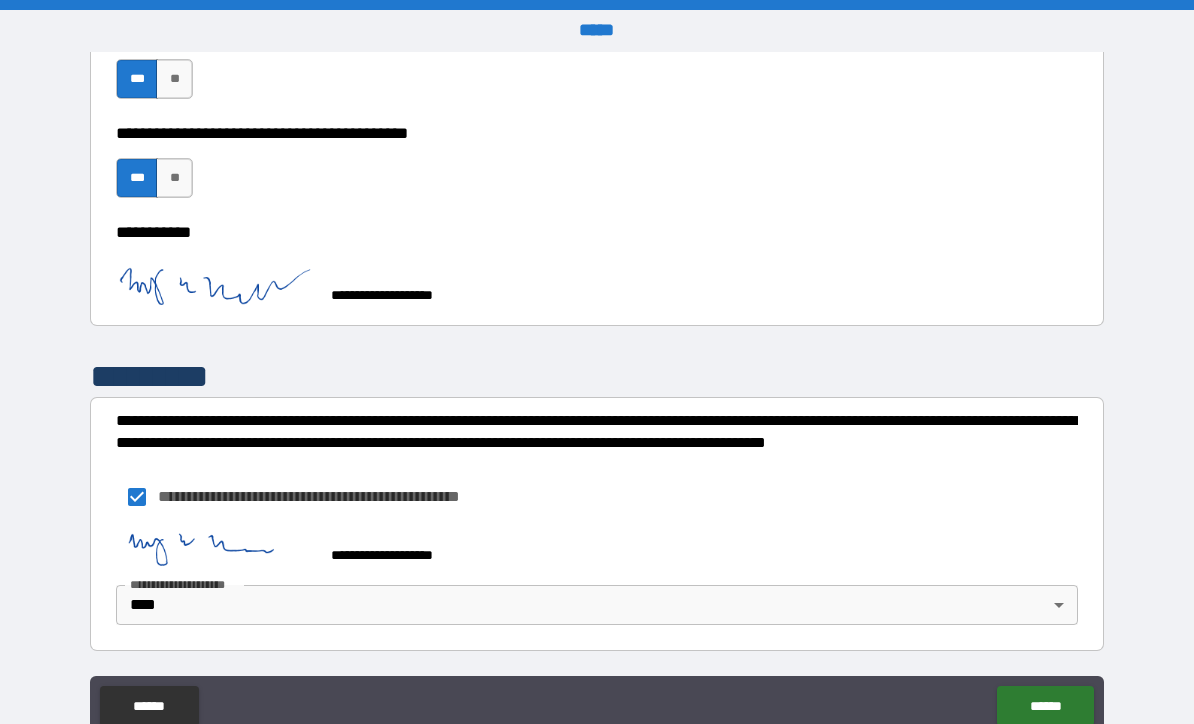 scroll, scrollTop: 2726, scrollLeft: 0, axis: vertical 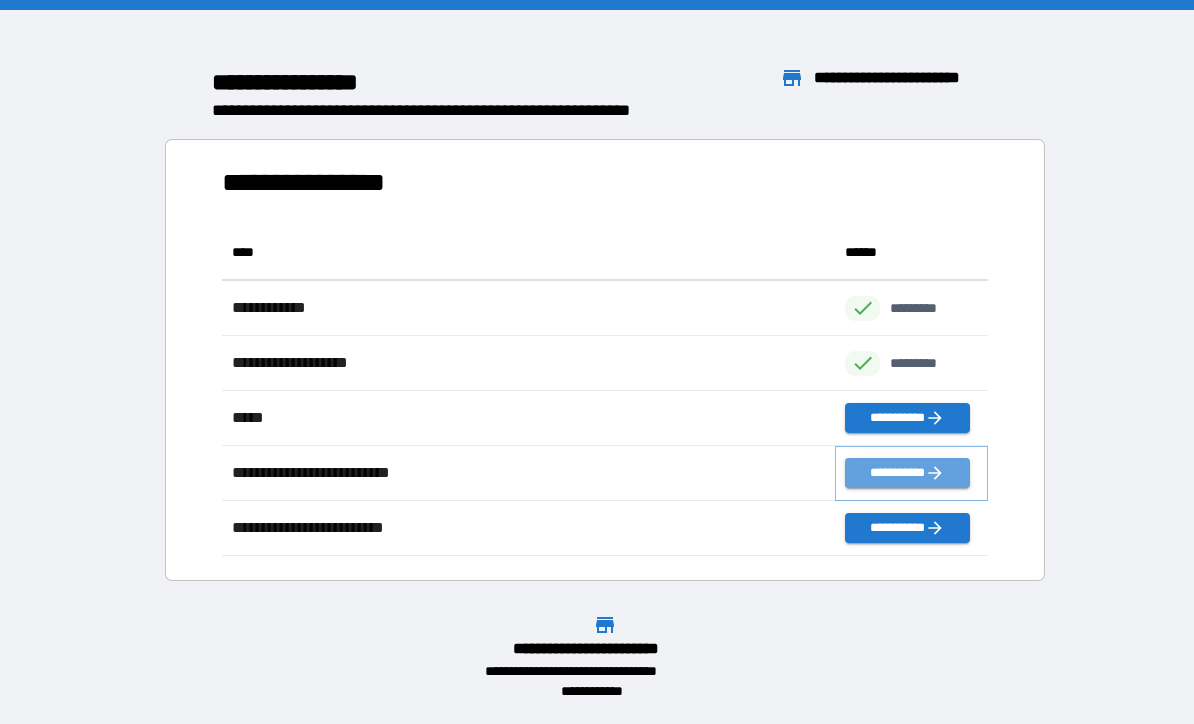 click on "**********" at bounding box center (907, 473) 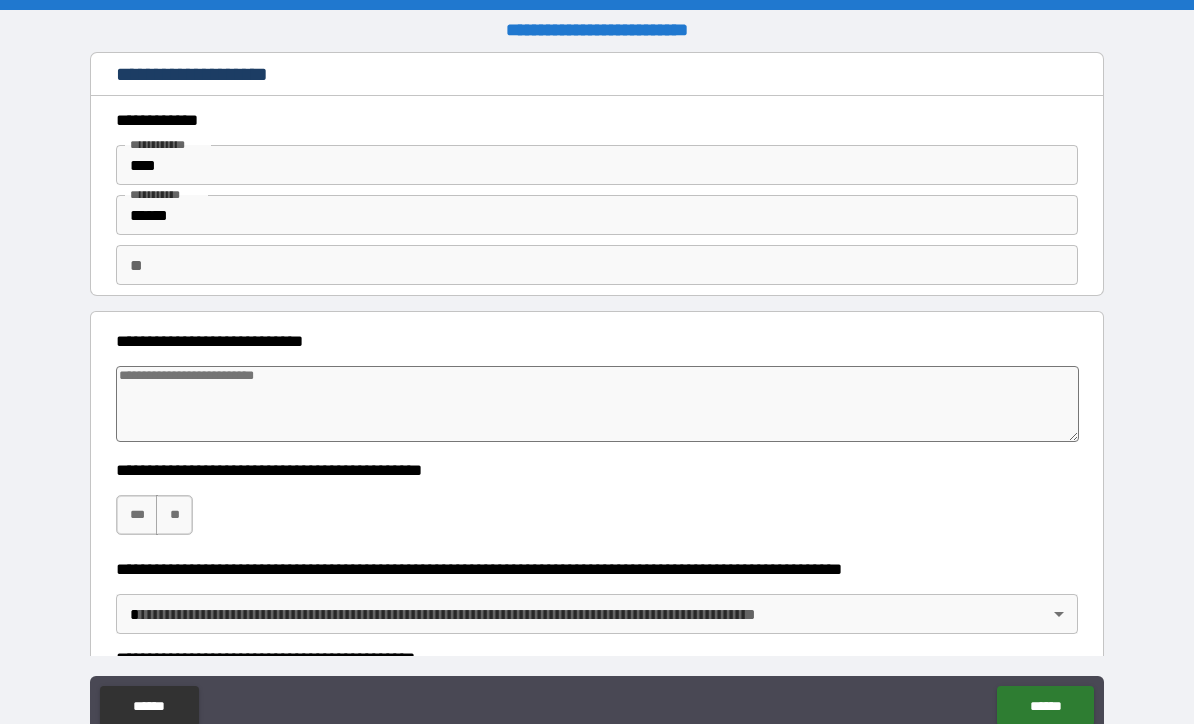 type on "*" 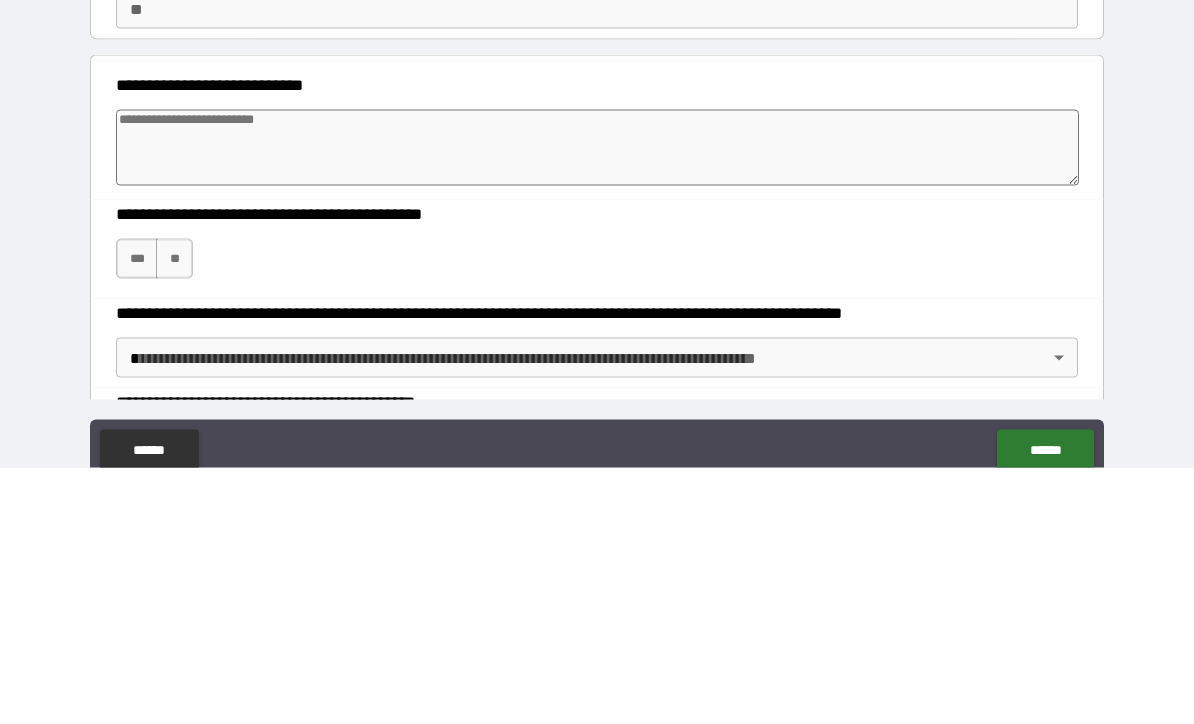 type on "*" 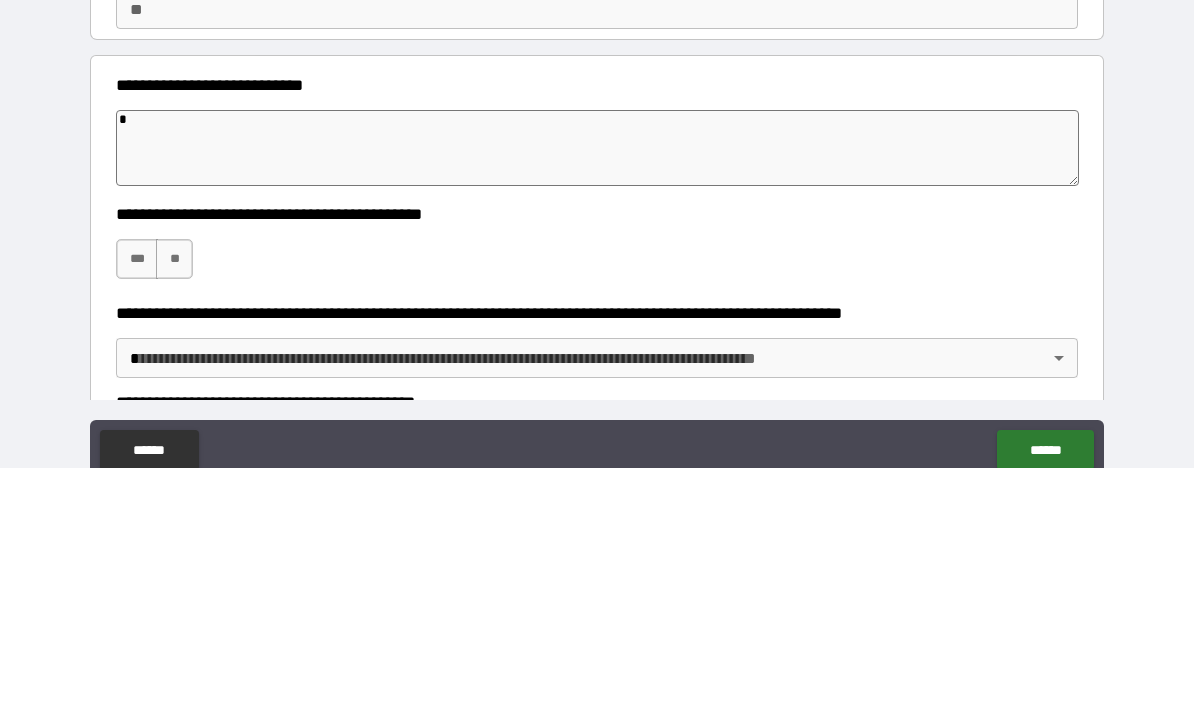 type on "*" 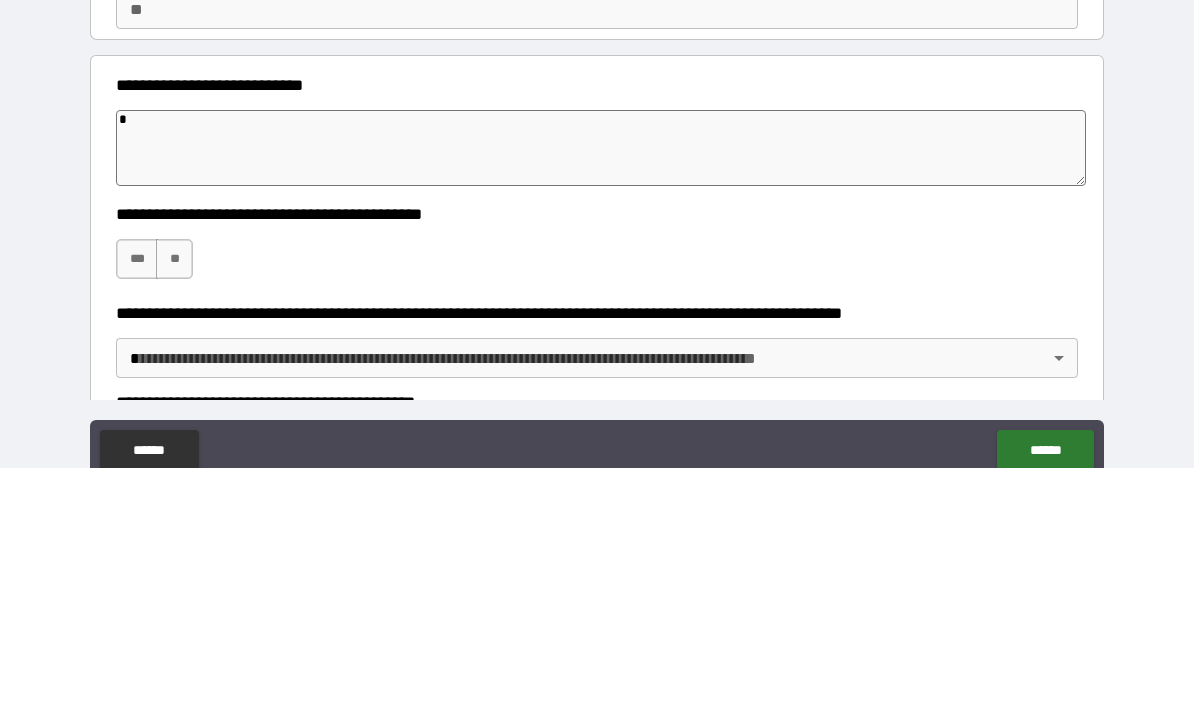 type on "**" 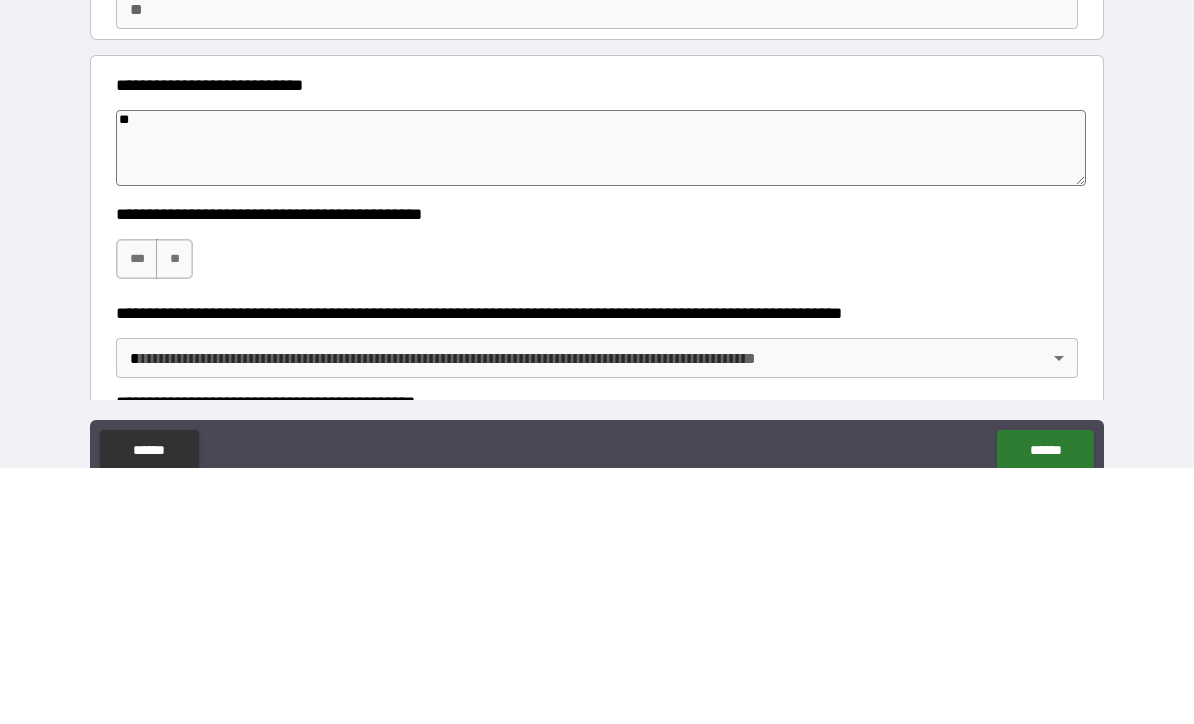 type on "*" 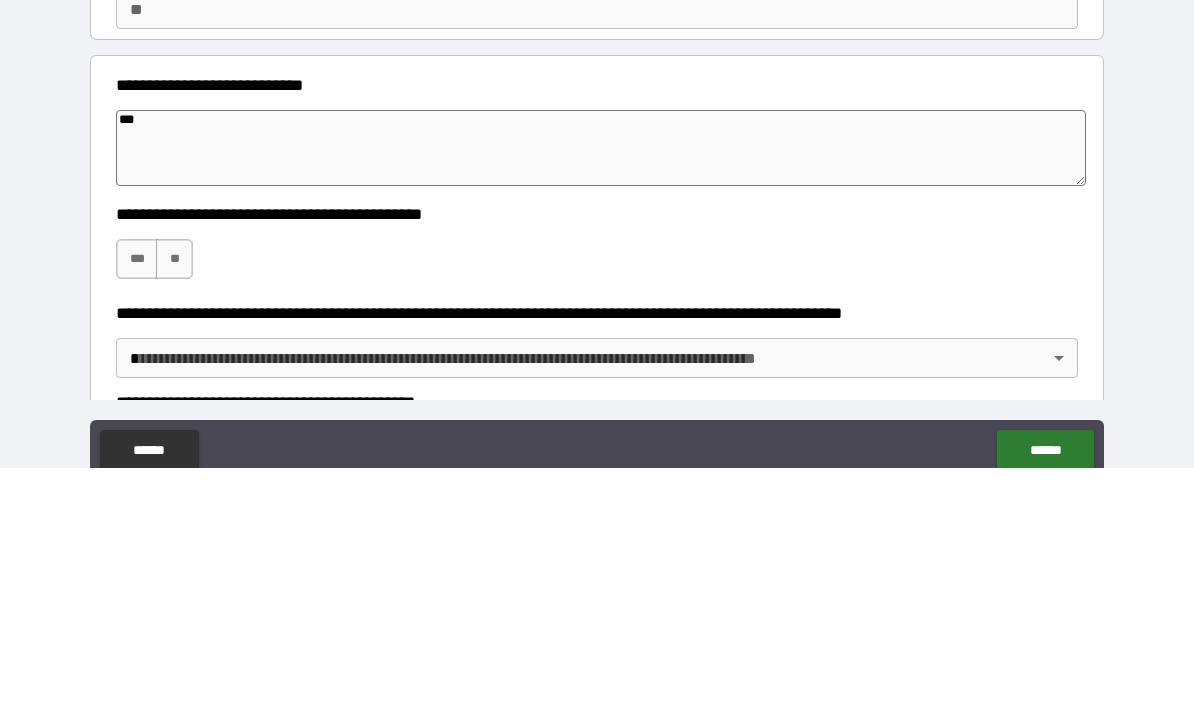 type on "*" 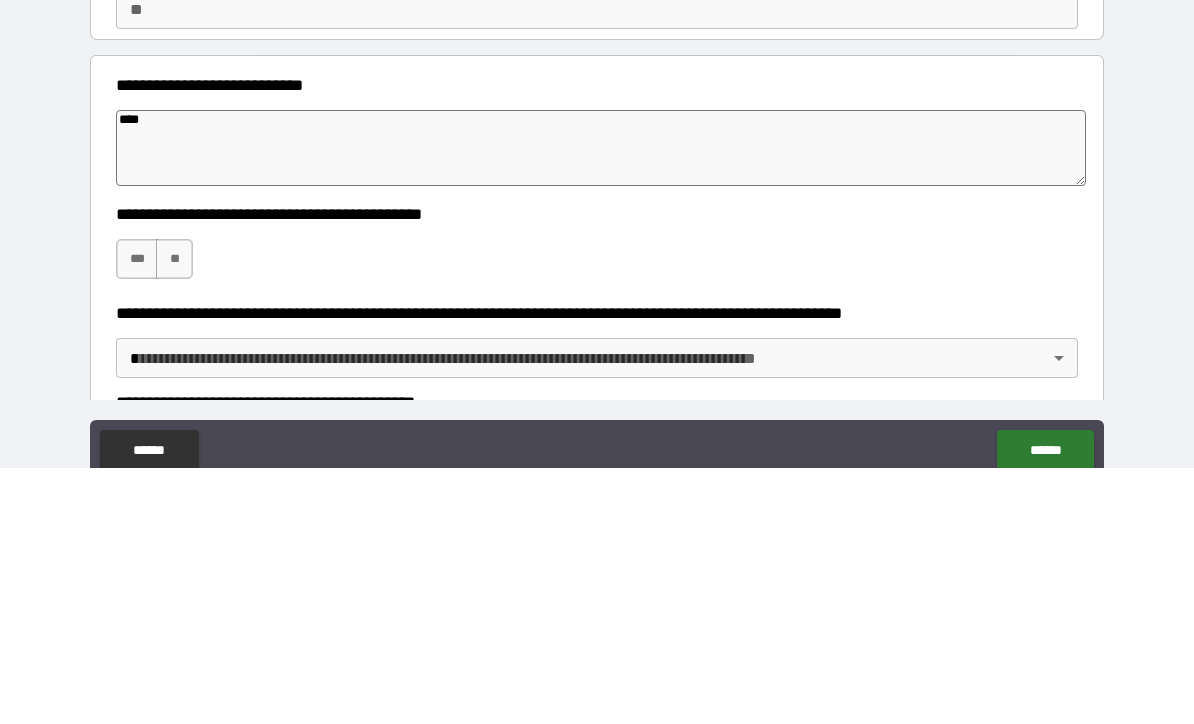 type on "*" 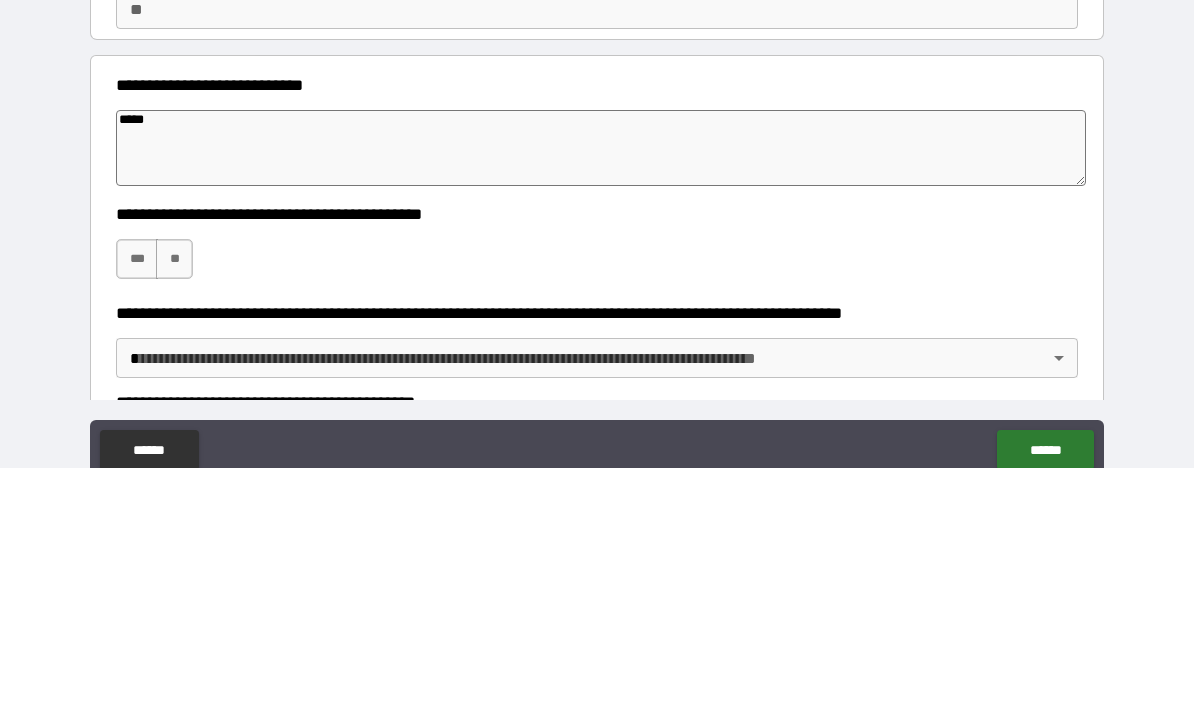 type on "*" 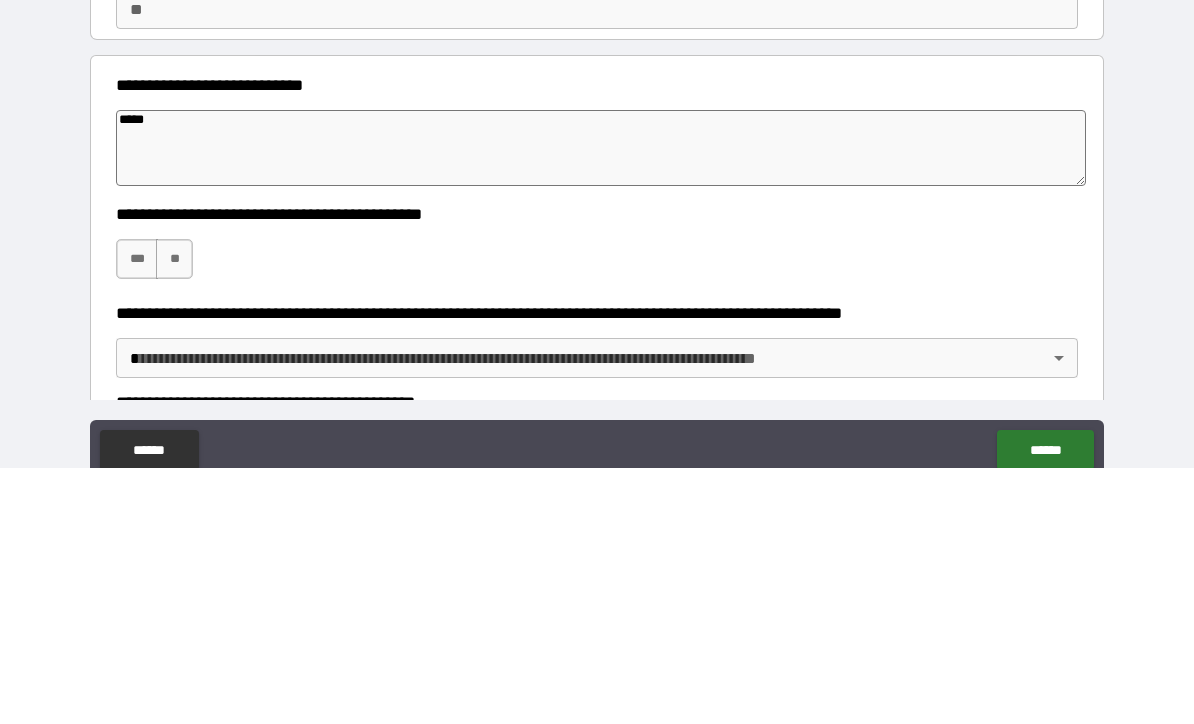 type on "******" 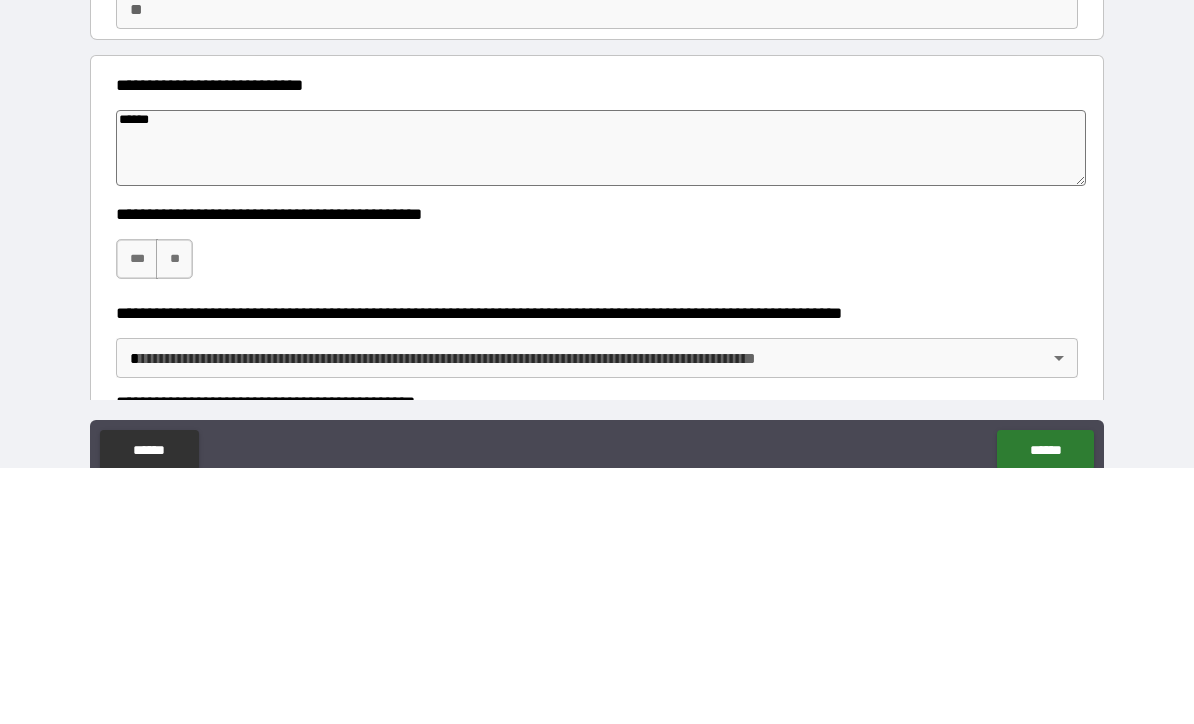 type on "*" 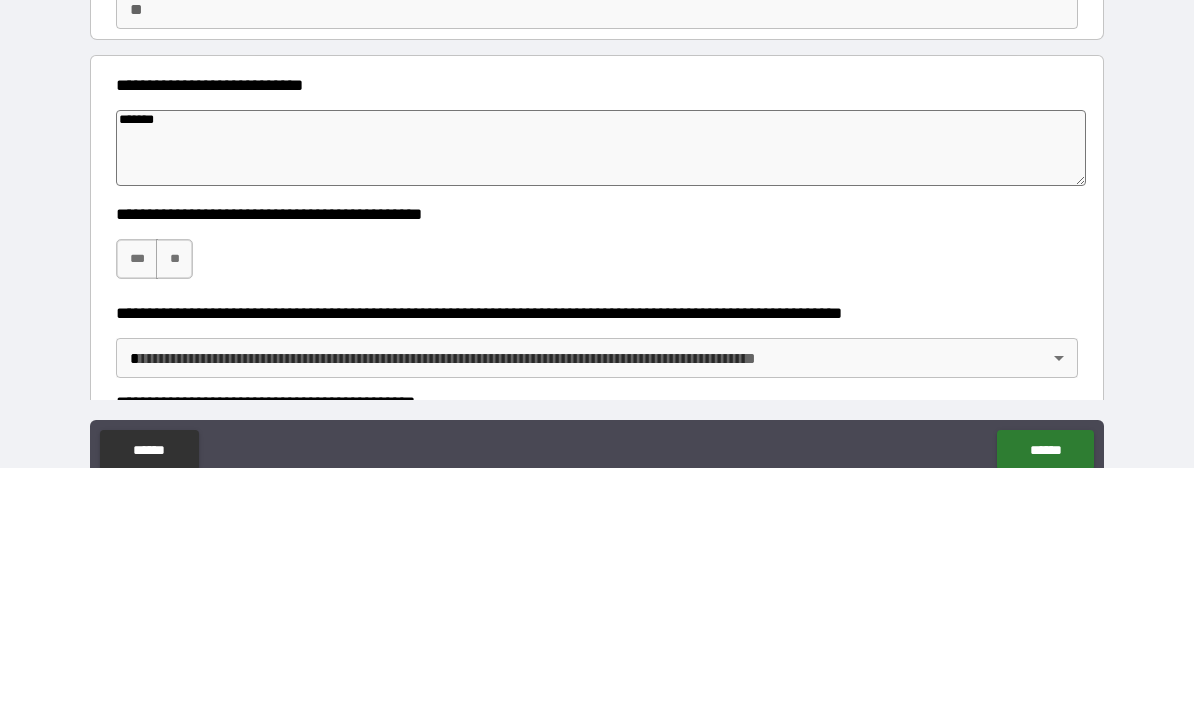 type on "*" 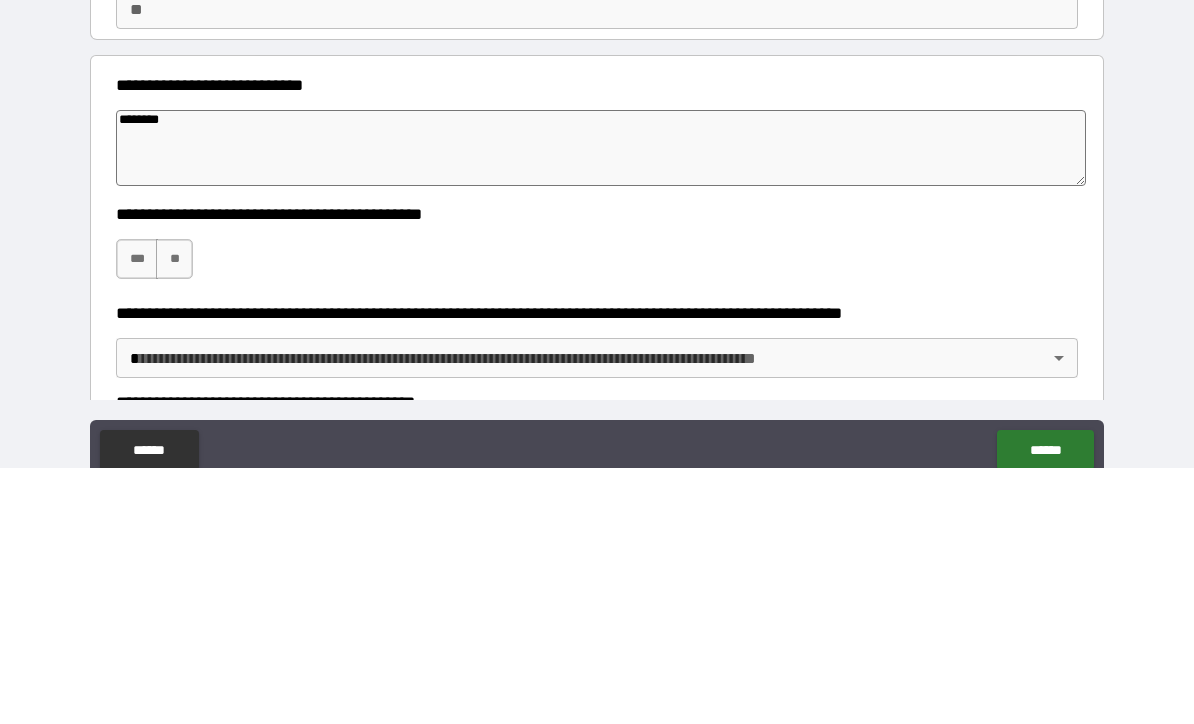 type on "*" 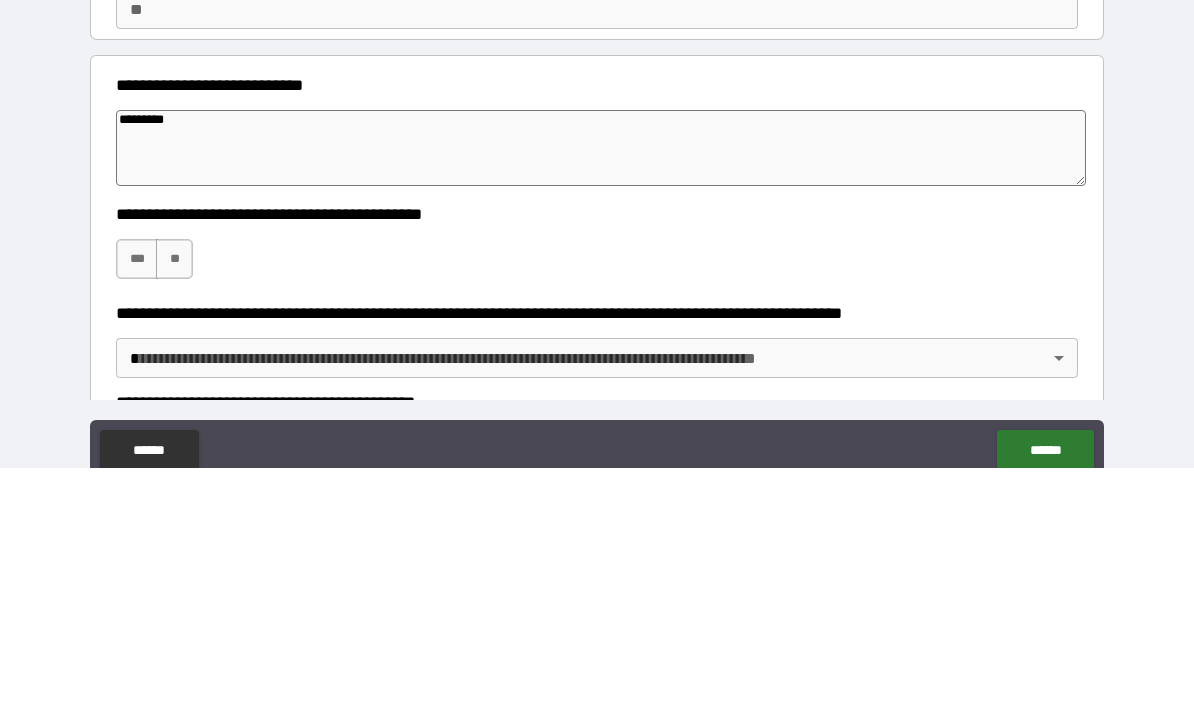 type on "*" 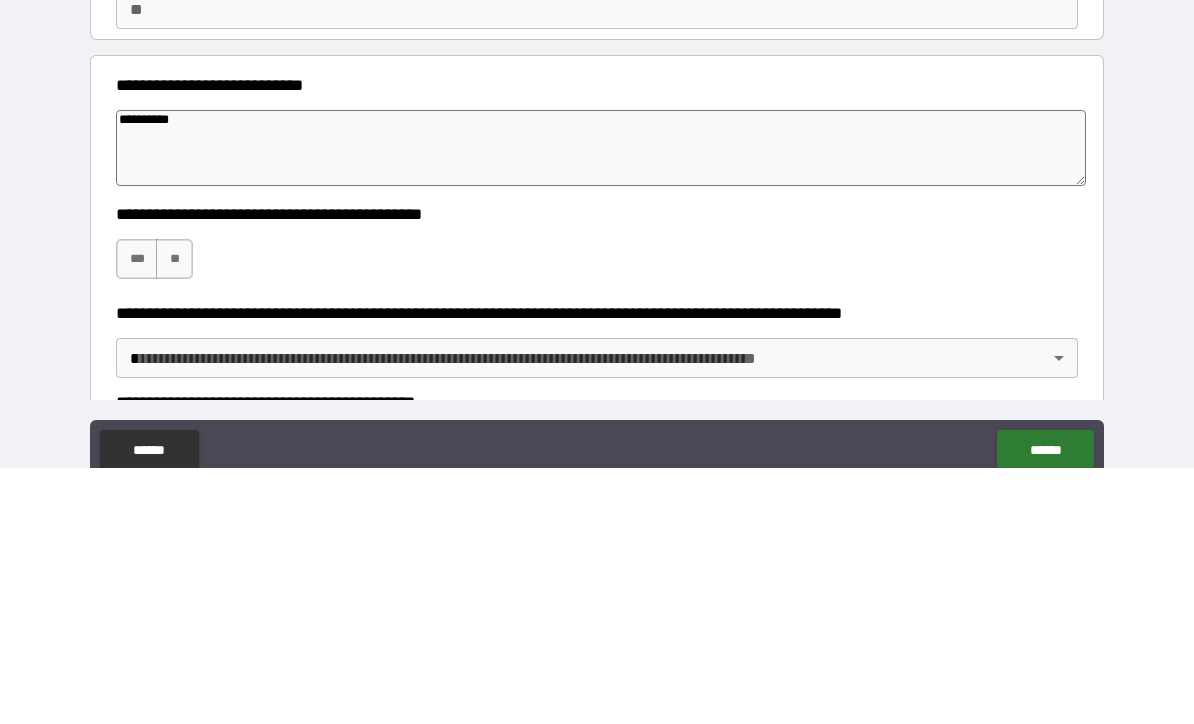 type on "*" 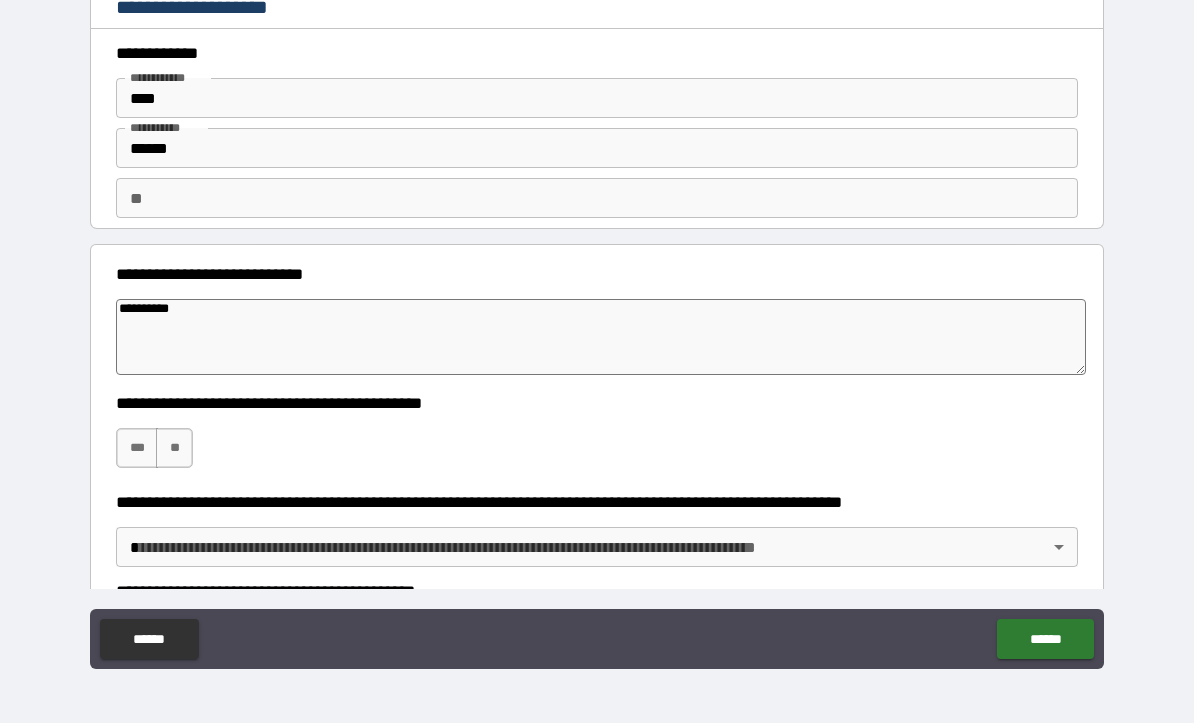 type on "*" 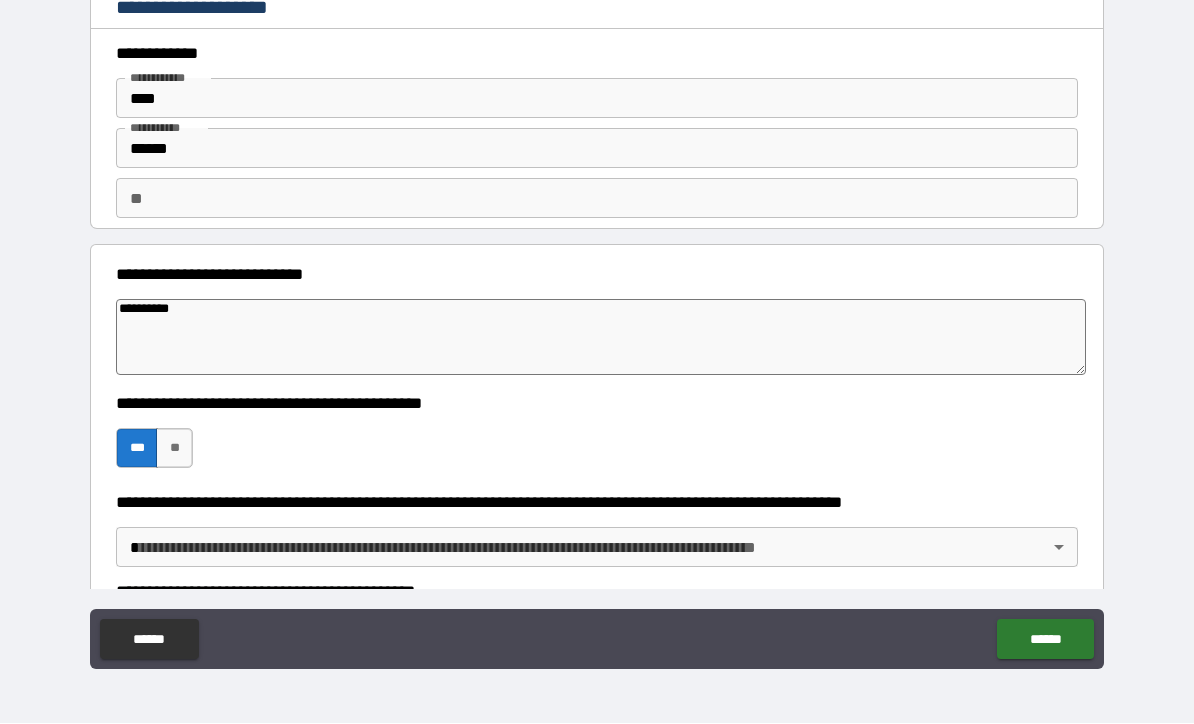 click on "******" at bounding box center (1045, 640) 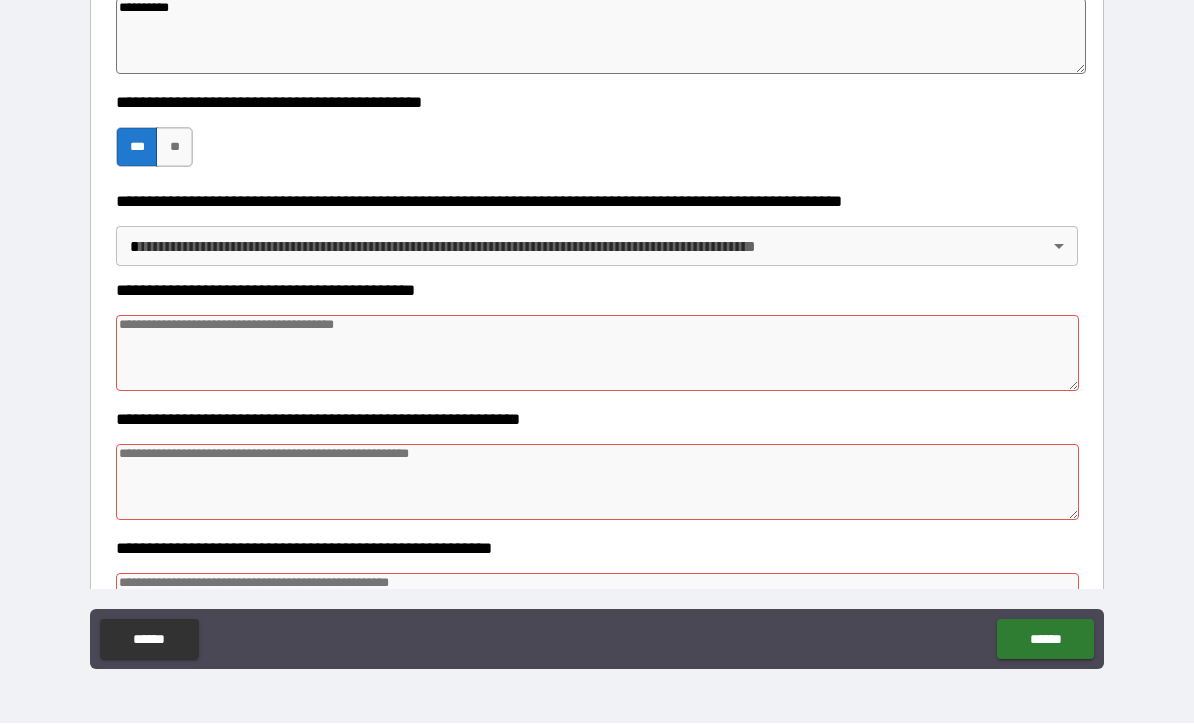 scroll, scrollTop: 309, scrollLeft: 0, axis: vertical 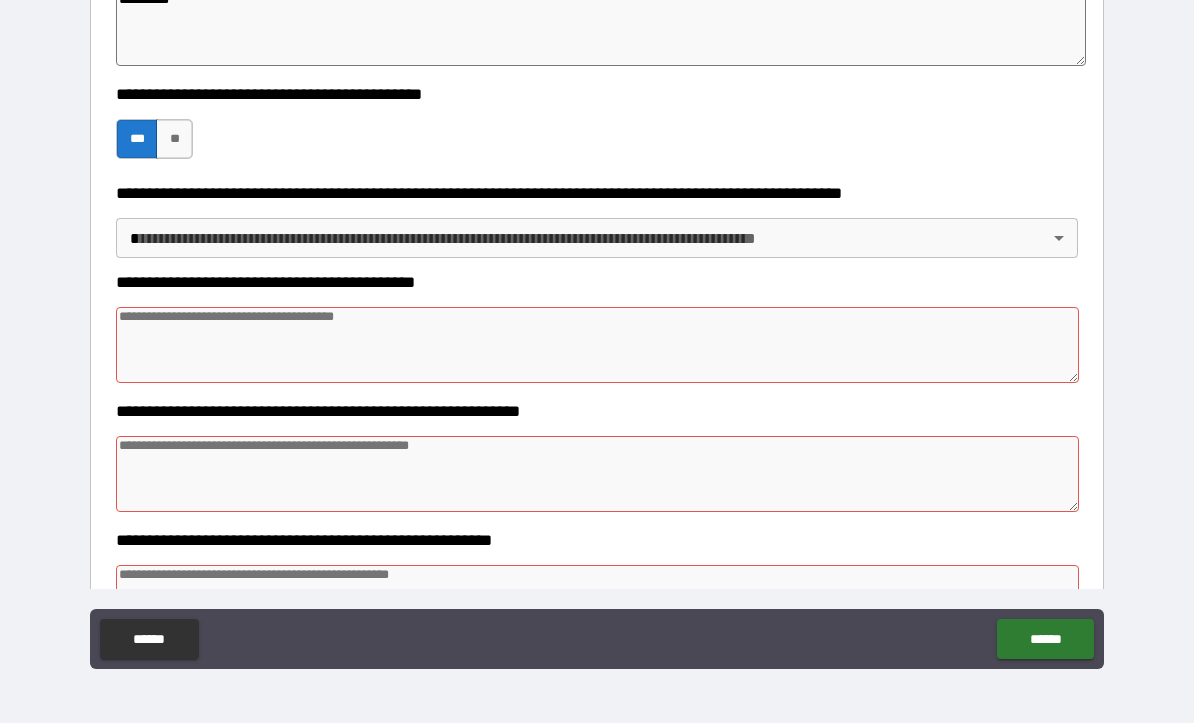 click at bounding box center [597, 346] 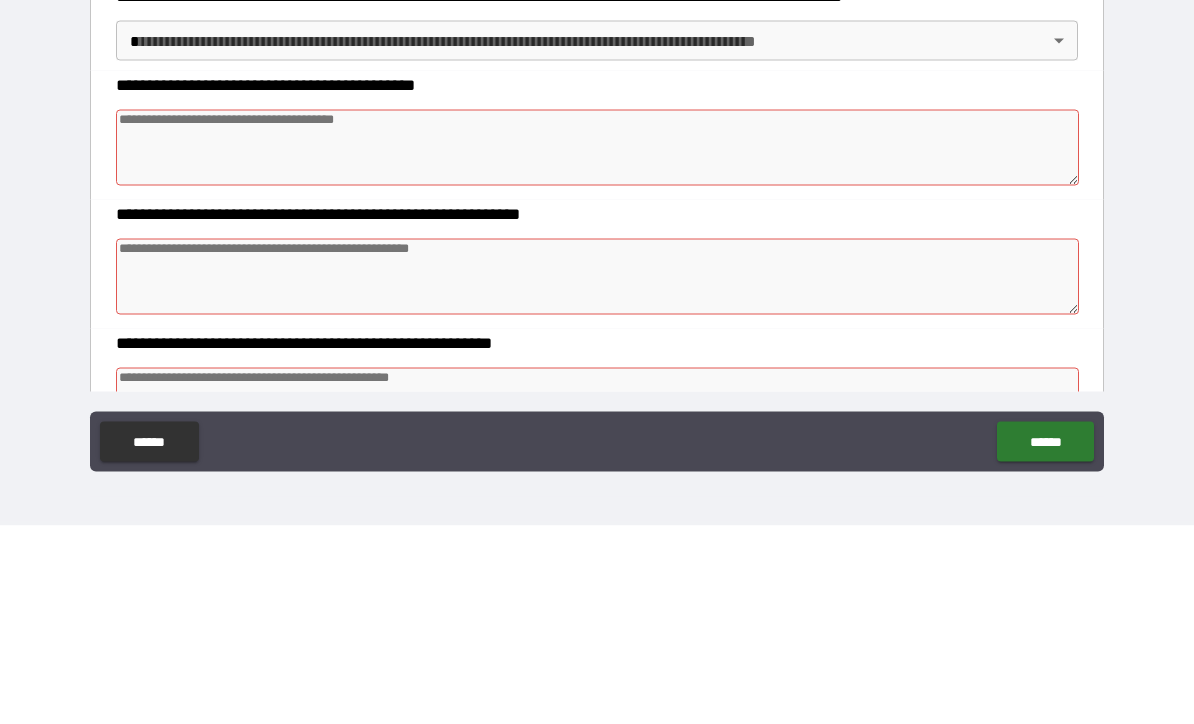 type on "*" 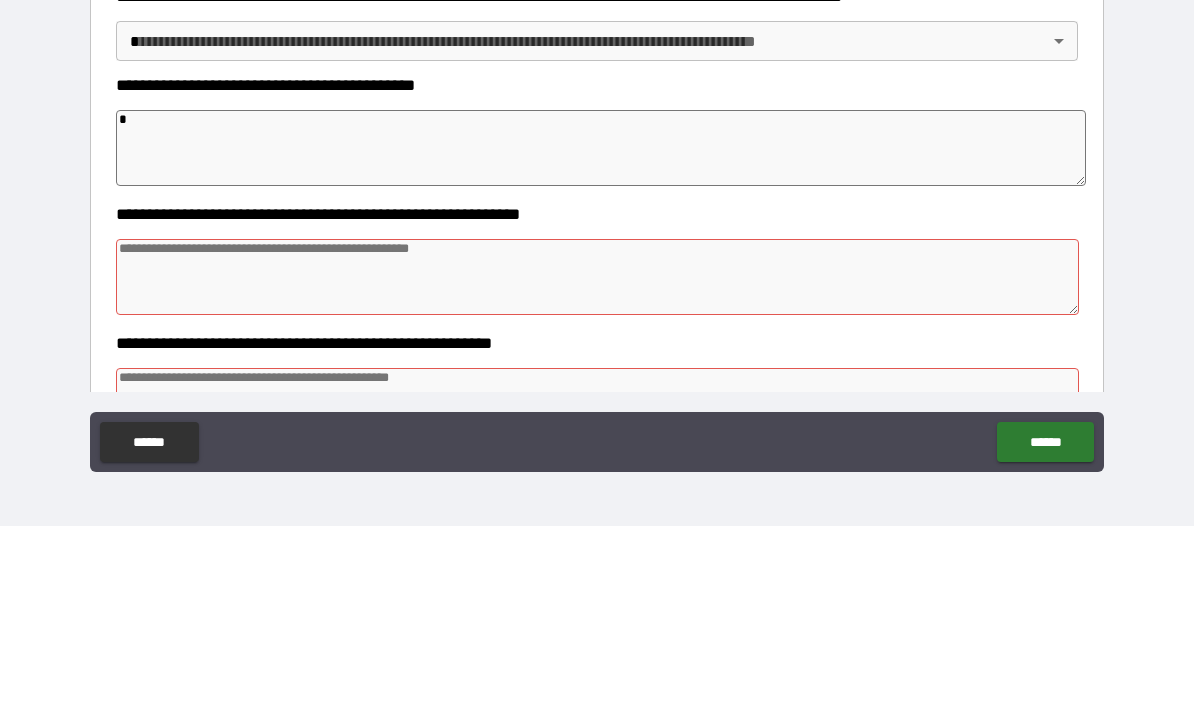 type on "*" 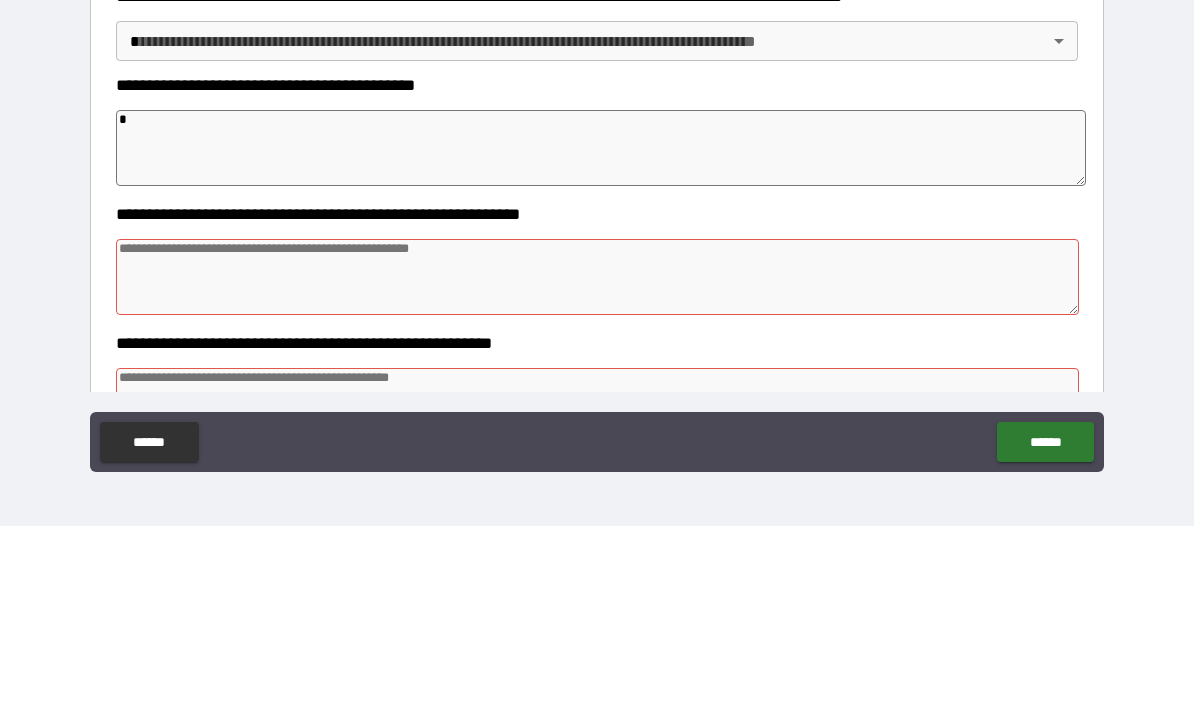 type on "*" 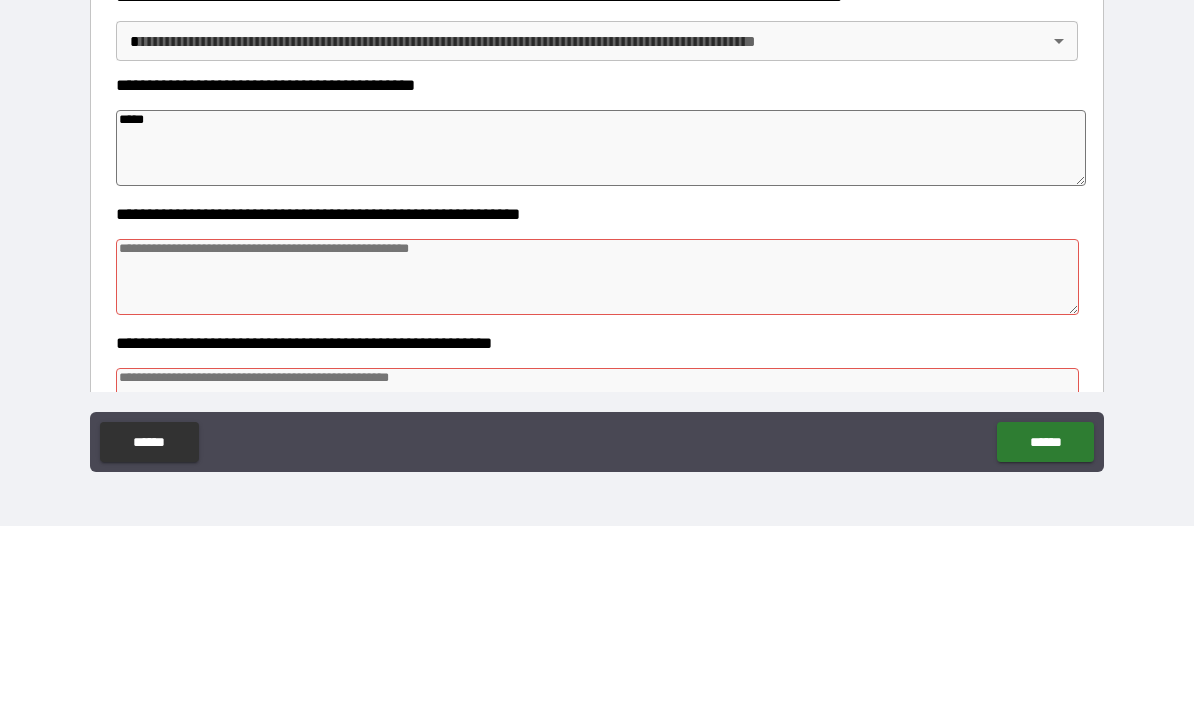 click at bounding box center [597, 475] 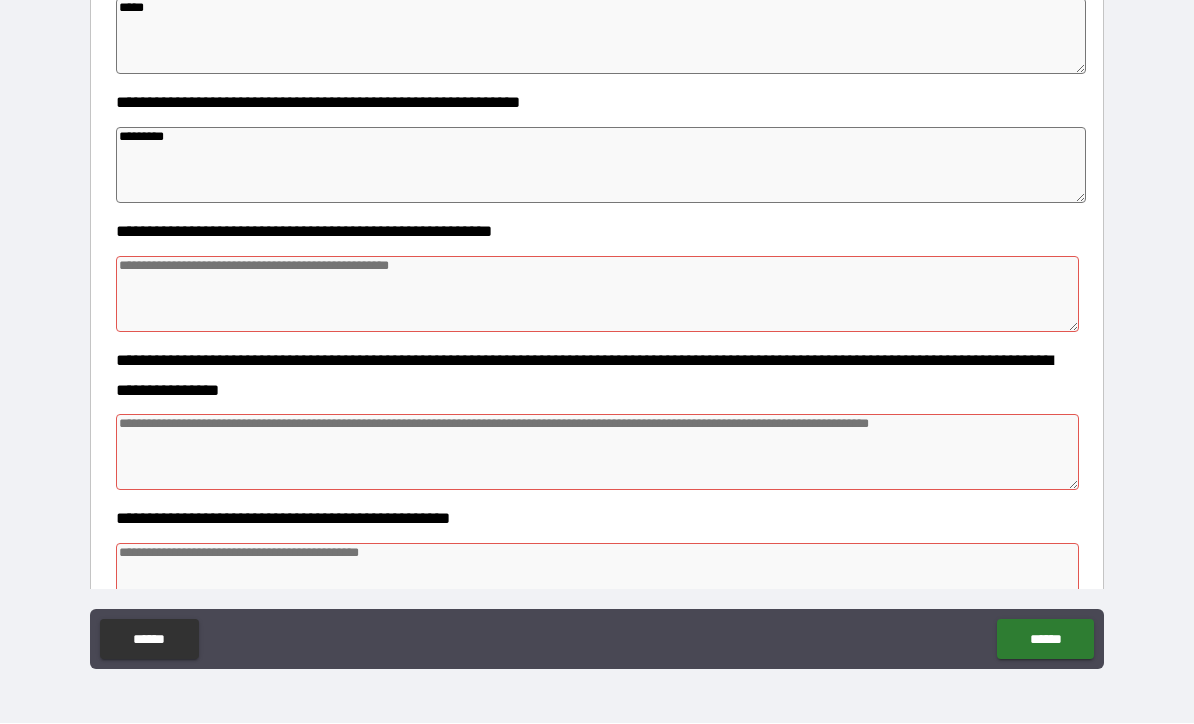 scroll, scrollTop: 619, scrollLeft: 0, axis: vertical 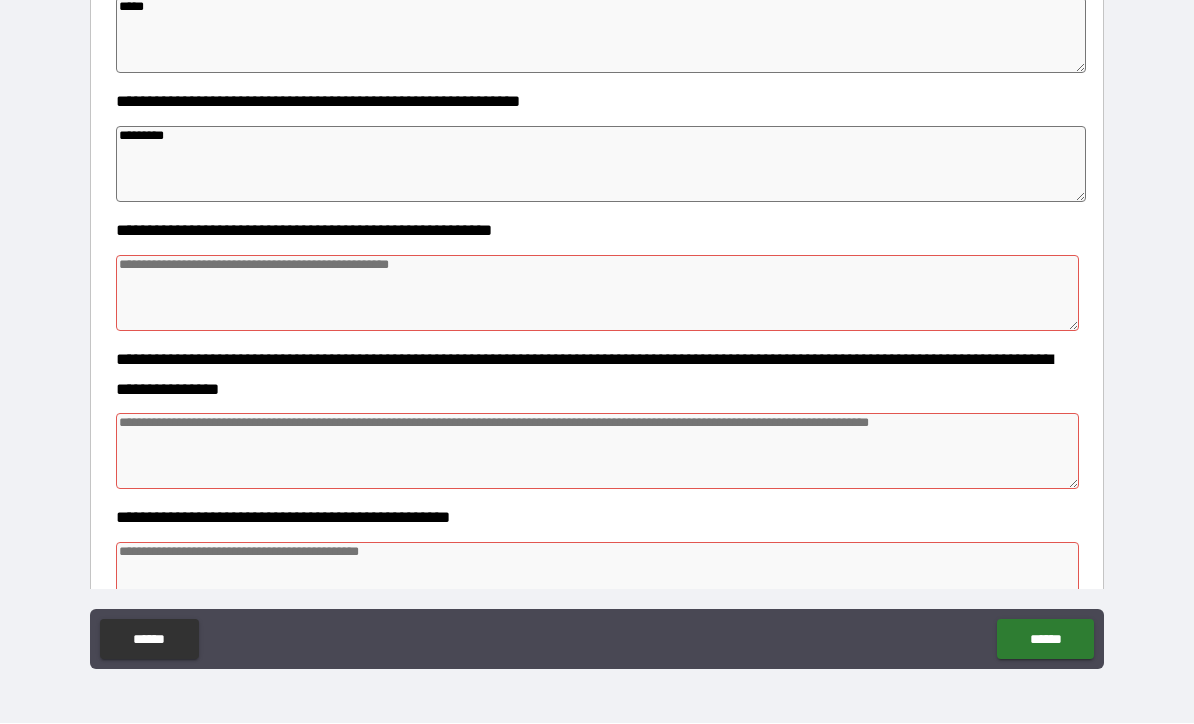 click at bounding box center (597, 294) 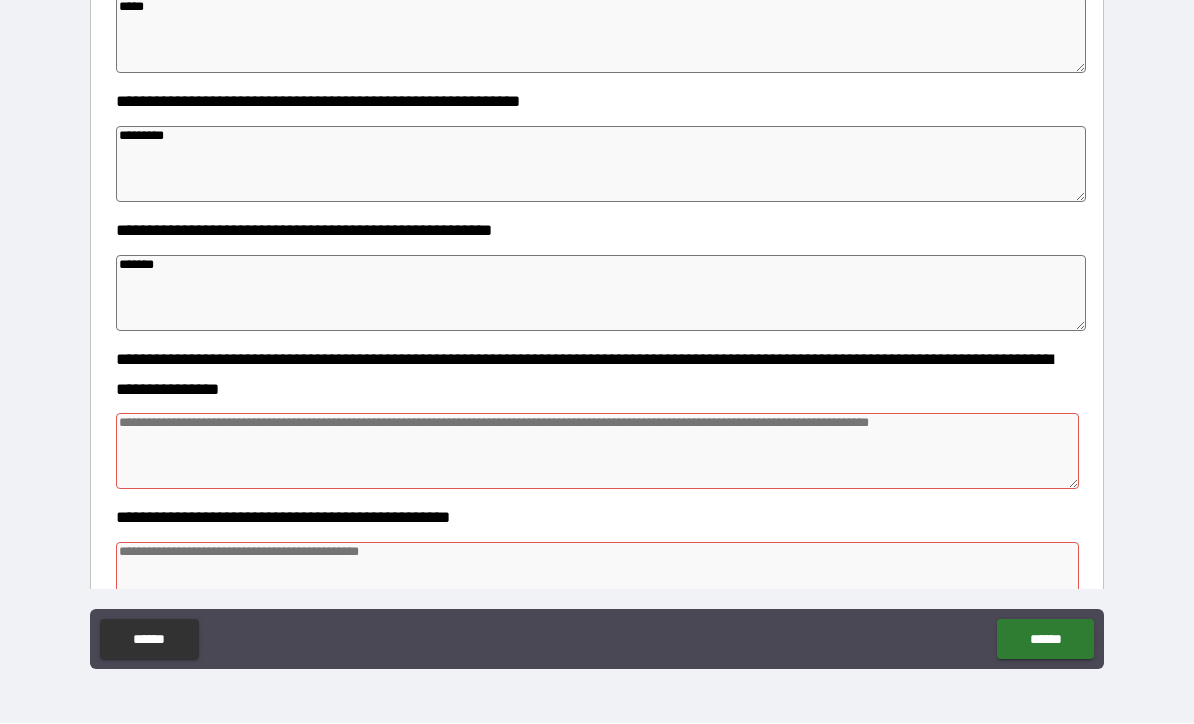 click at bounding box center [597, 452] 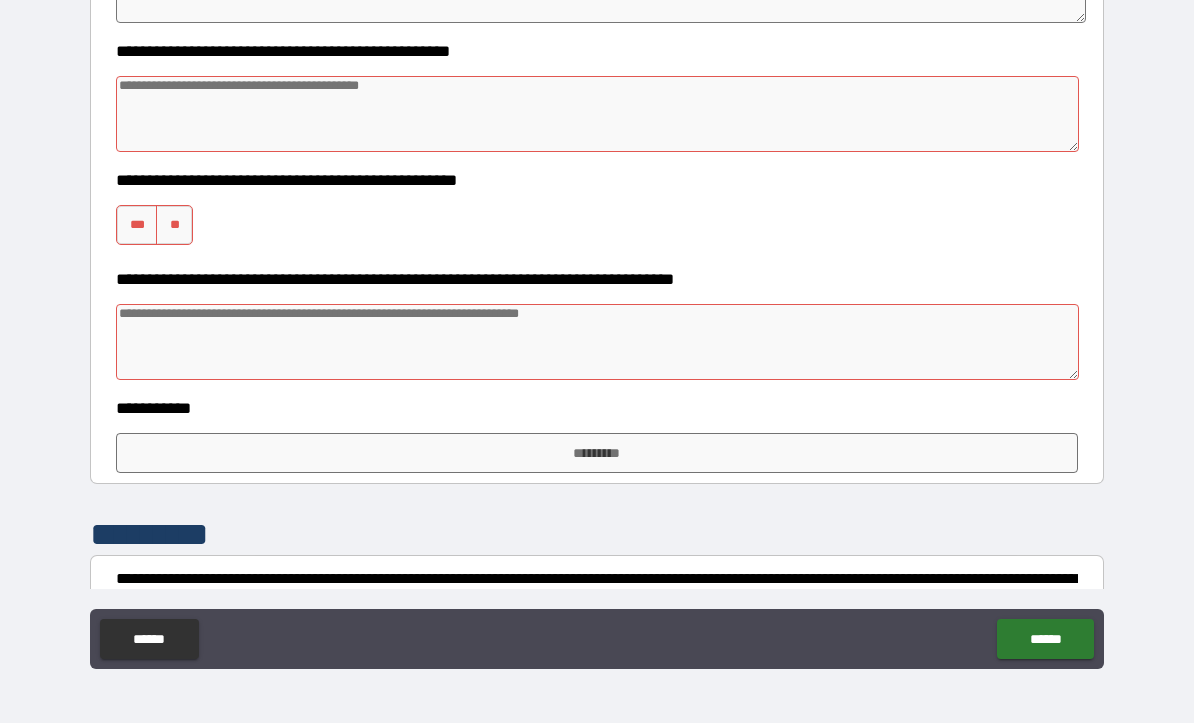 scroll, scrollTop: 1086, scrollLeft: 0, axis: vertical 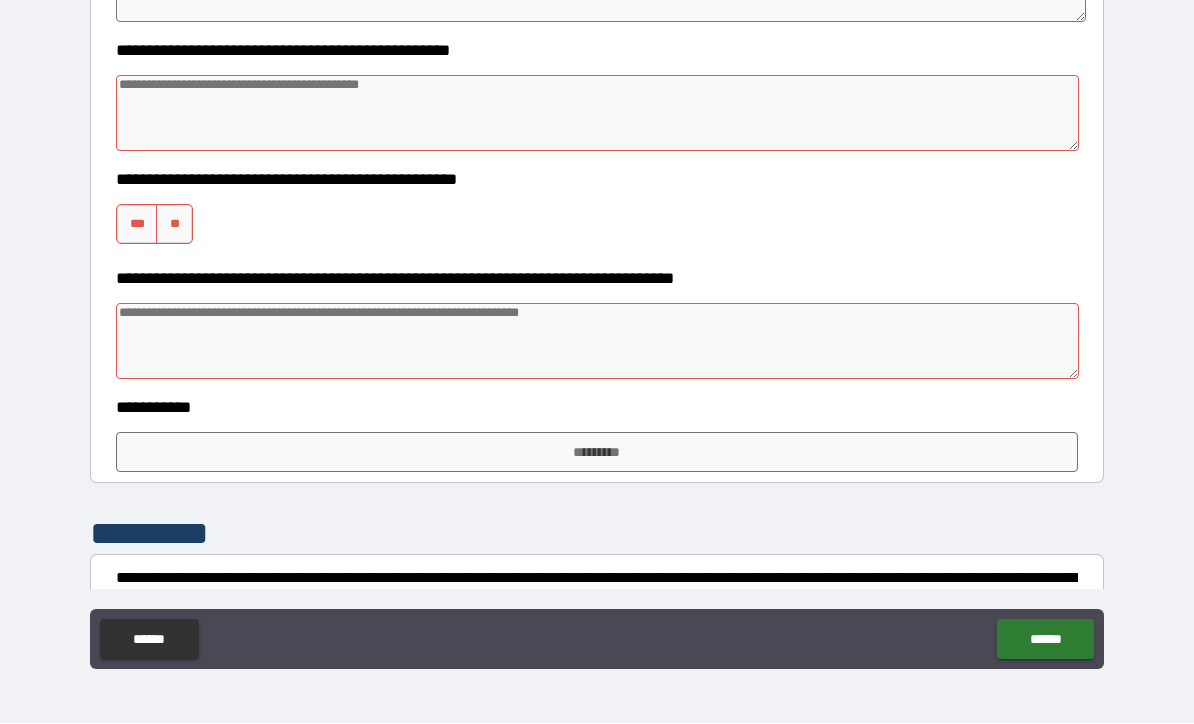 click on "***" at bounding box center (137, 225) 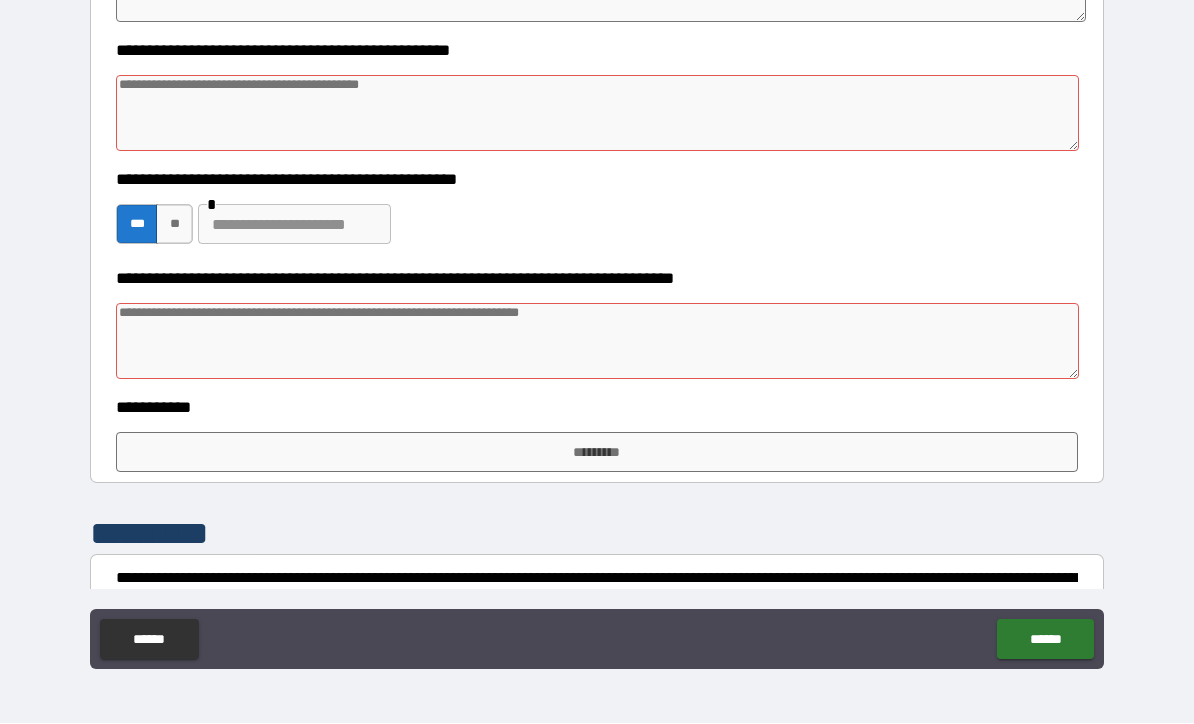 click at bounding box center [597, 342] 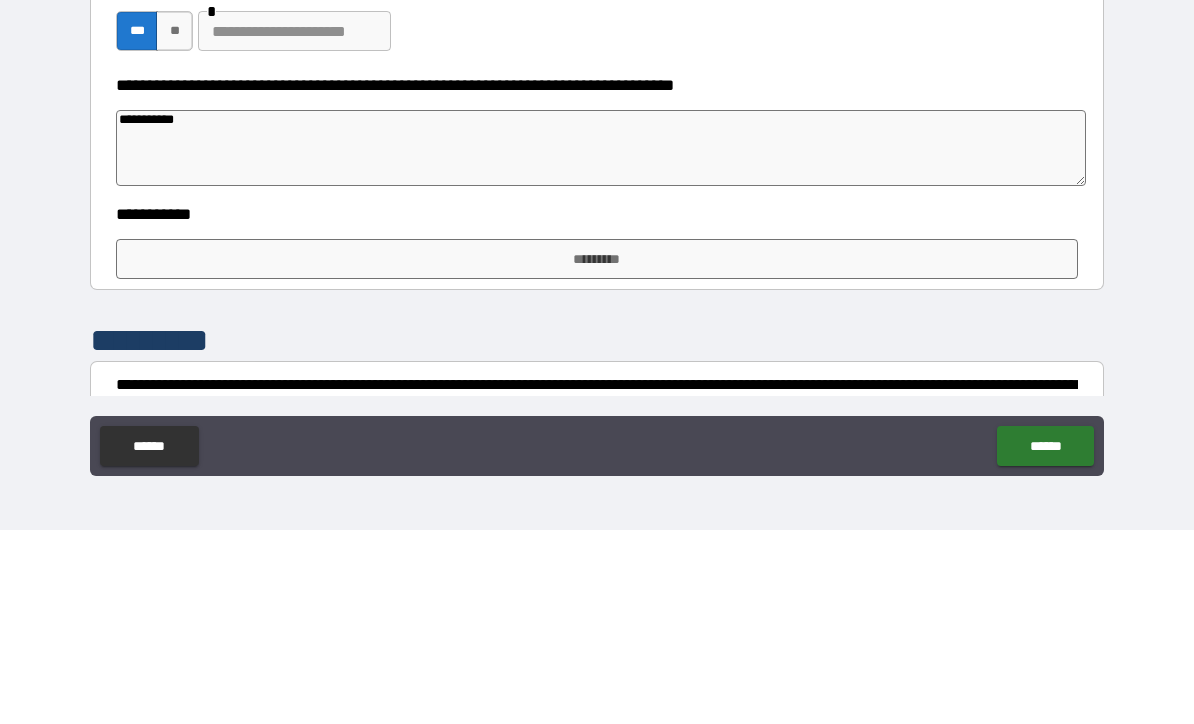click on "*********" at bounding box center (597, 453) 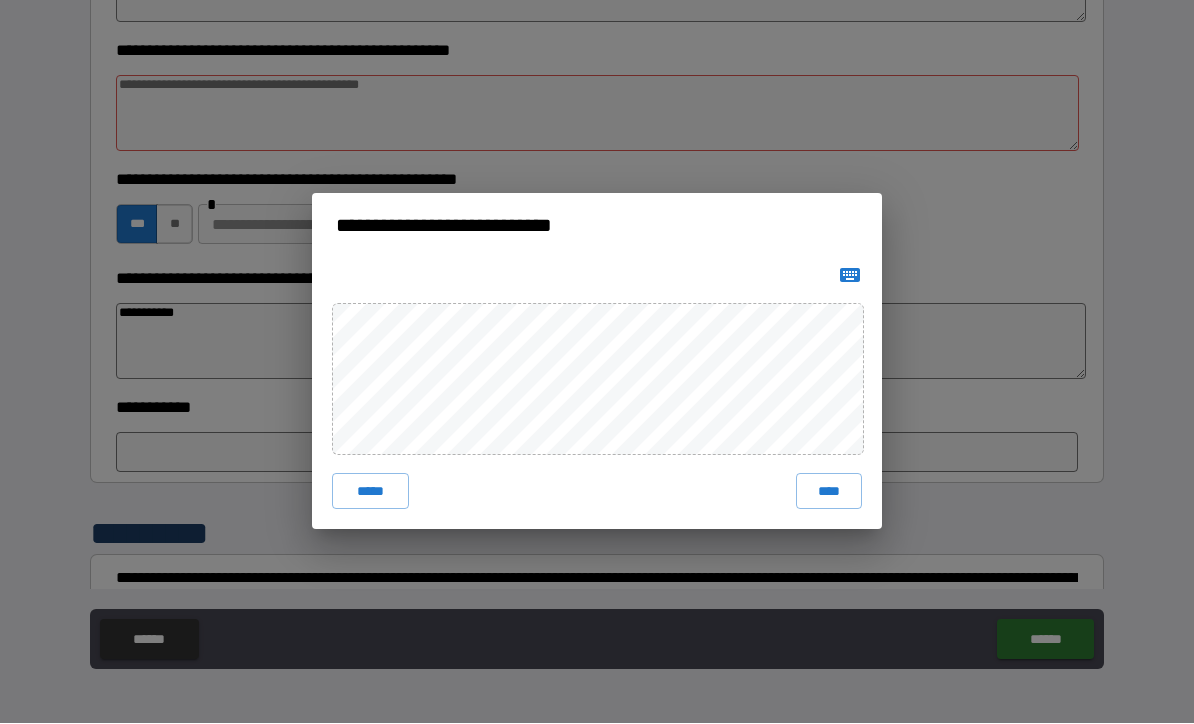 click on "****" at bounding box center [829, 492] 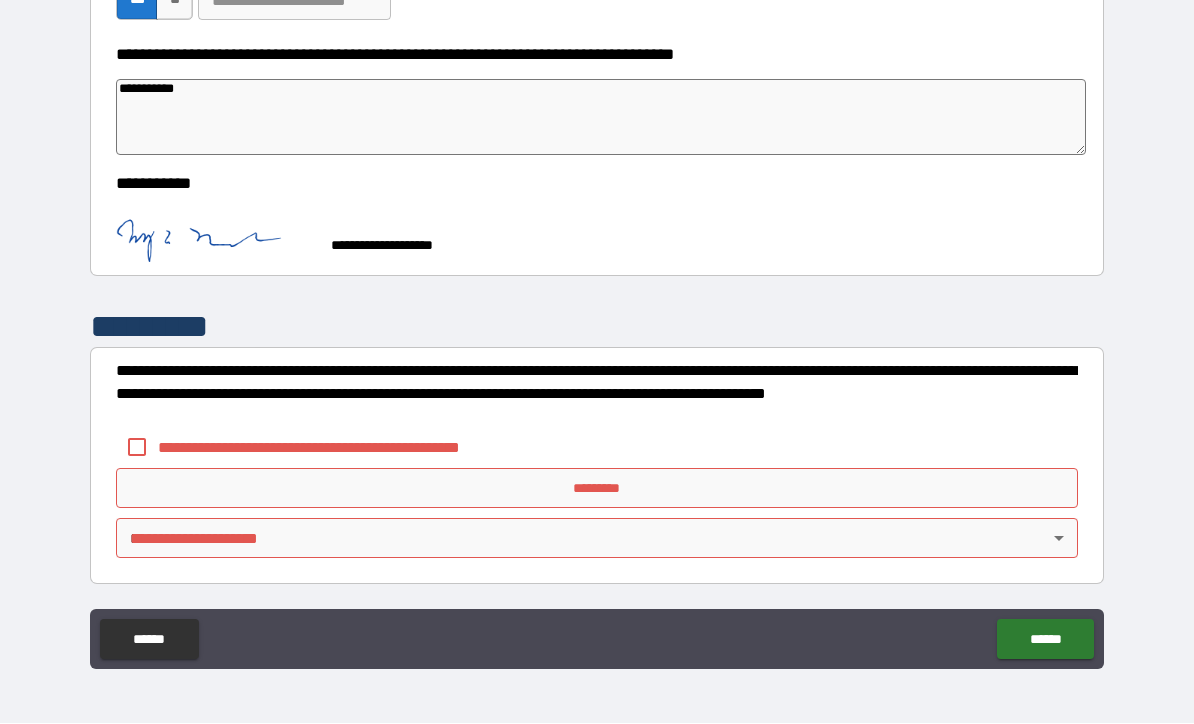 scroll, scrollTop: 1310, scrollLeft: 0, axis: vertical 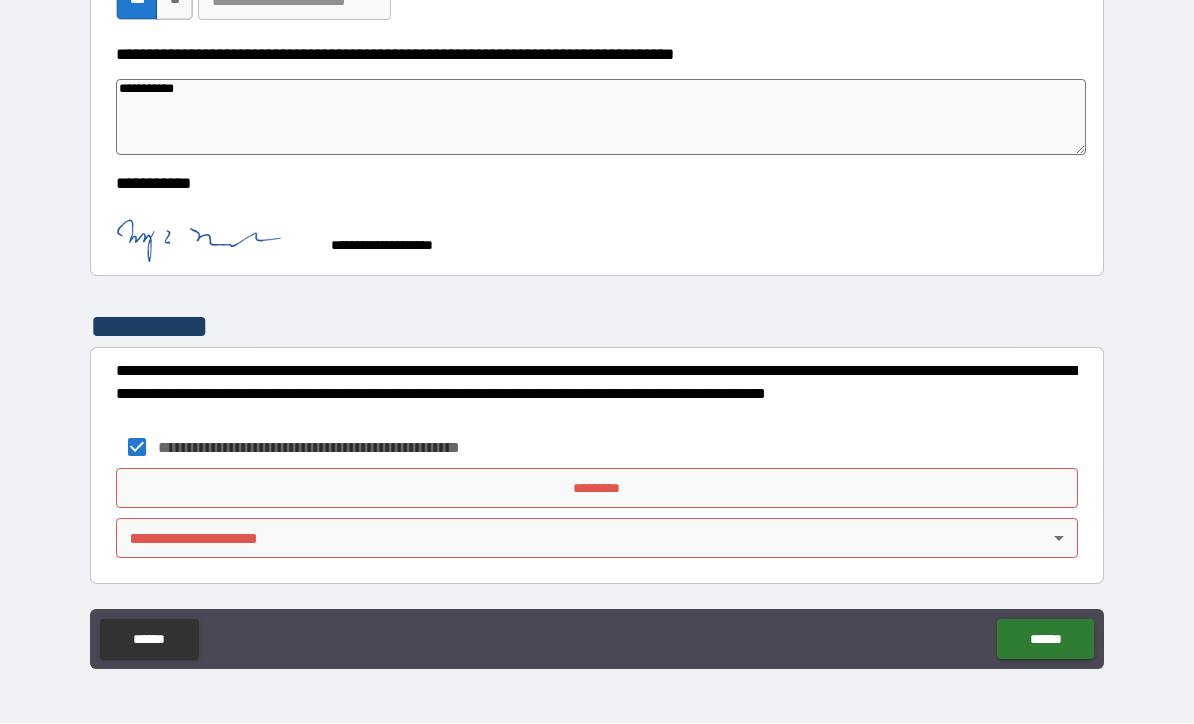 click on "*********" at bounding box center (597, 489) 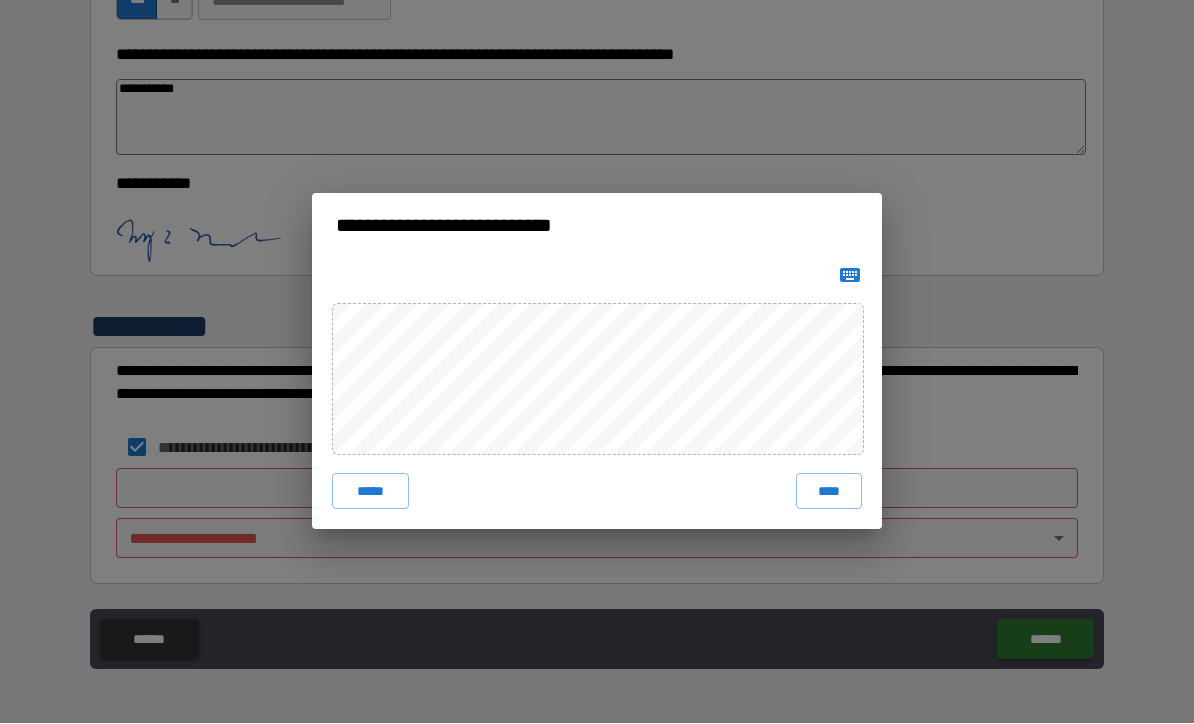 click on "****" at bounding box center (829, 492) 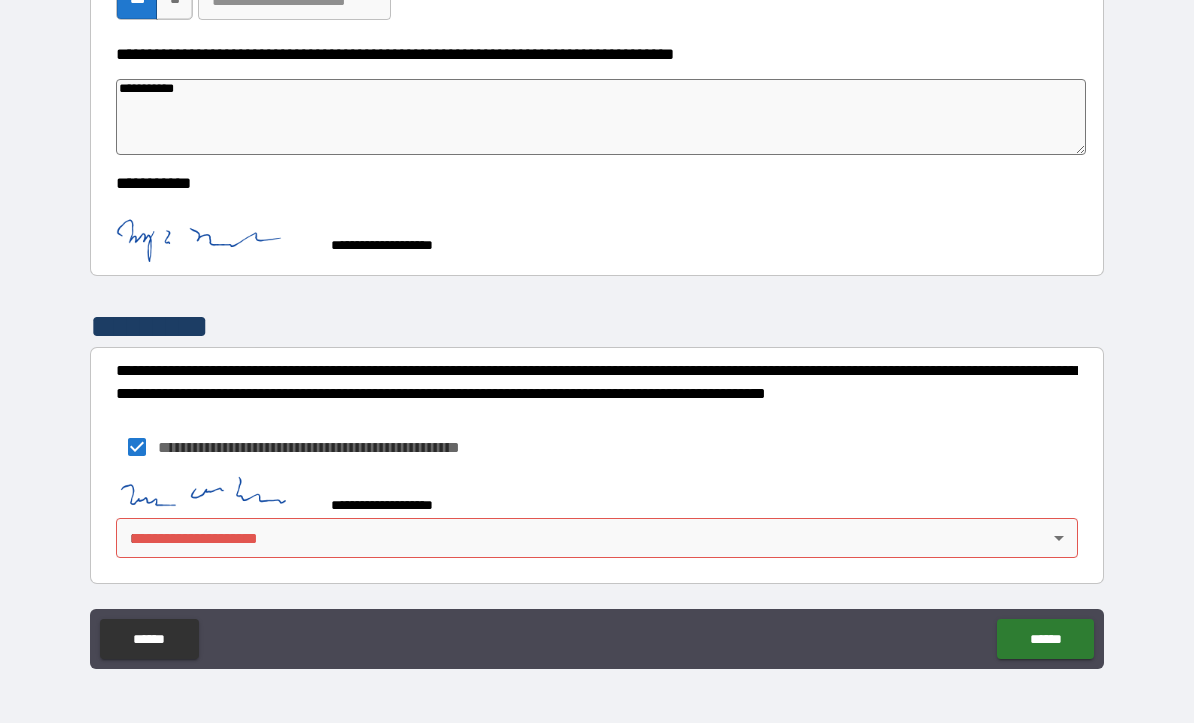scroll, scrollTop: 1300, scrollLeft: 0, axis: vertical 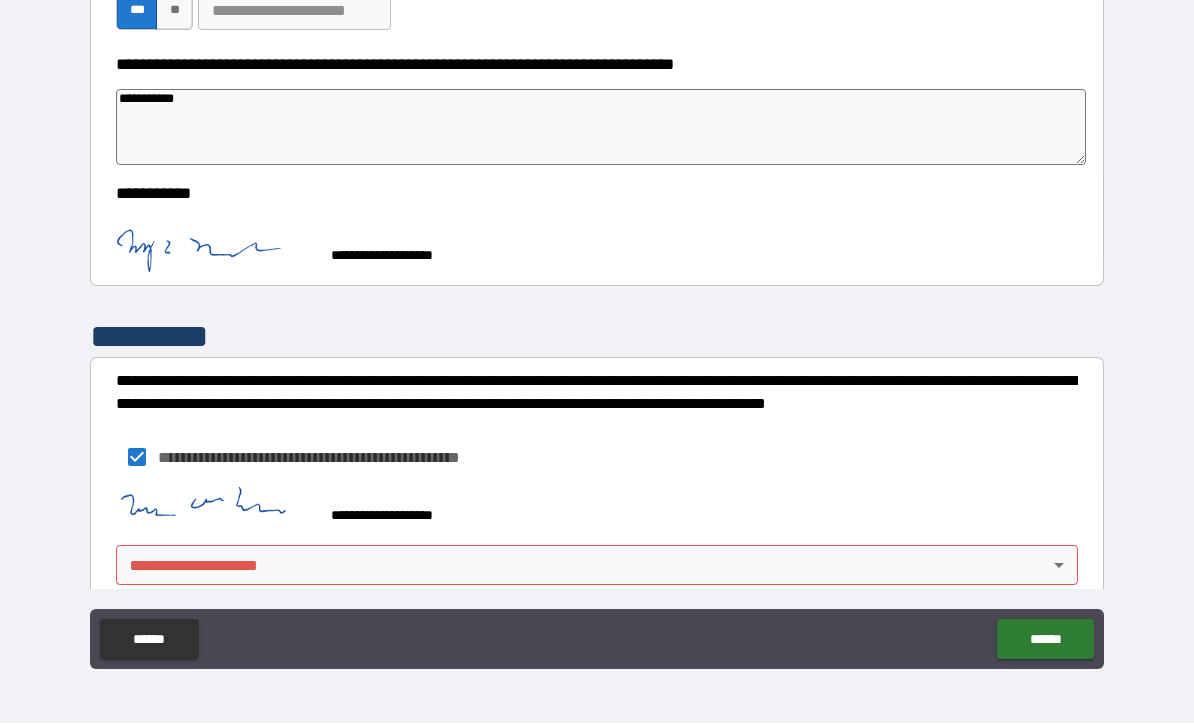click on "**********" at bounding box center (597, 329) 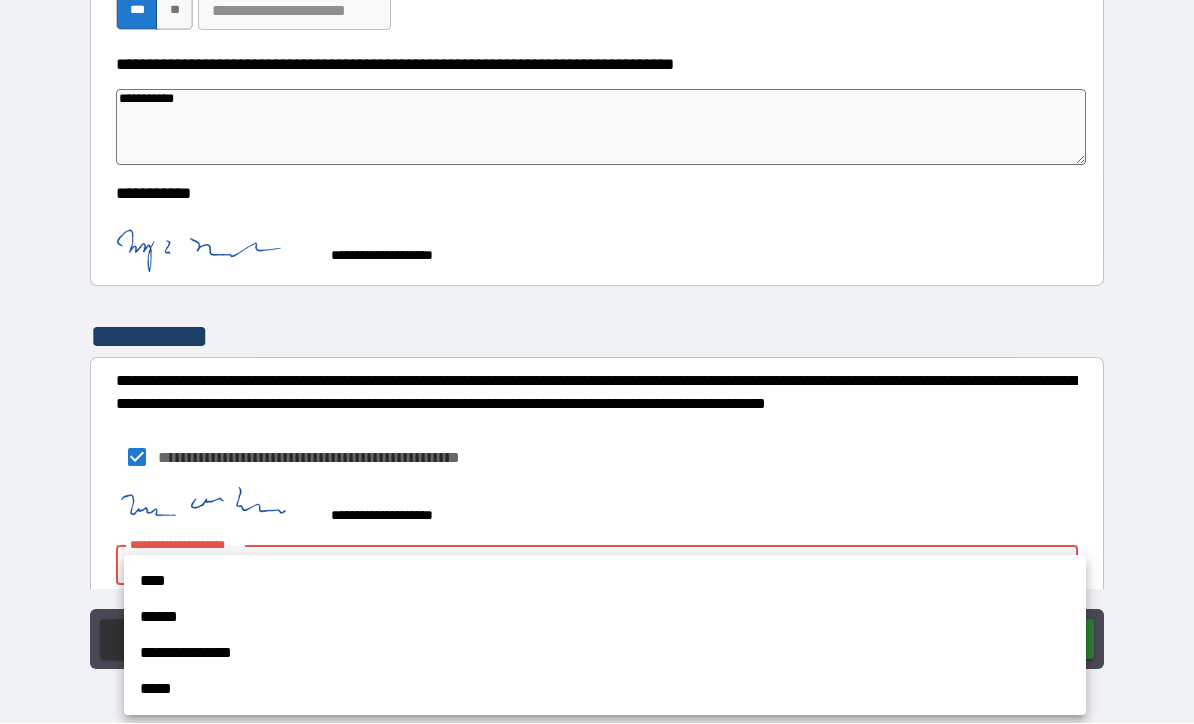 click on "****" at bounding box center (605, 582) 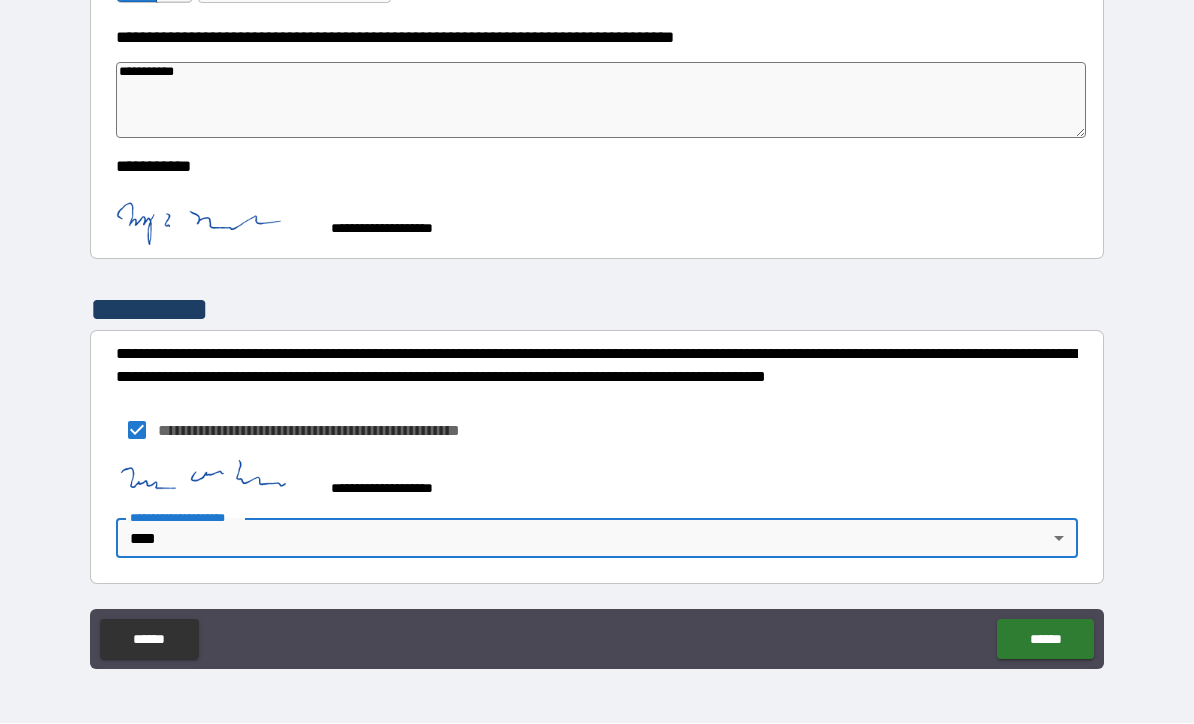 scroll, scrollTop: 1327, scrollLeft: 0, axis: vertical 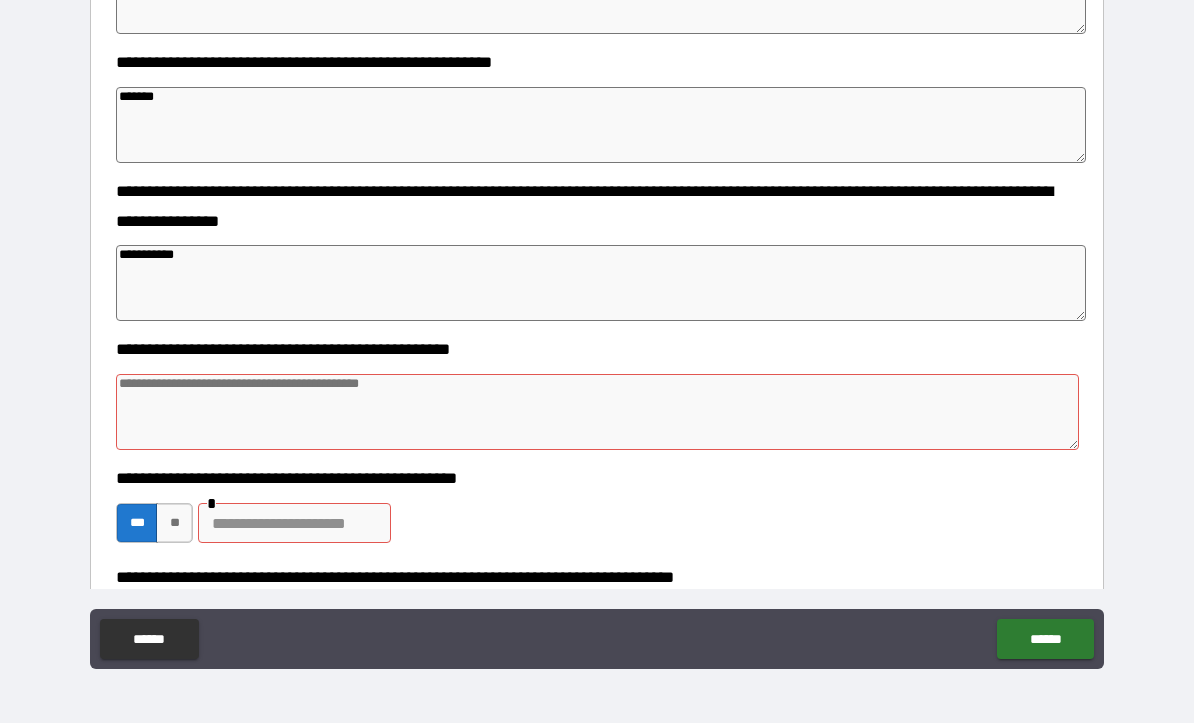 click at bounding box center [597, 413] 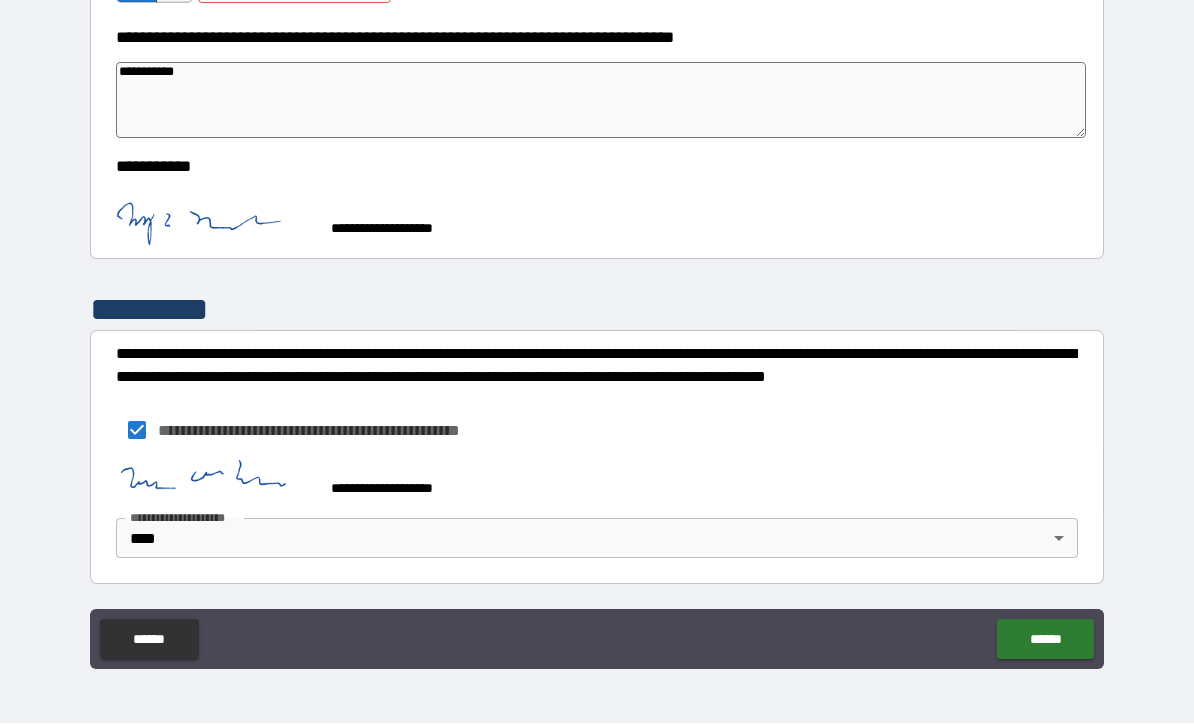 scroll, scrollTop: 1327, scrollLeft: 0, axis: vertical 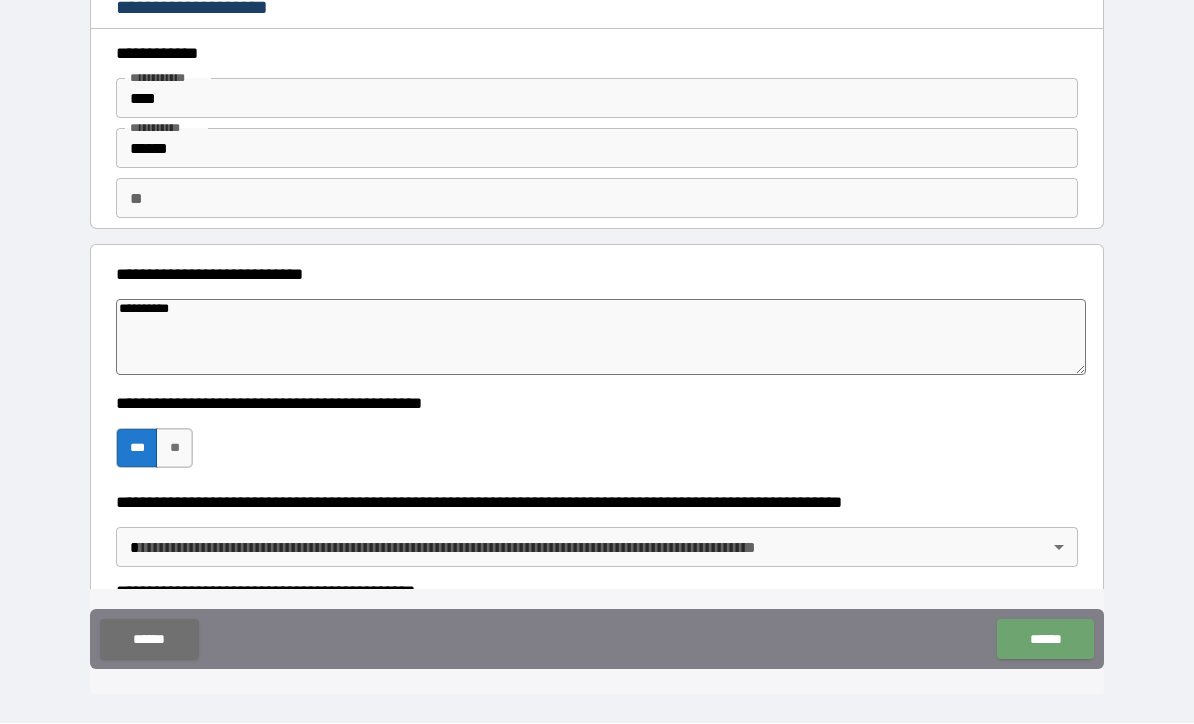 click on "******" at bounding box center [1045, 640] 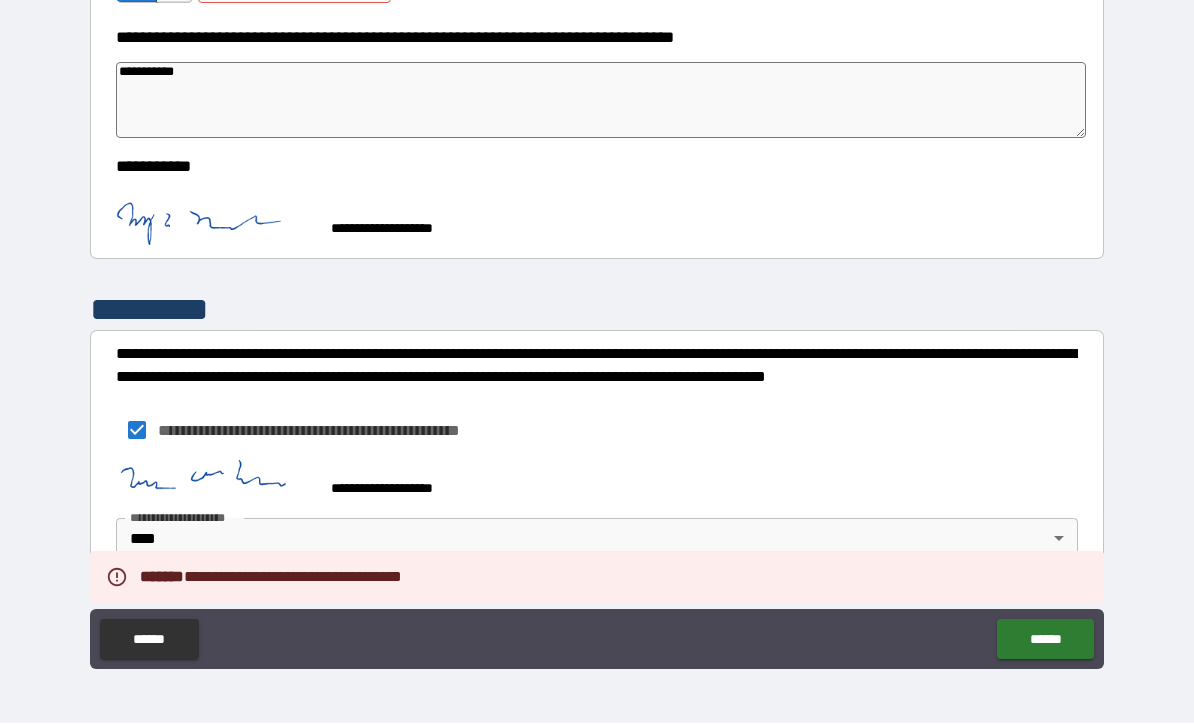 scroll, scrollTop: 1327, scrollLeft: 0, axis: vertical 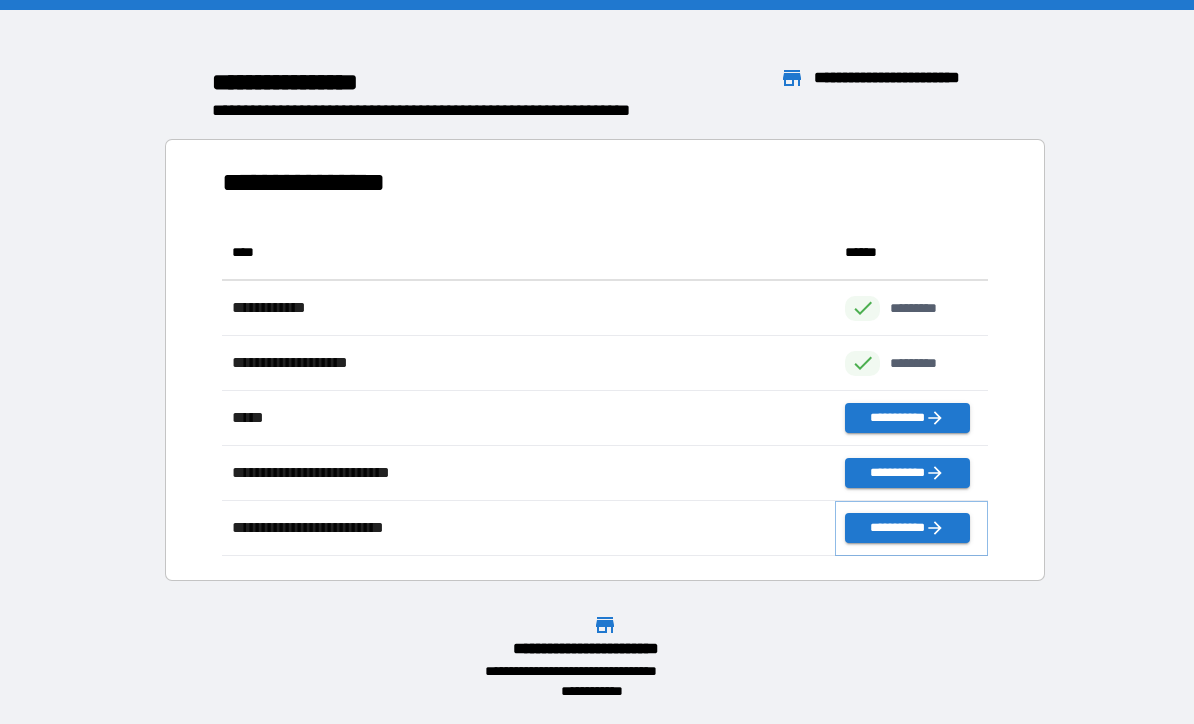 click on "**********" at bounding box center (907, 528) 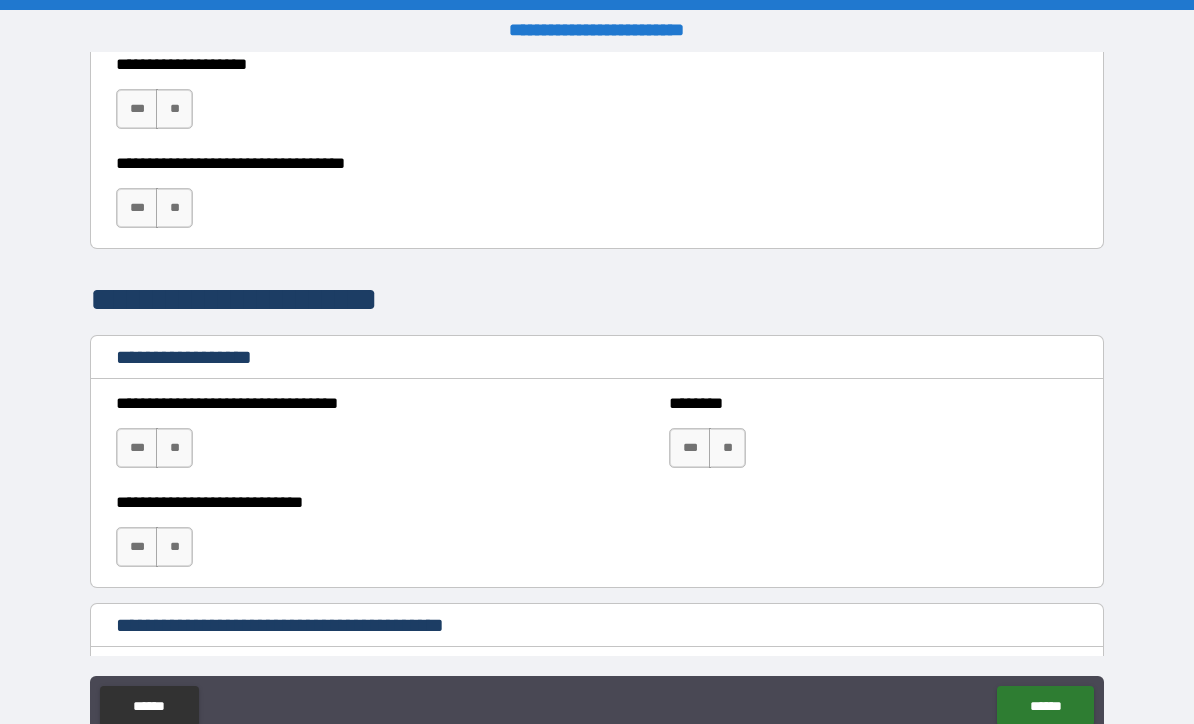 scroll, scrollTop: 1185, scrollLeft: 0, axis: vertical 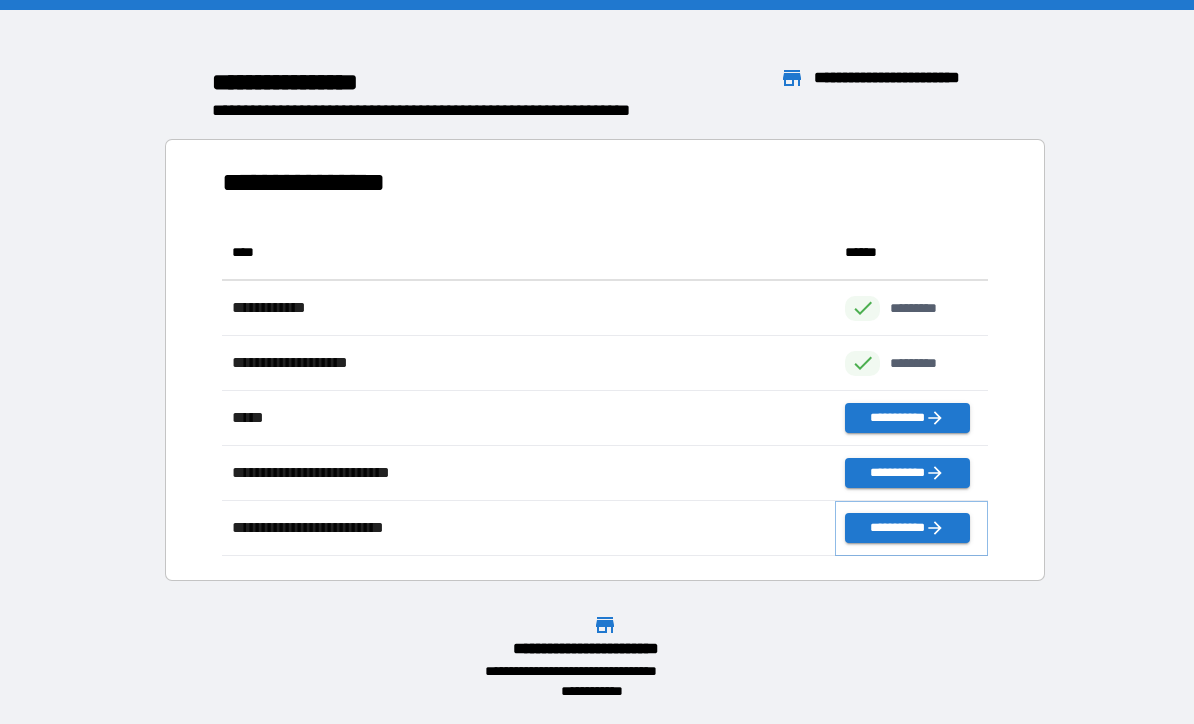 click on "**********" at bounding box center [907, 528] 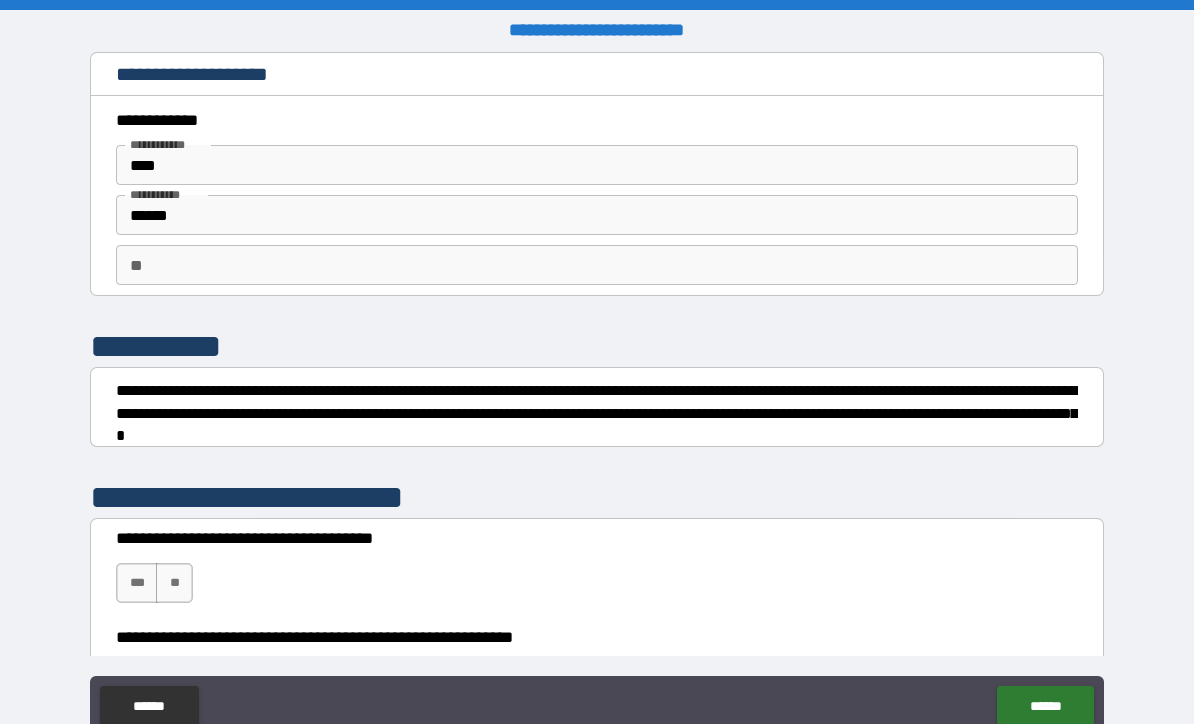 click on "**********" at bounding box center [597, 538] 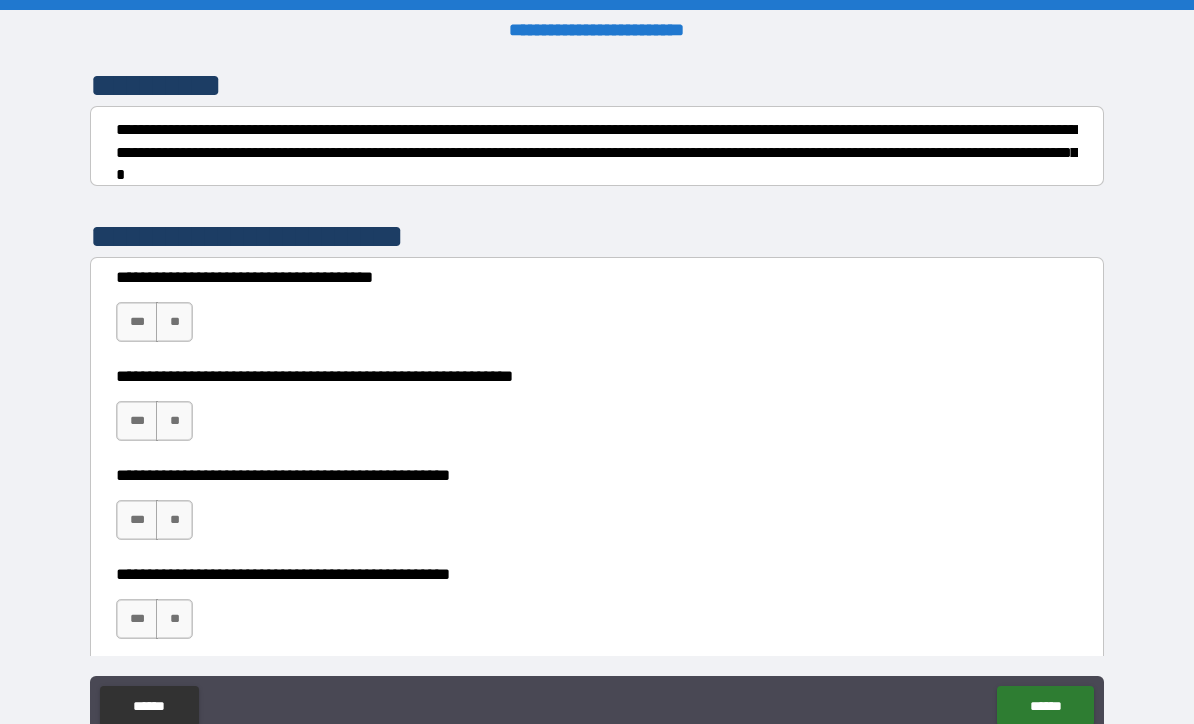 scroll, scrollTop: 266, scrollLeft: 0, axis: vertical 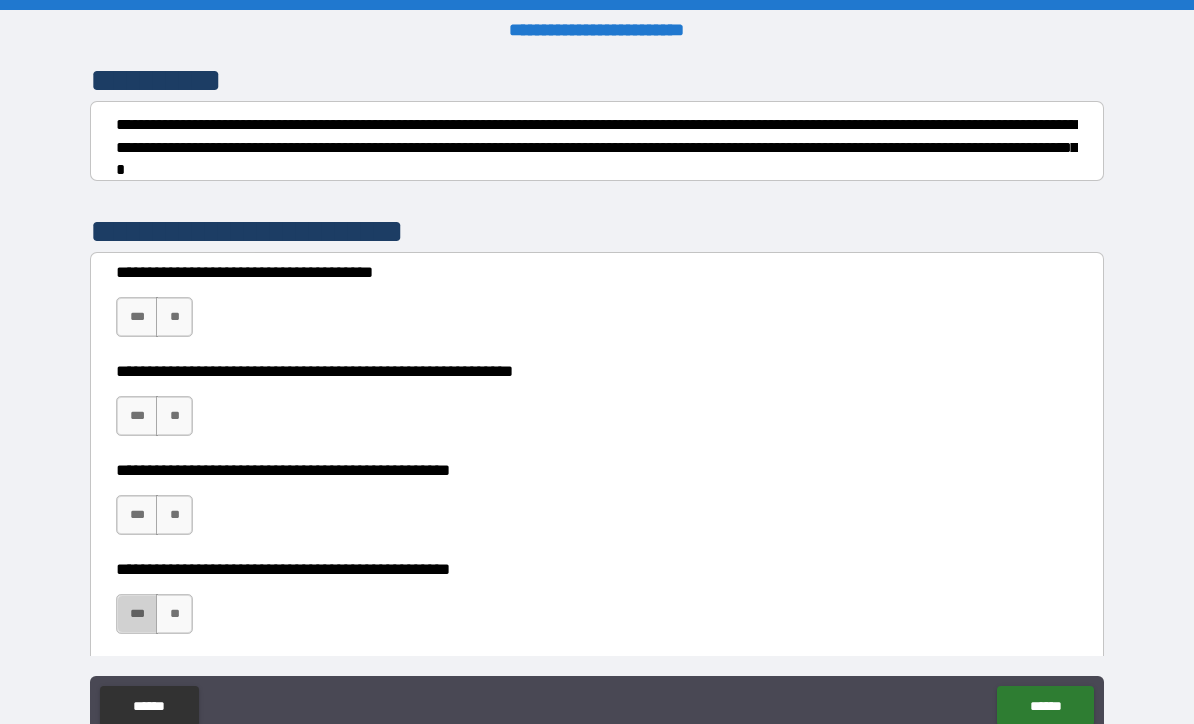 click on "***" at bounding box center [137, 614] 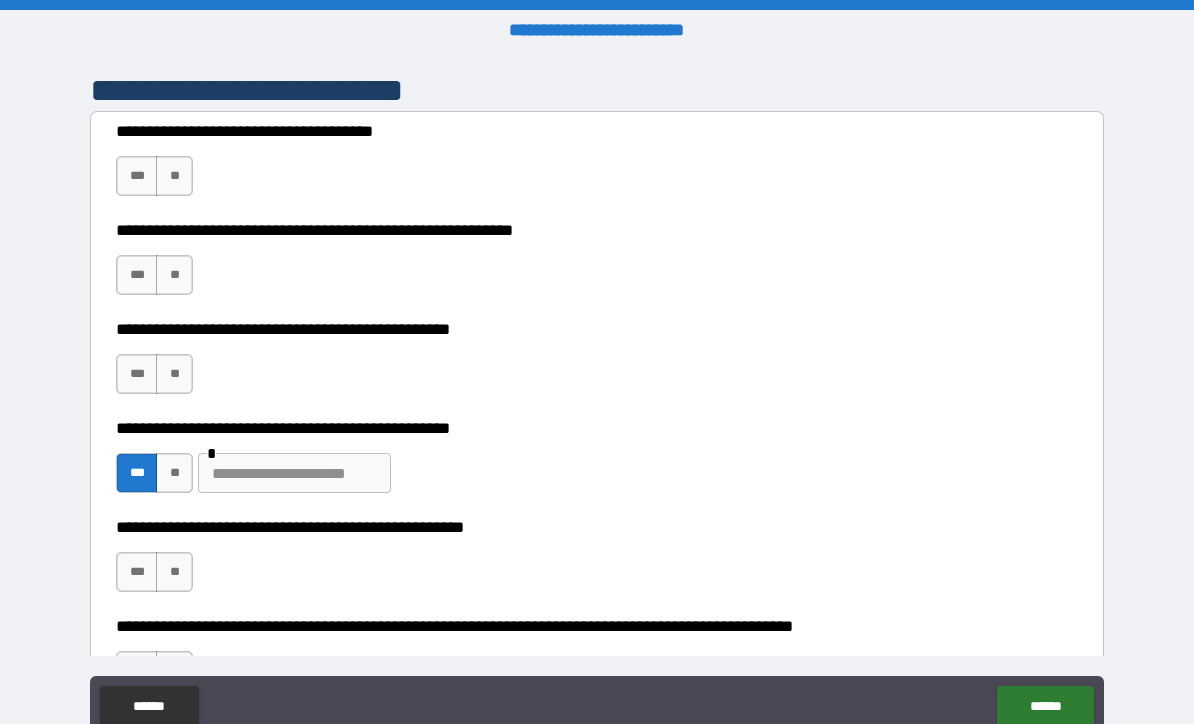 scroll, scrollTop: 425, scrollLeft: 0, axis: vertical 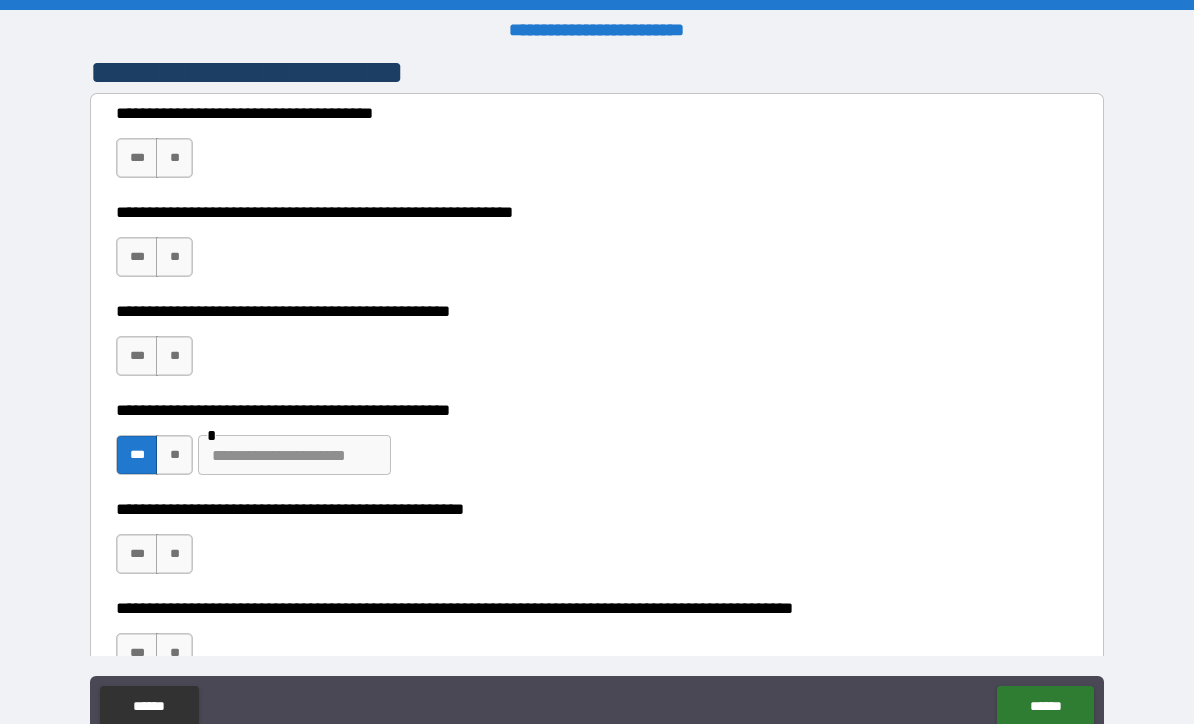 click at bounding box center (294, 455) 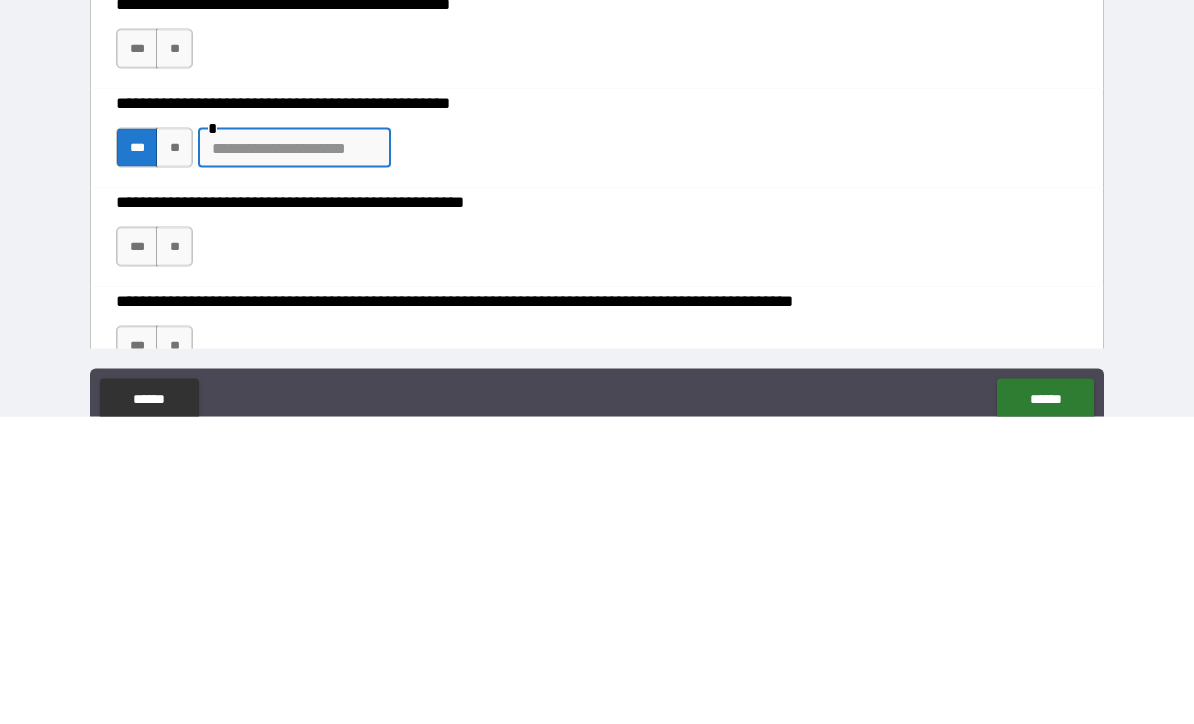 click on "***" at bounding box center [137, 455] 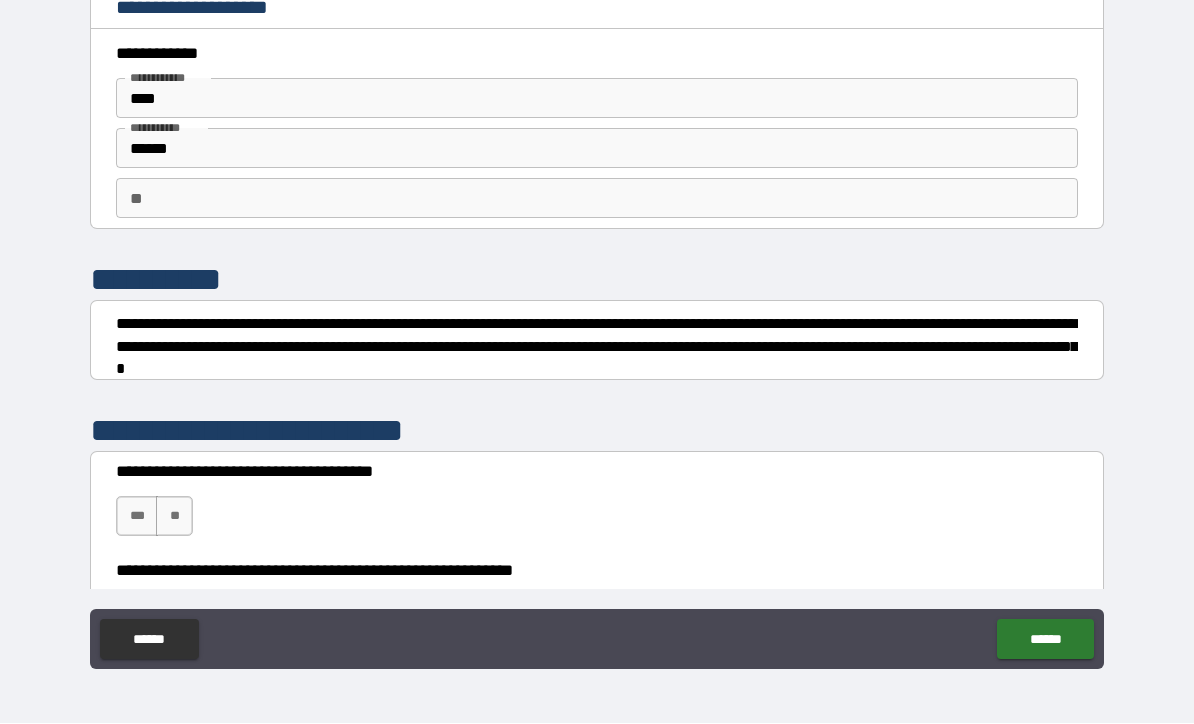 scroll, scrollTop: 0, scrollLeft: 0, axis: both 